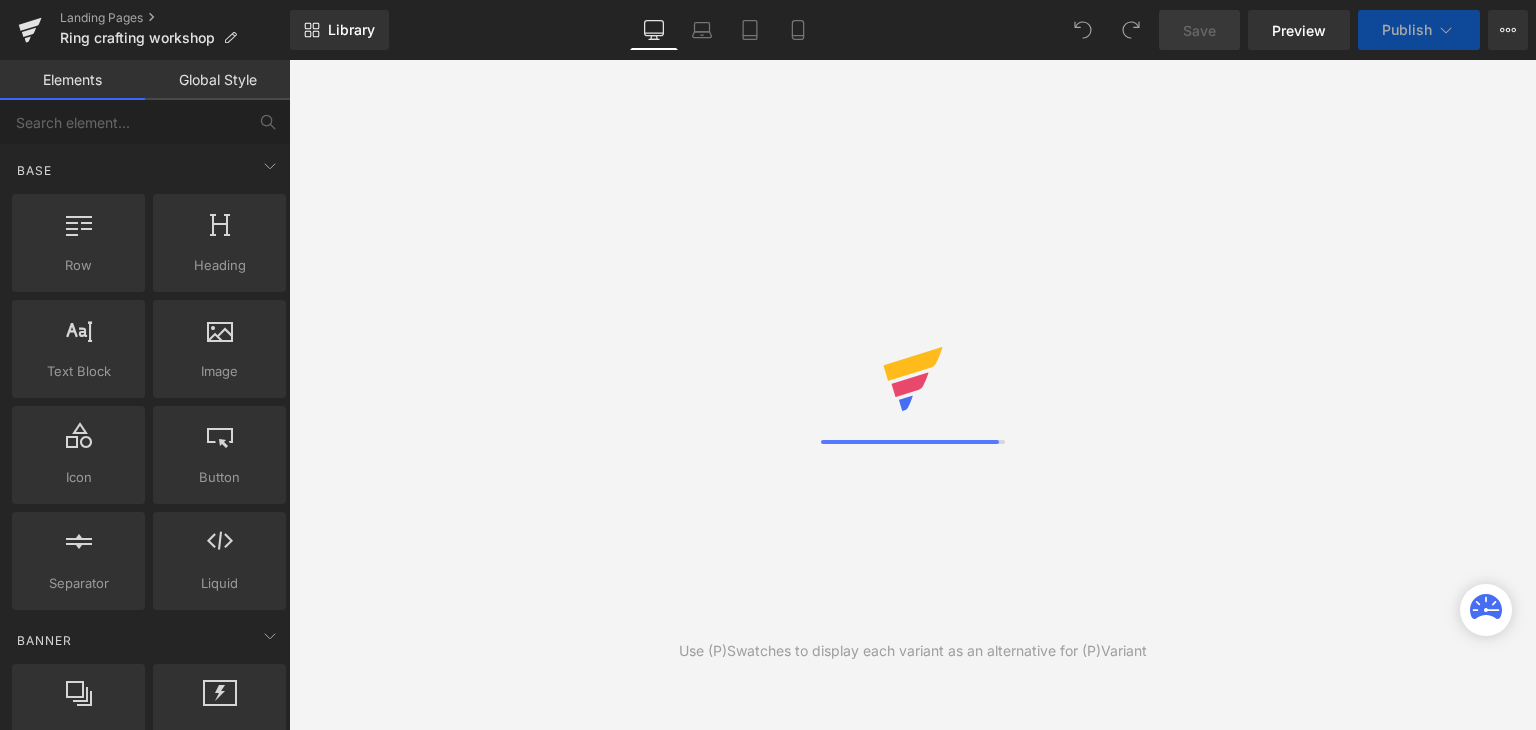 scroll, scrollTop: 0, scrollLeft: 0, axis: both 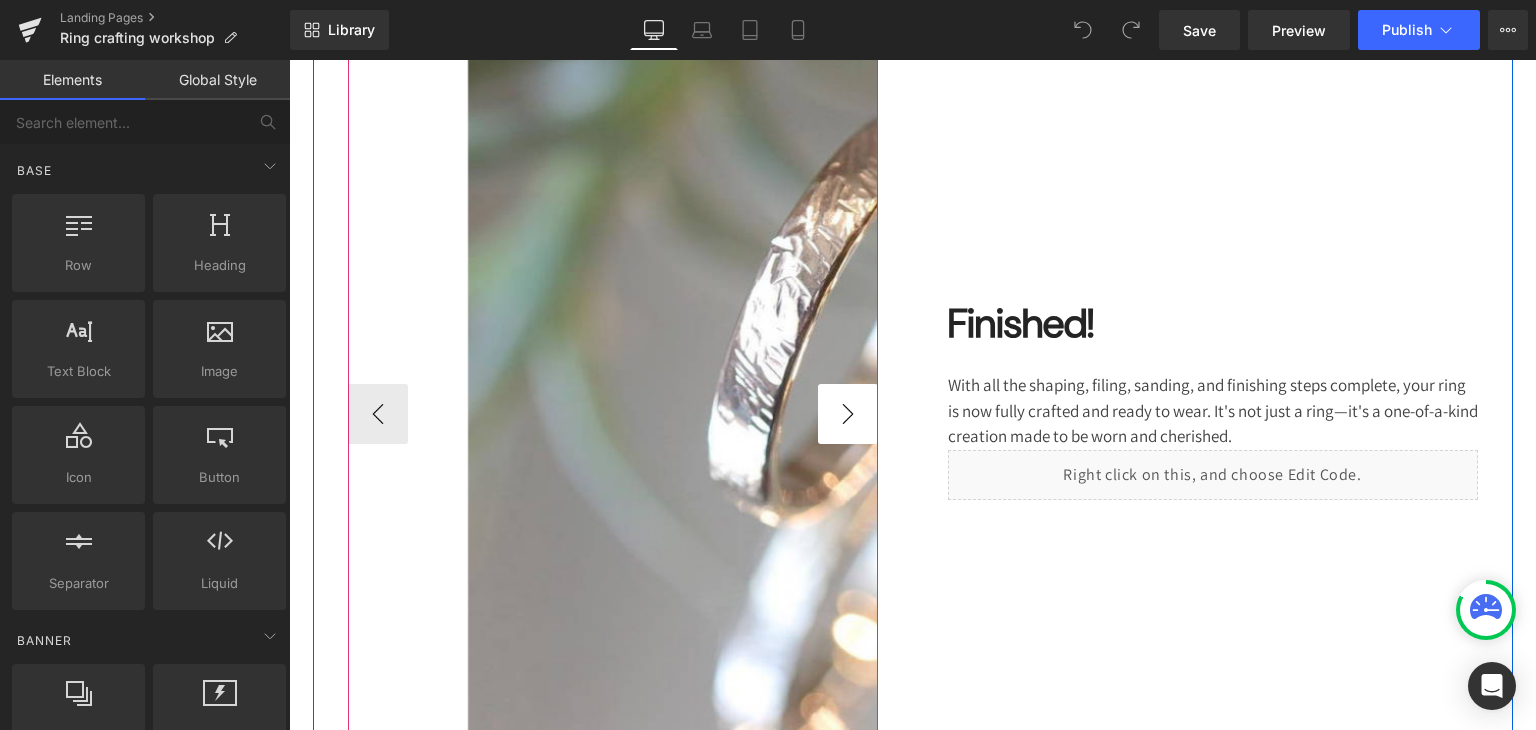 click on "›" at bounding box center (848, 414) 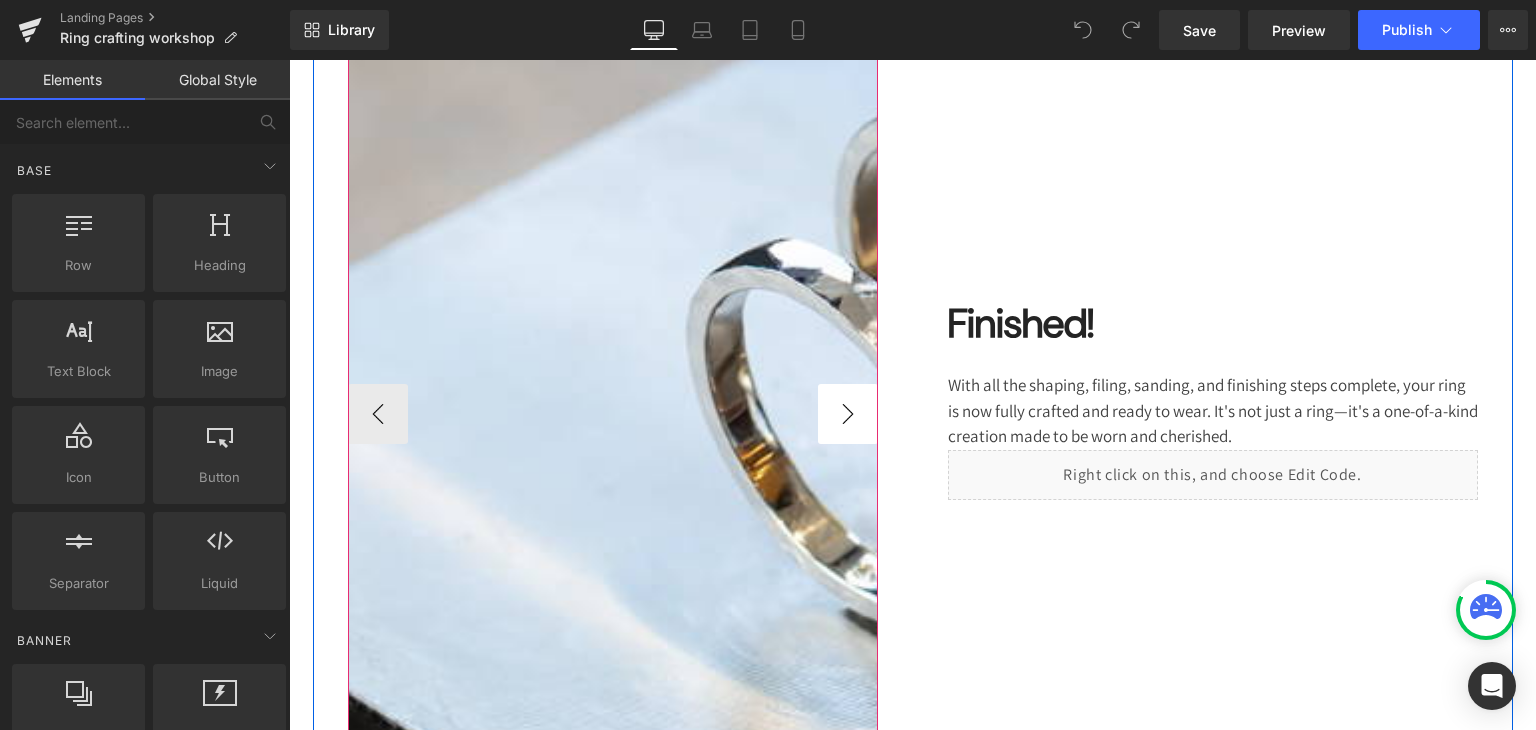 click on "›" at bounding box center [848, 414] 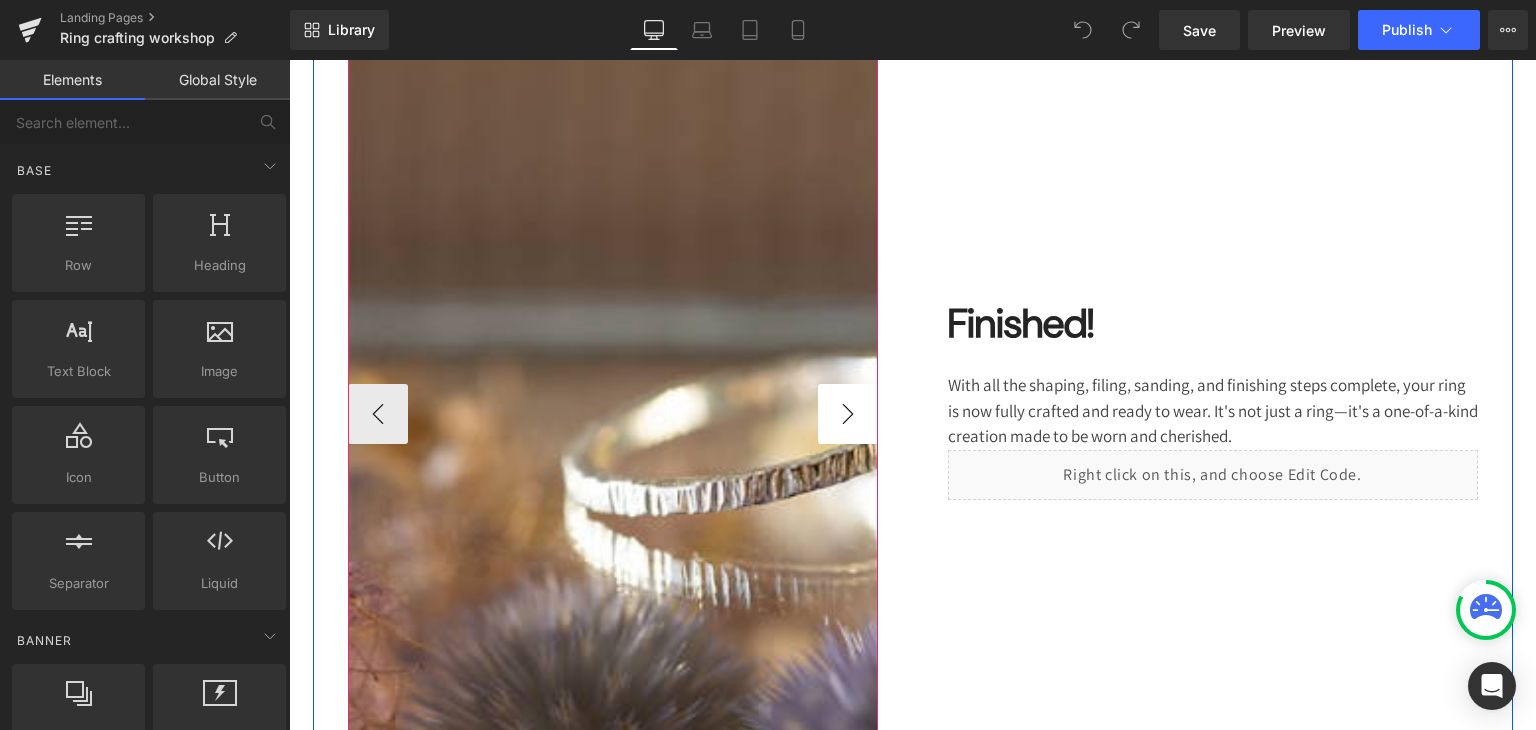 click on "›" at bounding box center [848, 414] 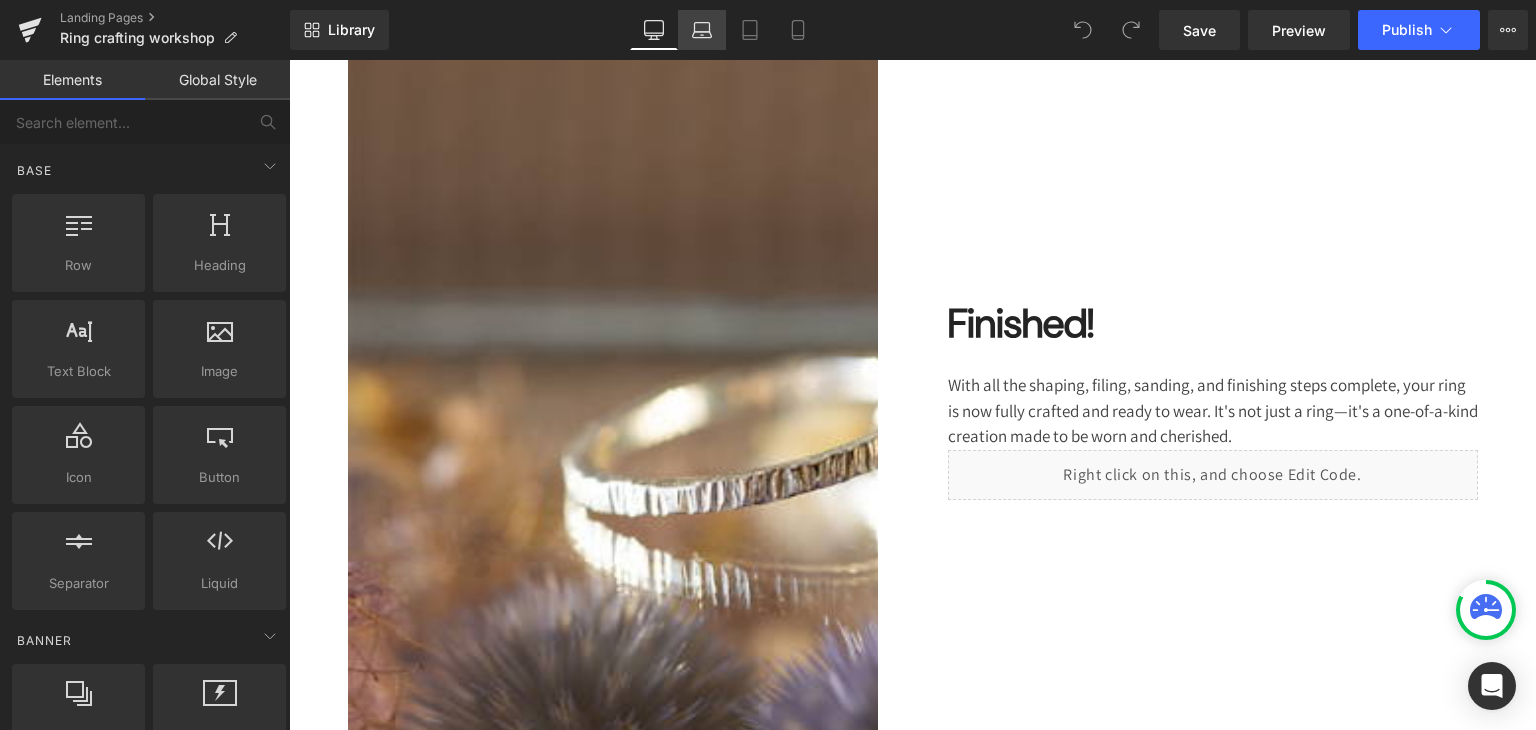 click 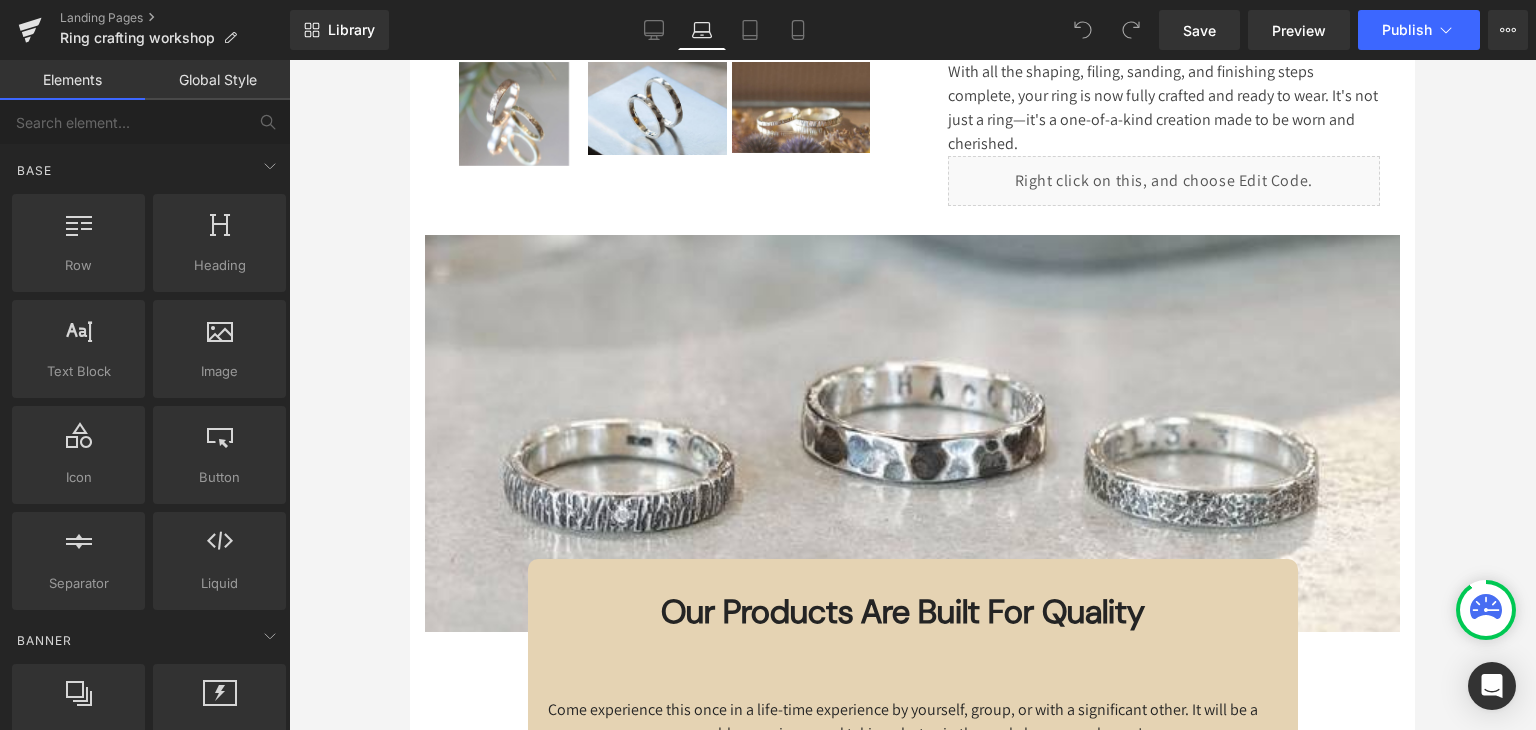 scroll, scrollTop: 3333, scrollLeft: 0, axis: vertical 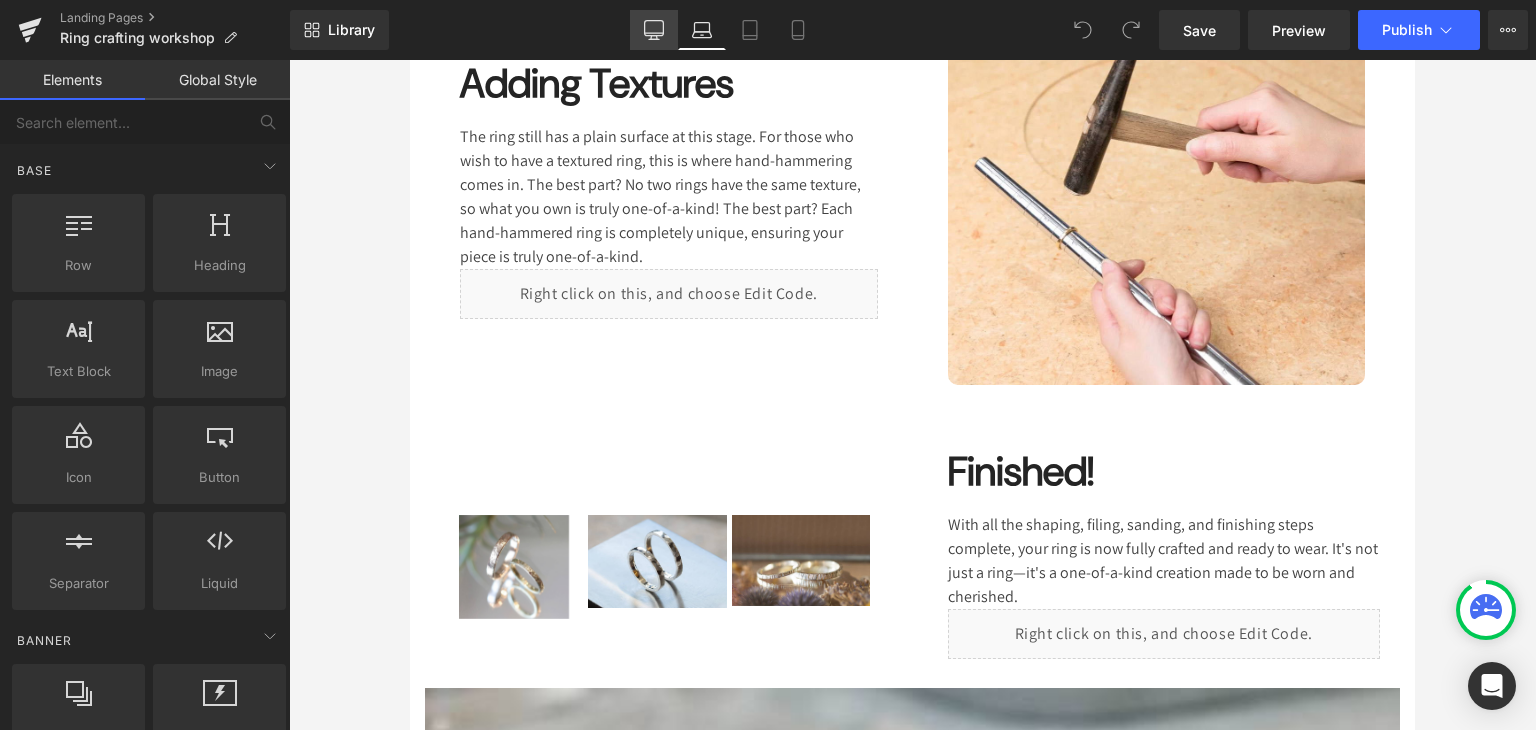 click 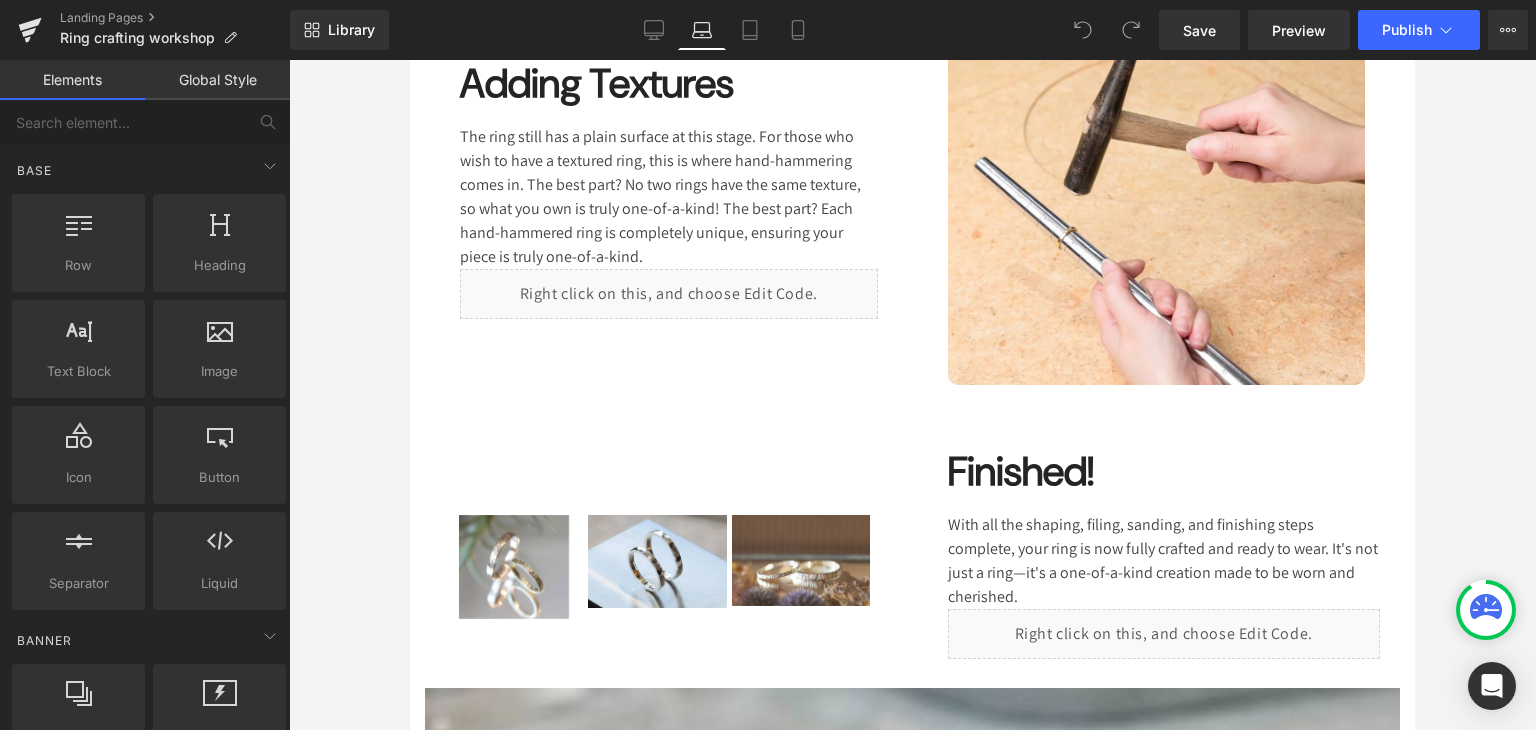 scroll, scrollTop: 3844, scrollLeft: 0, axis: vertical 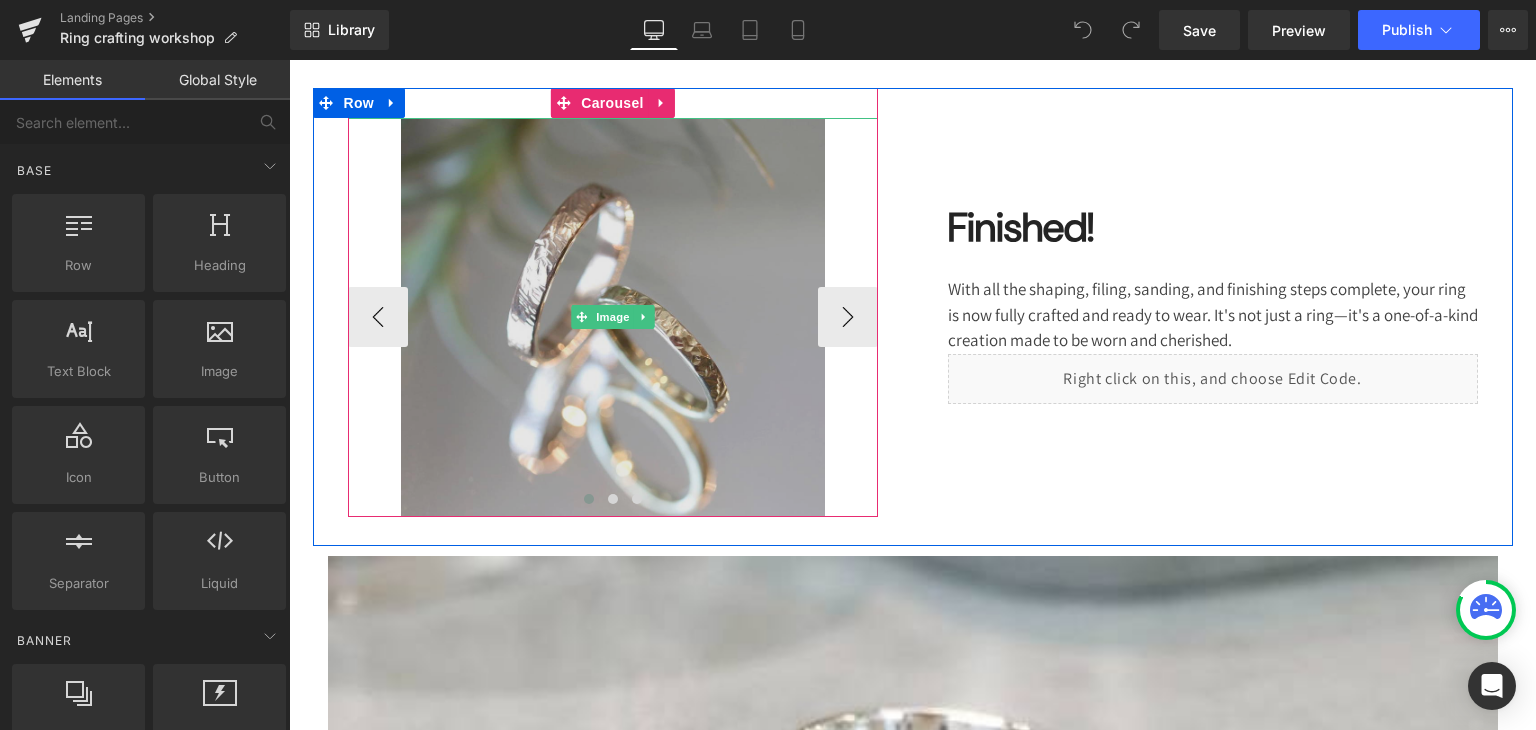 click at bounding box center [613, 317] 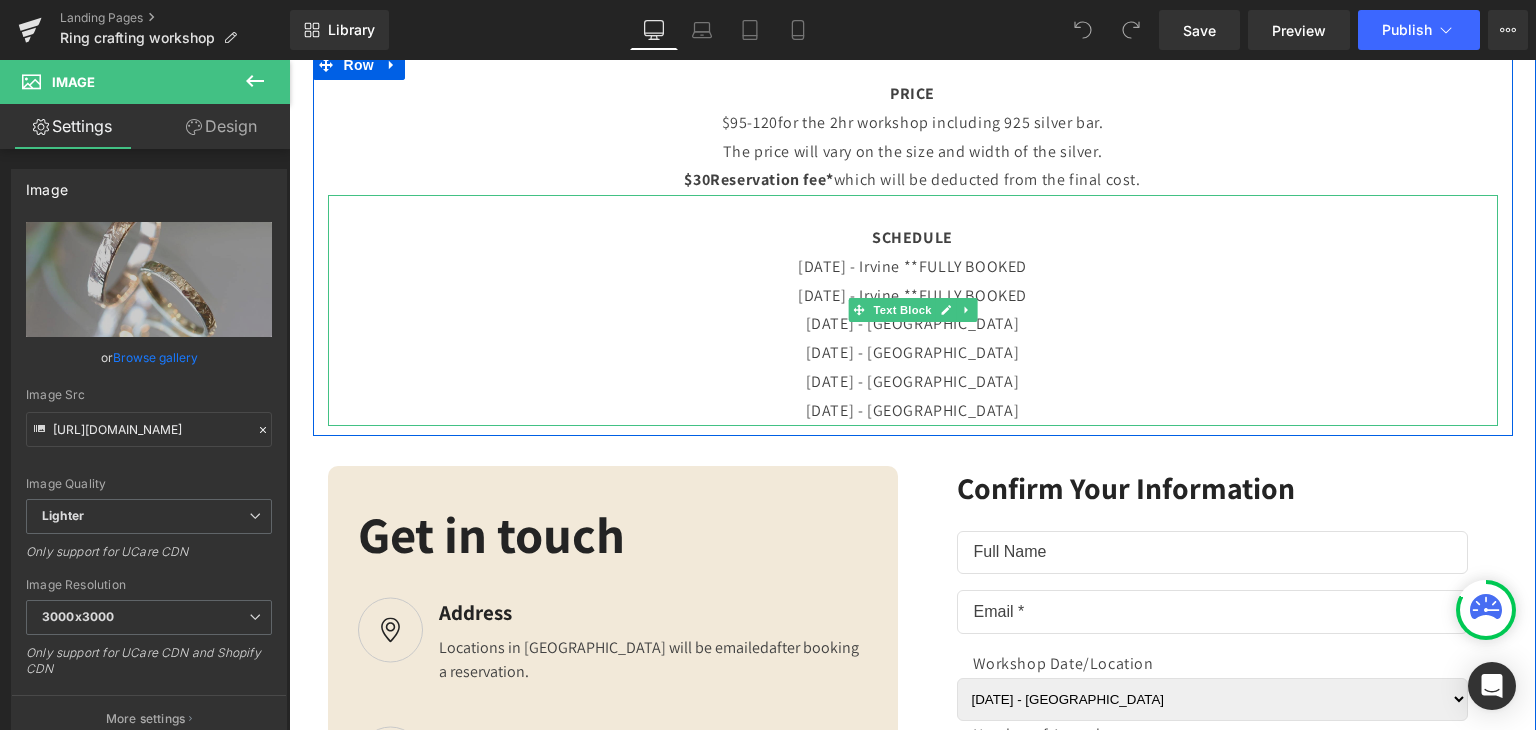 scroll, scrollTop: 5011, scrollLeft: 0, axis: vertical 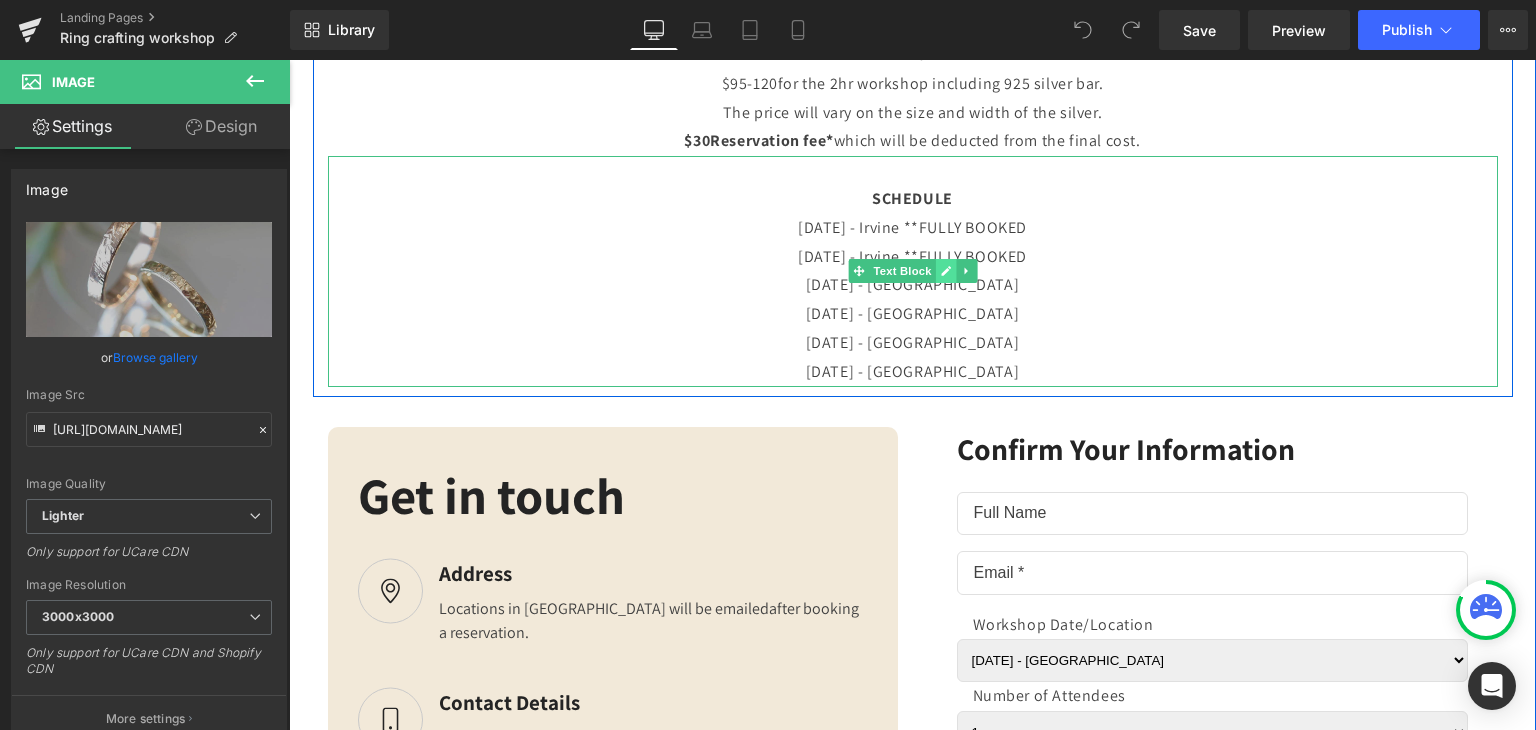 click 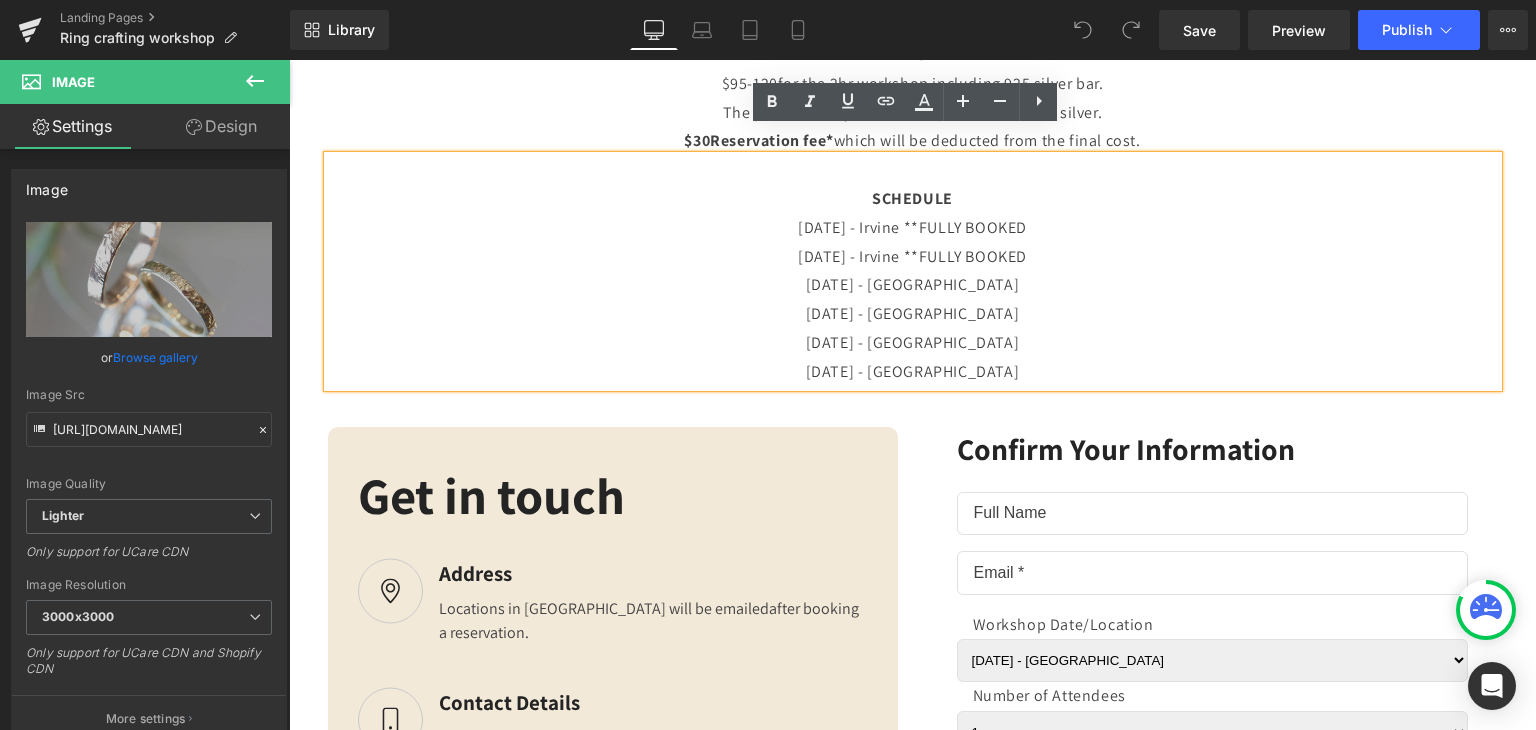 drag, startPoint x: 1010, startPoint y: 313, endPoint x: 1012, endPoint y: 327, distance: 14.142136 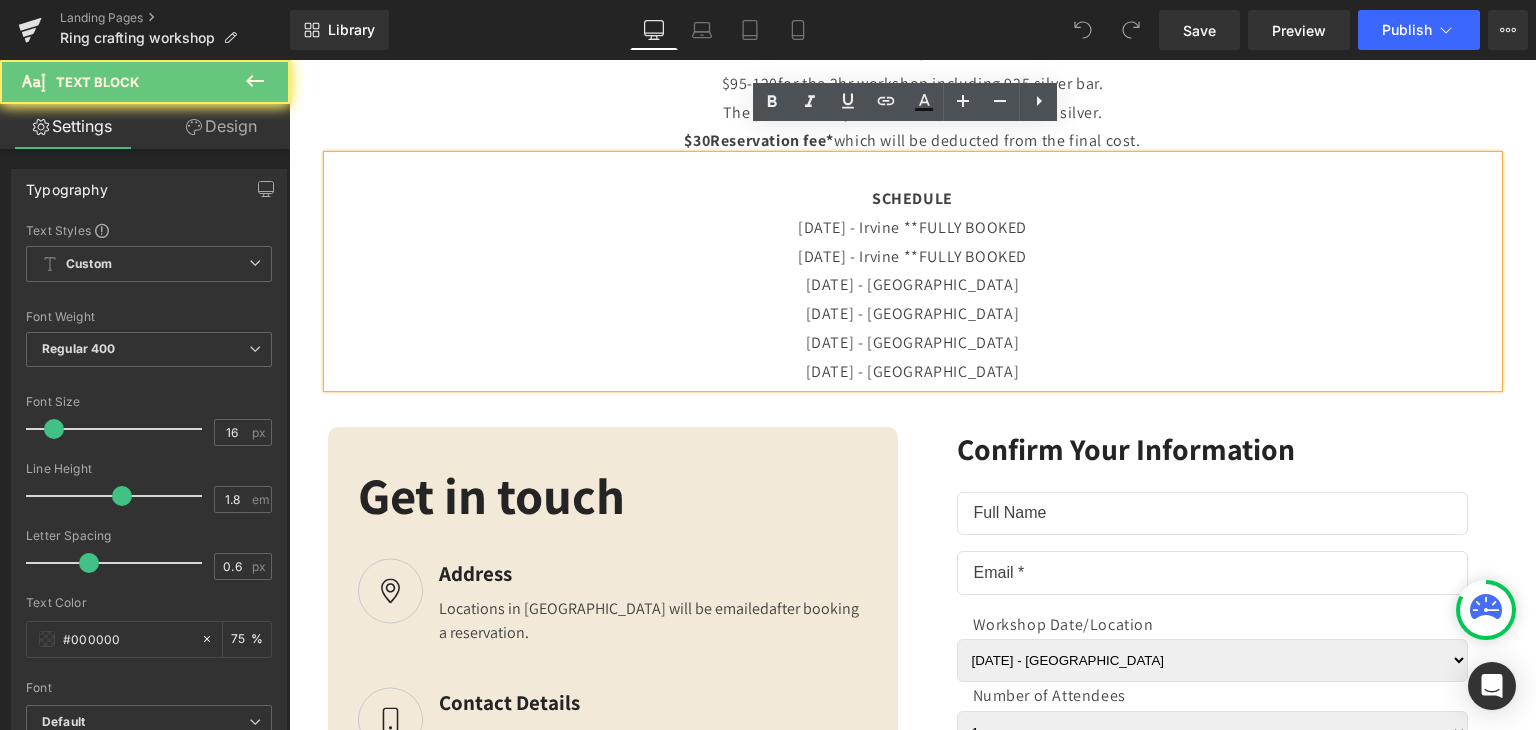 click on "[DATE] - [GEOGRAPHIC_DATA]" at bounding box center (913, 372) 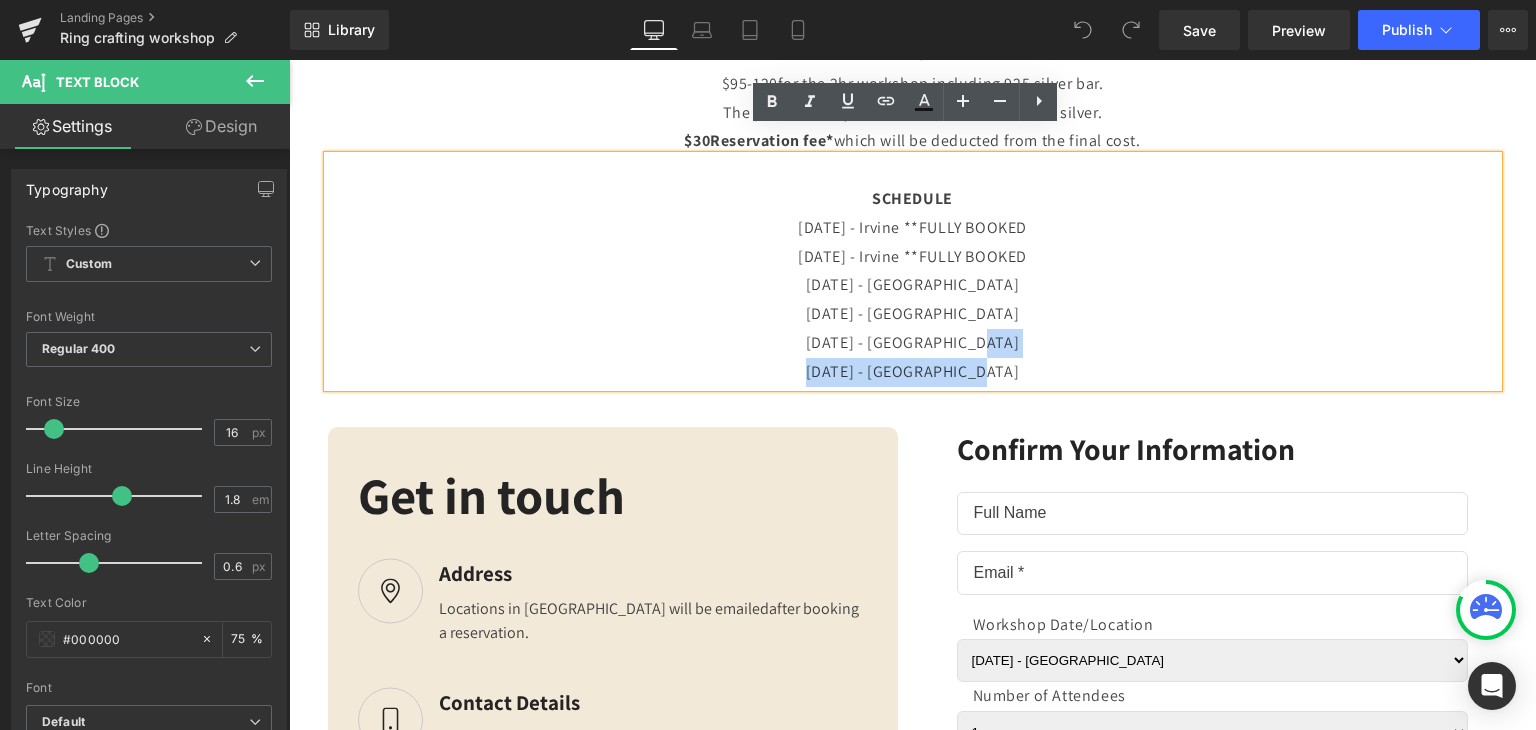 drag, startPoint x: 1003, startPoint y: 328, endPoint x: 1016, endPoint y: 343, distance: 19.849434 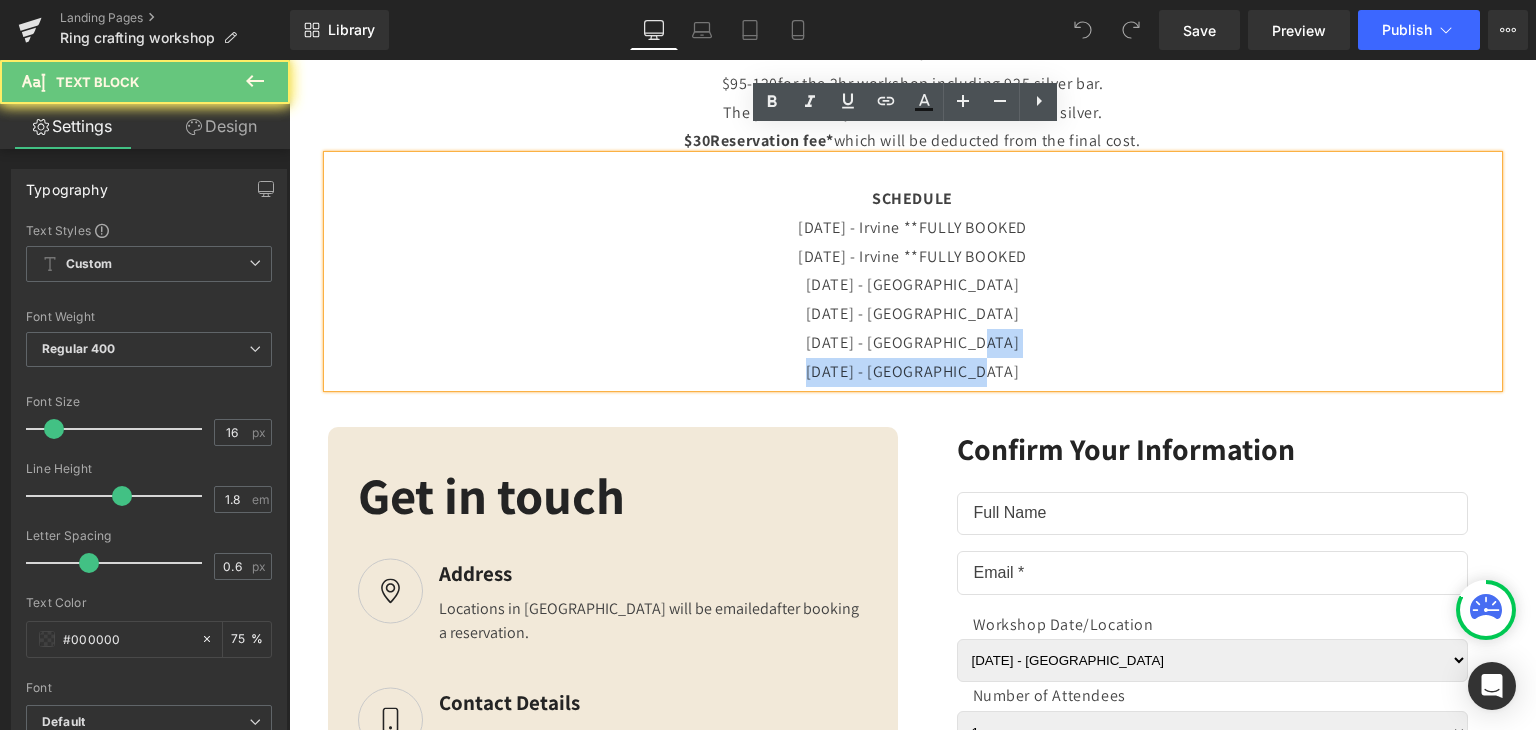 click on "[DATE] - [GEOGRAPHIC_DATA]" at bounding box center [913, 372] 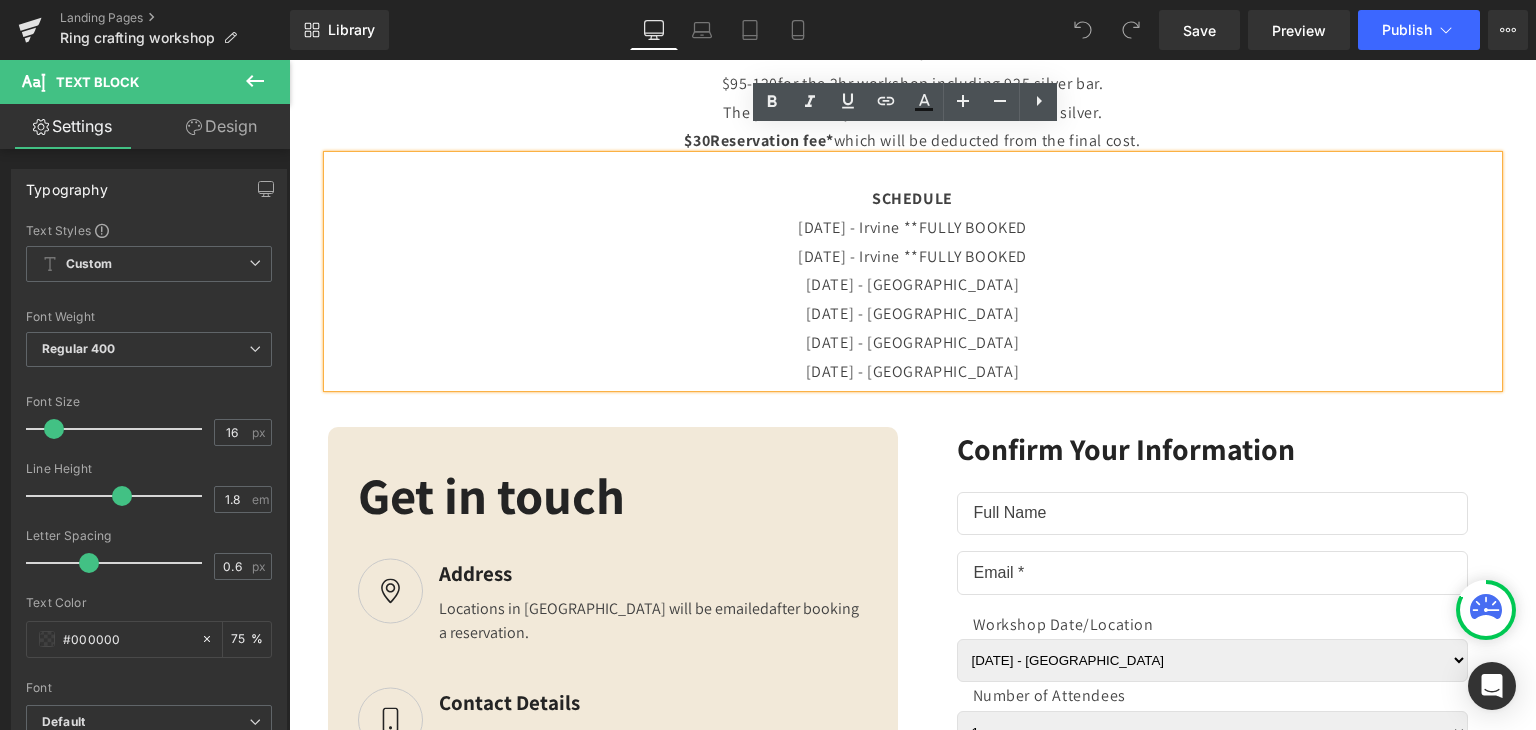 type 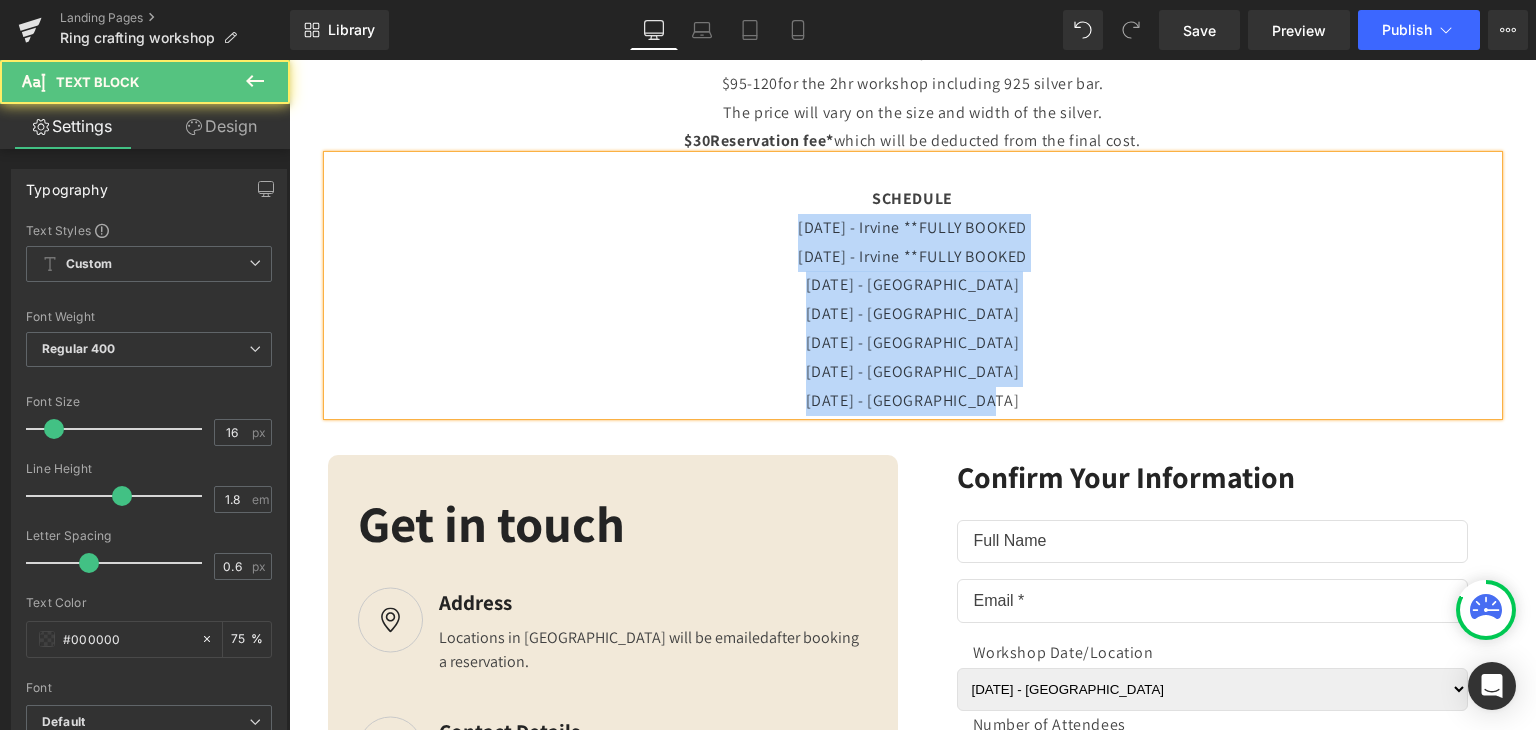 drag, startPoint x: 1039, startPoint y: 373, endPoint x: 753, endPoint y: 211, distance: 328.6944 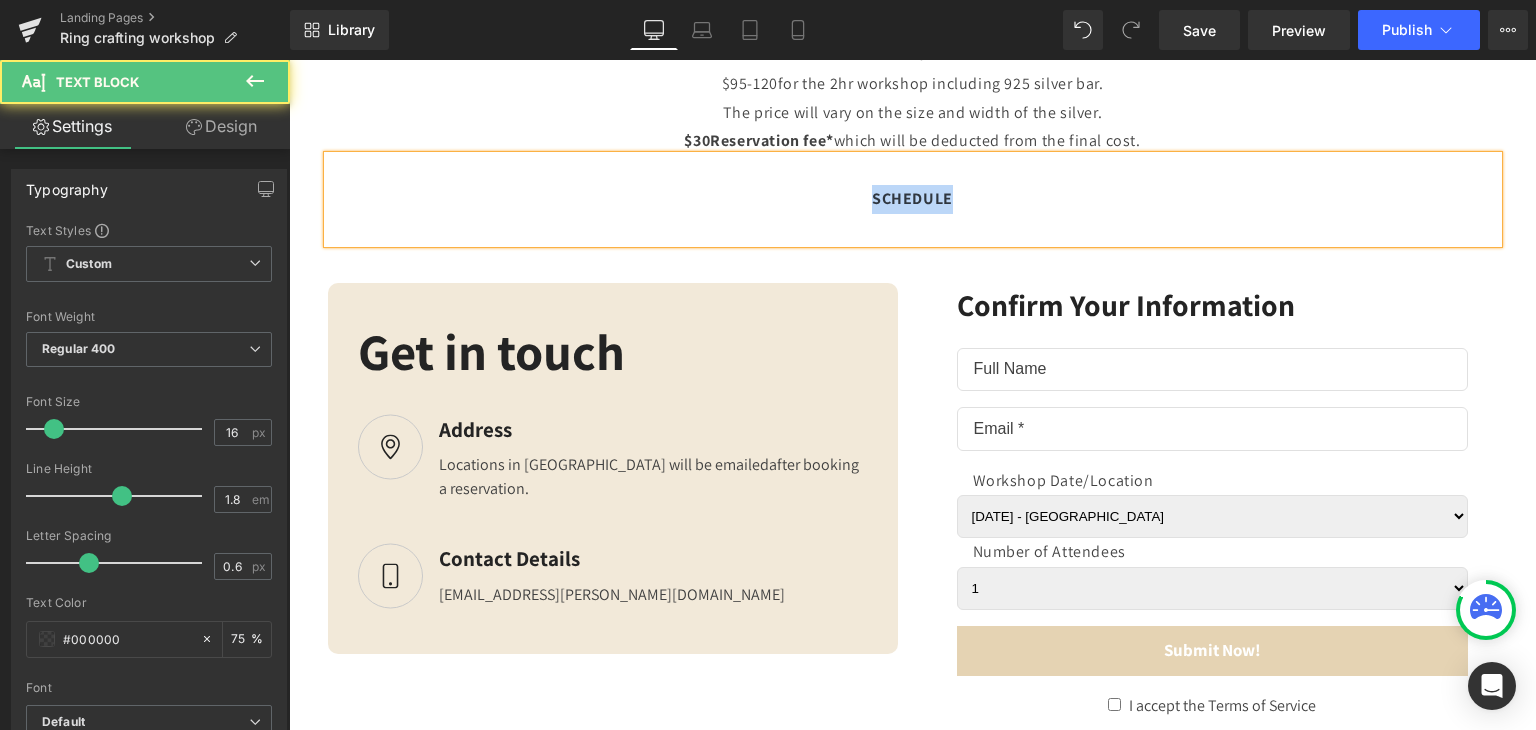 drag, startPoint x: 982, startPoint y: 182, endPoint x: 852, endPoint y: 174, distance: 130.24593 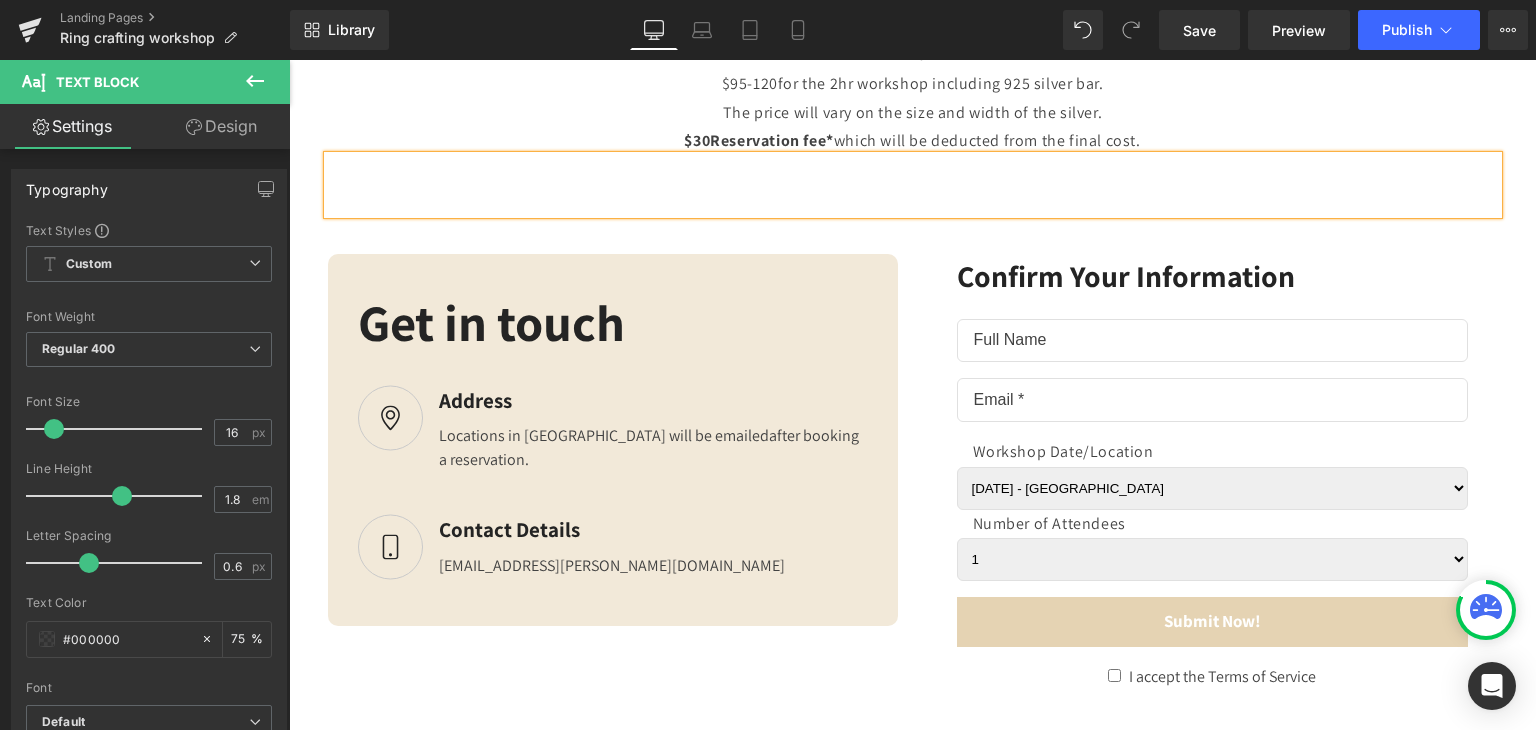 click at bounding box center (913, 199) 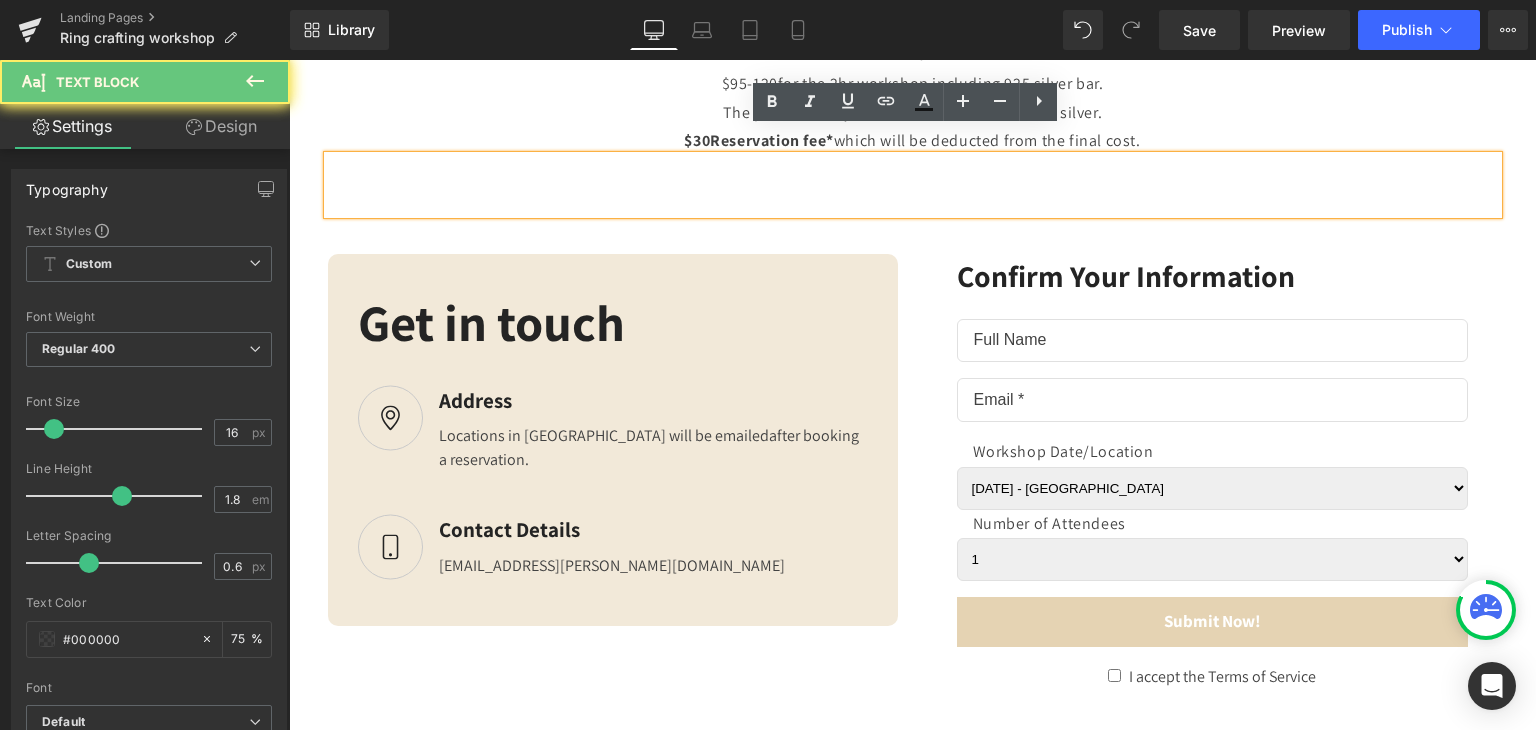 click at bounding box center (913, 199) 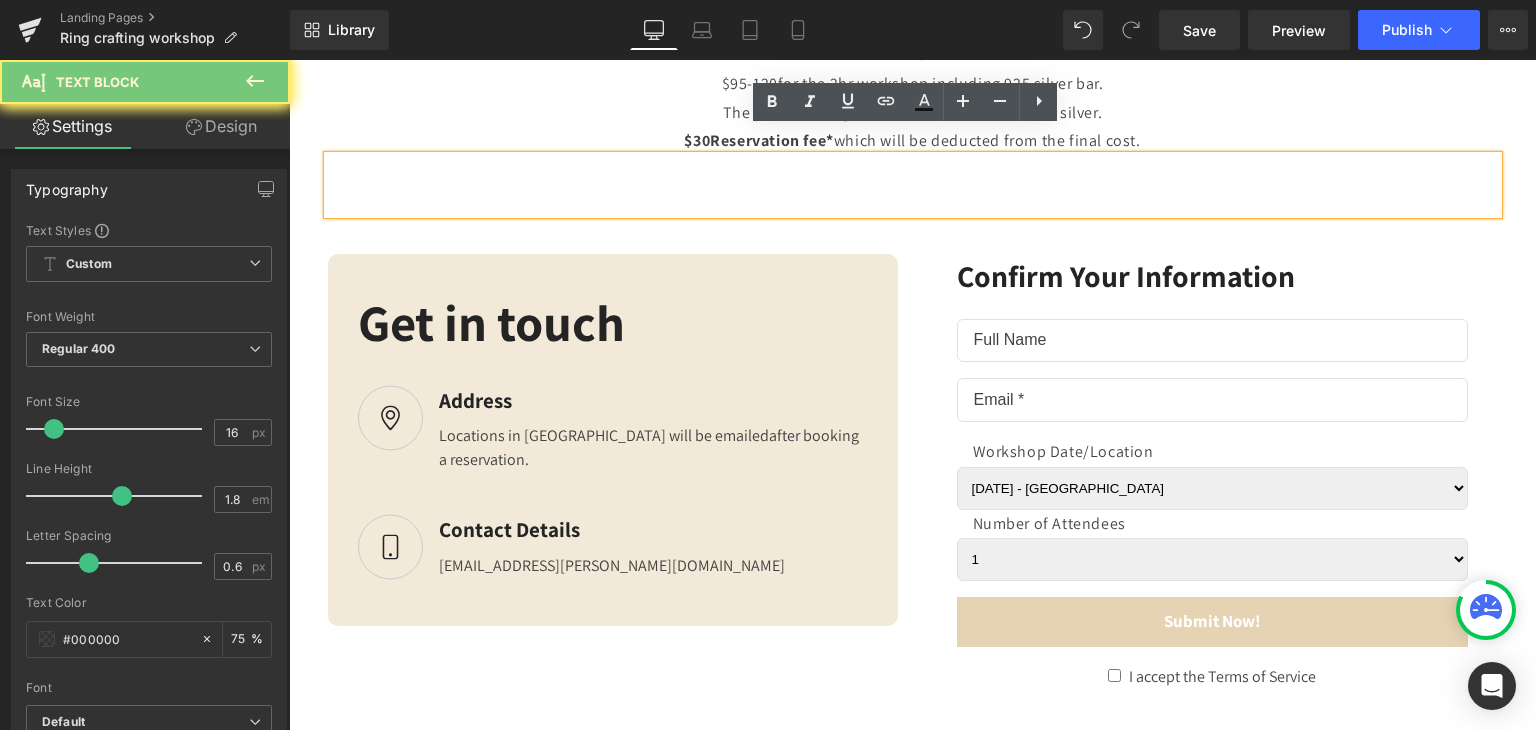 click at bounding box center [913, 199] 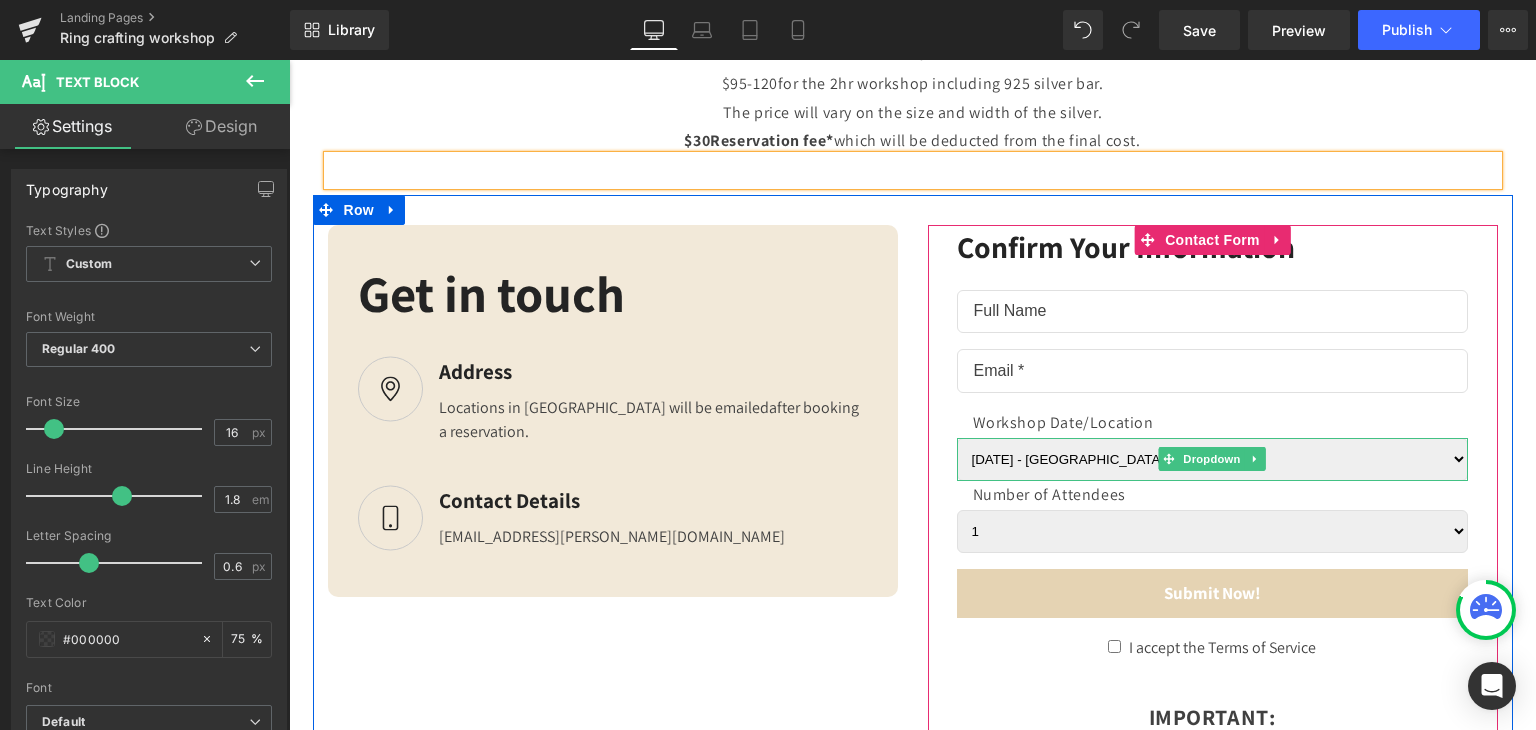 click on "[DATE] - [GEOGRAPHIC_DATA] [DATE] - [GEOGRAPHIC_DATA] [DATE] - [GEOGRAPHIC_DATA] [DATE] - [GEOGRAPHIC_DATA]" at bounding box center (1212, 459) 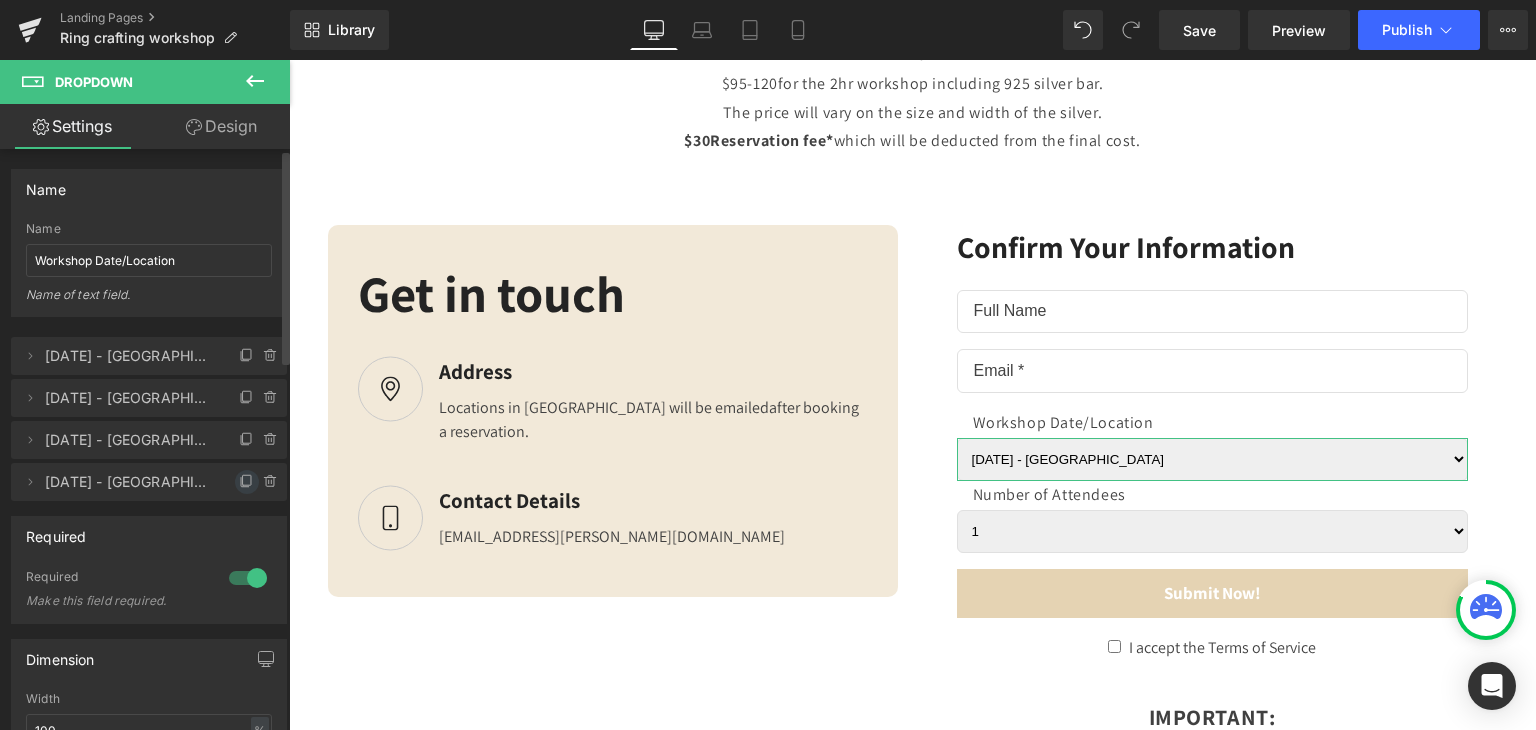 click 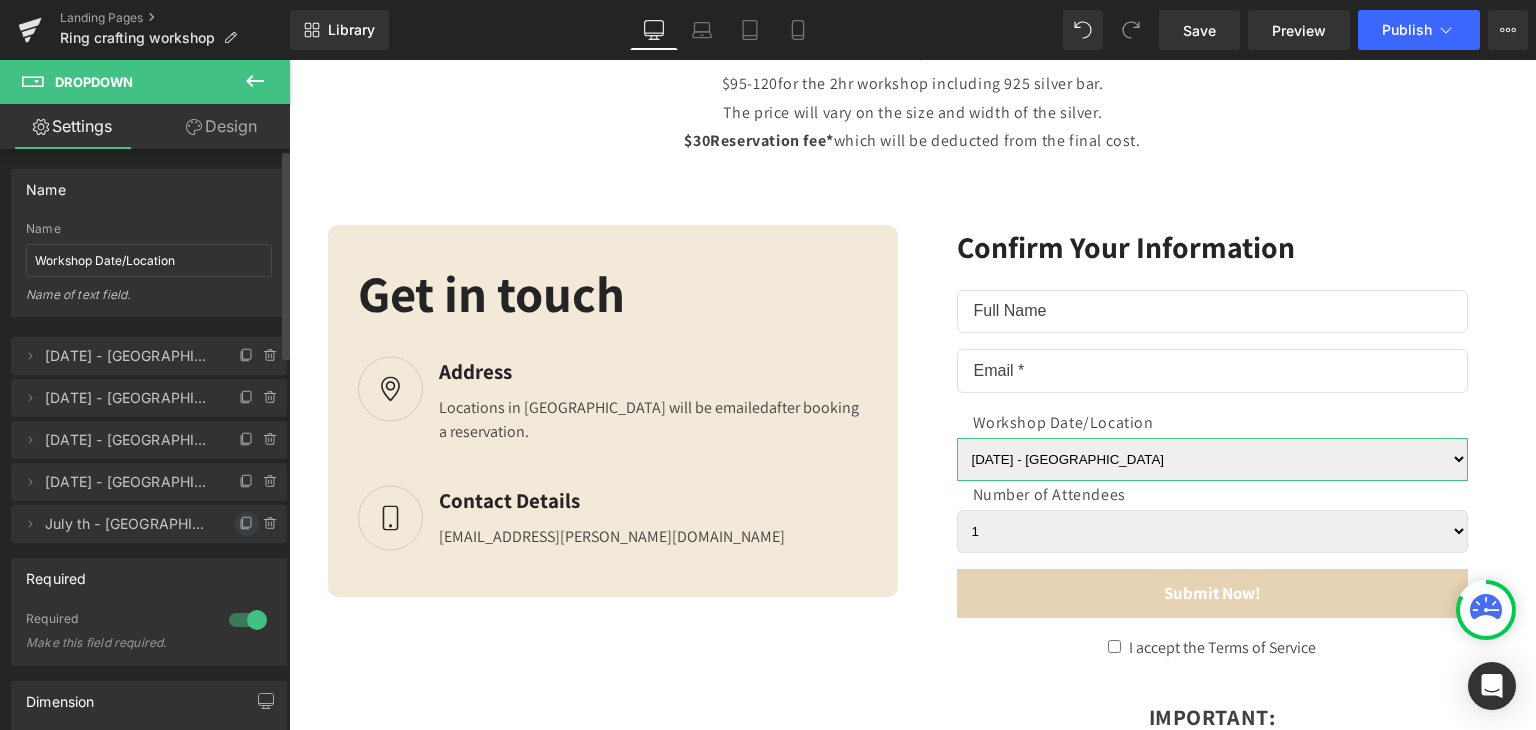 click 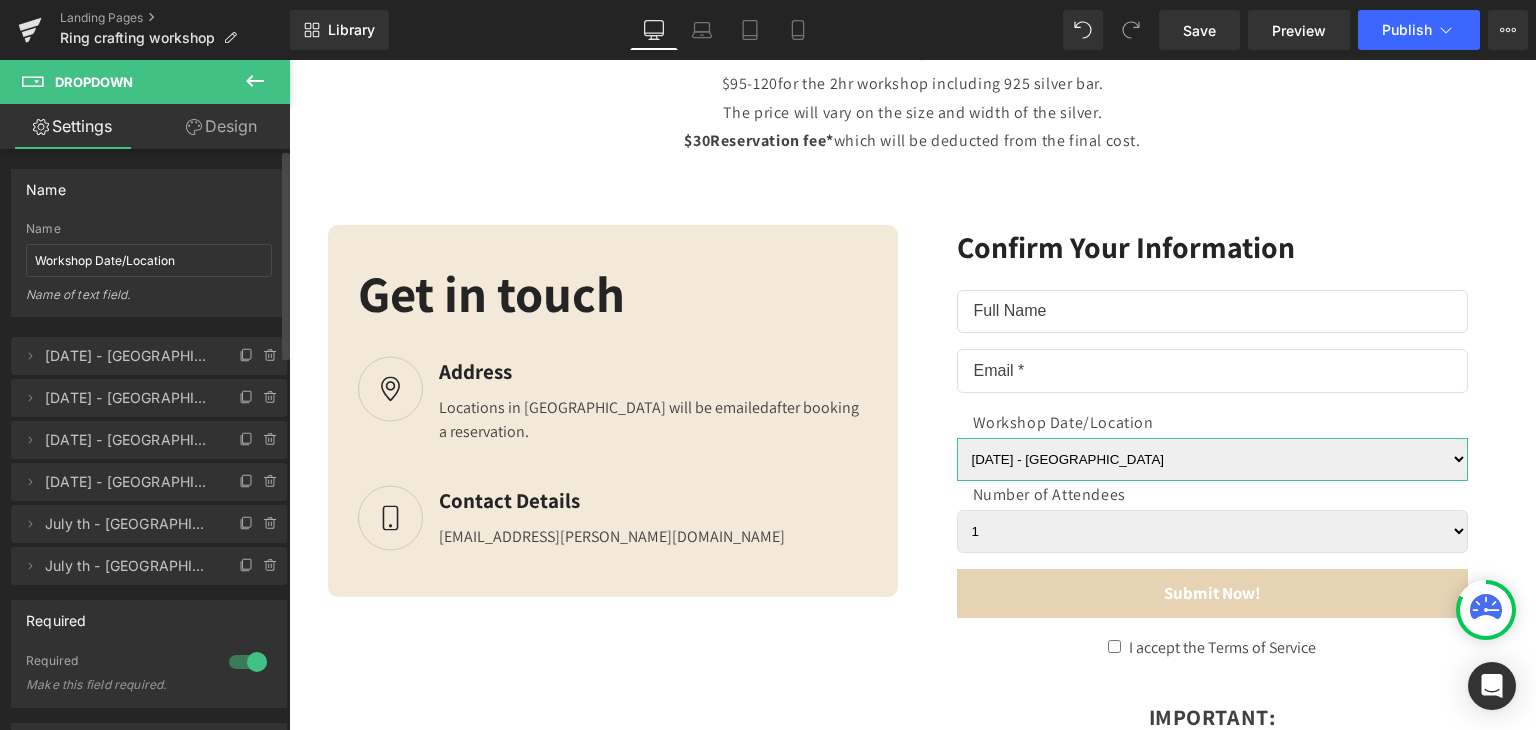 click on "July th - [GEOGRAPHIC_DATA] 5" at bounding box center (129, 524) 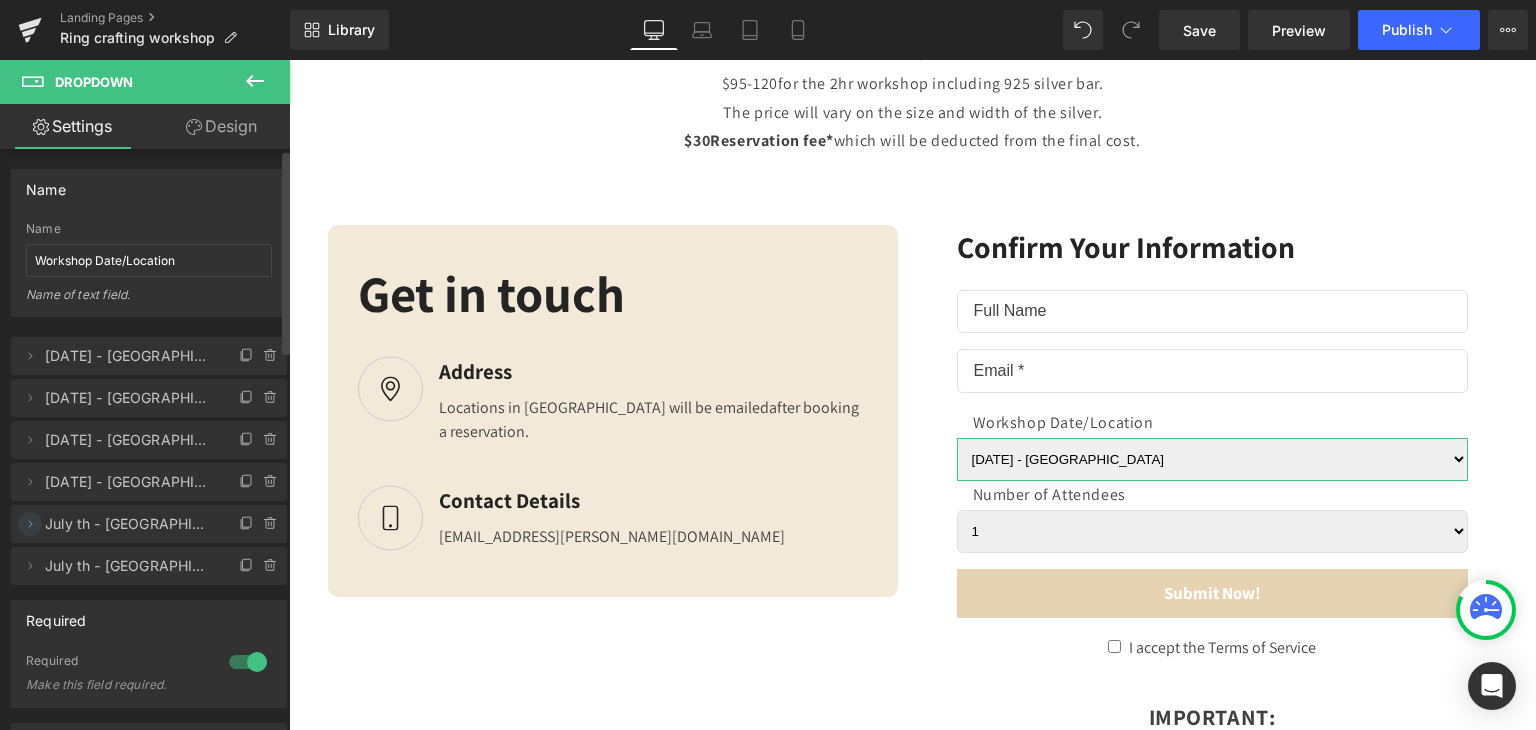 click 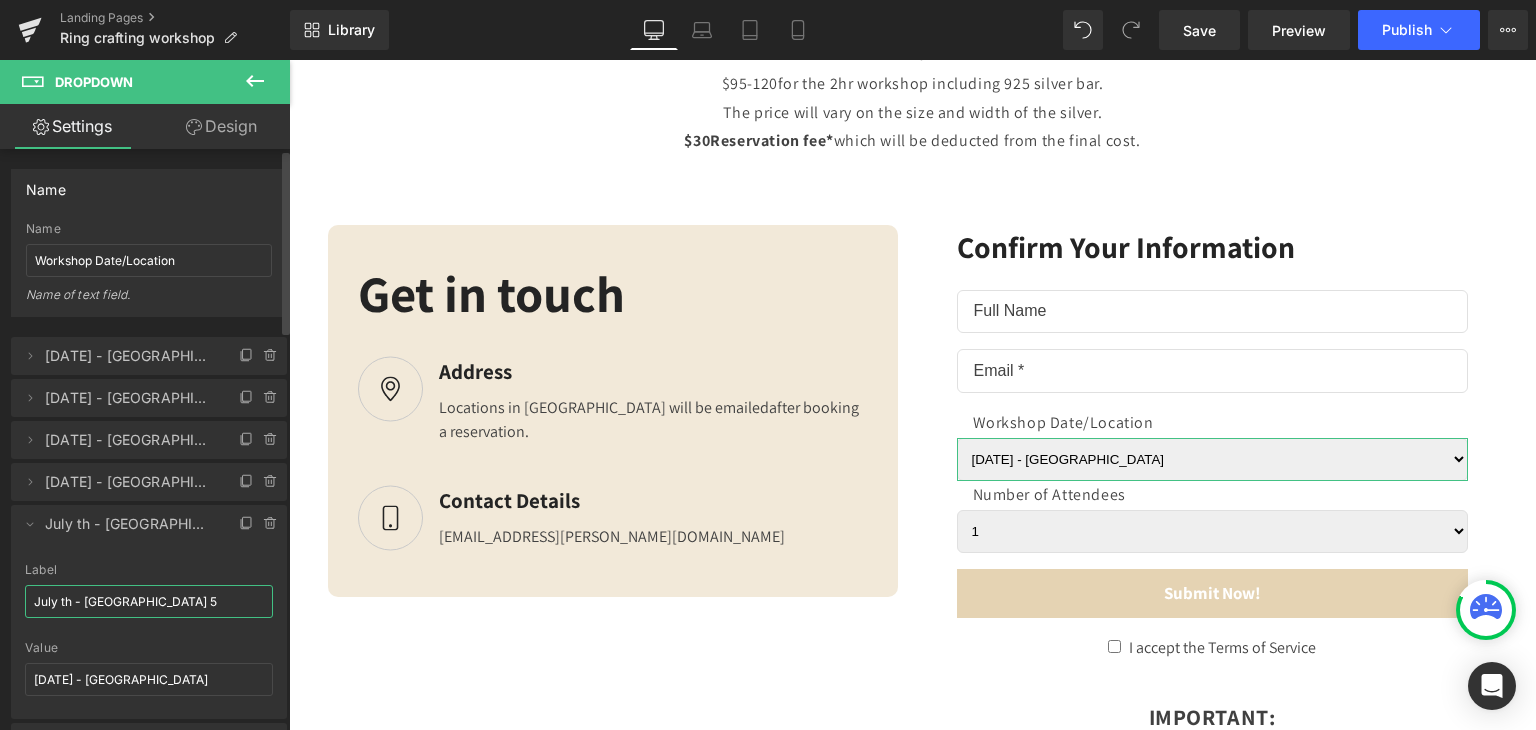drag, startPoint x: 73, startPoint y: 597, endPoint x: 0, endPoint y: 598, distance: 73.00685 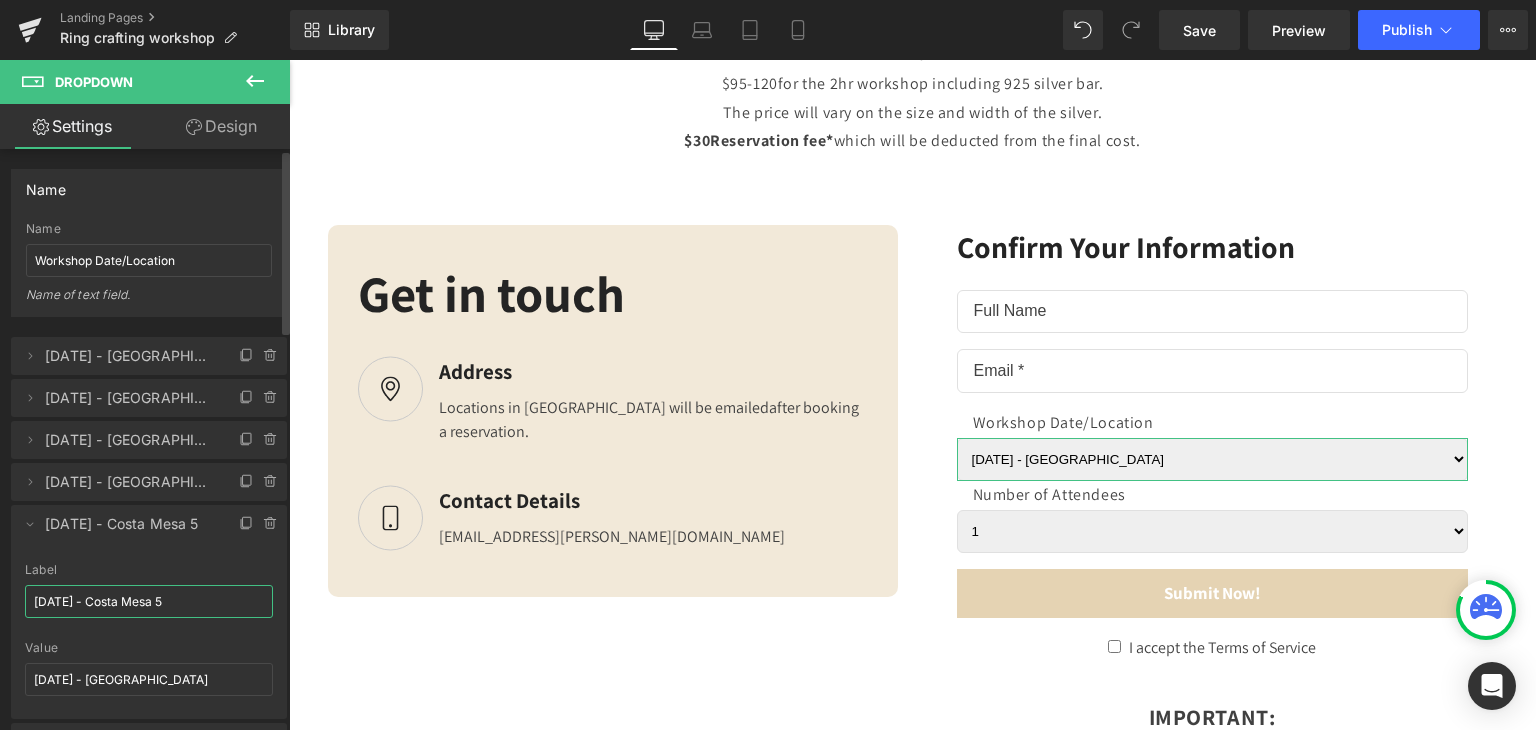 click on "[DATE] - Costa Mesa 5" at bounding box center (149, 601) 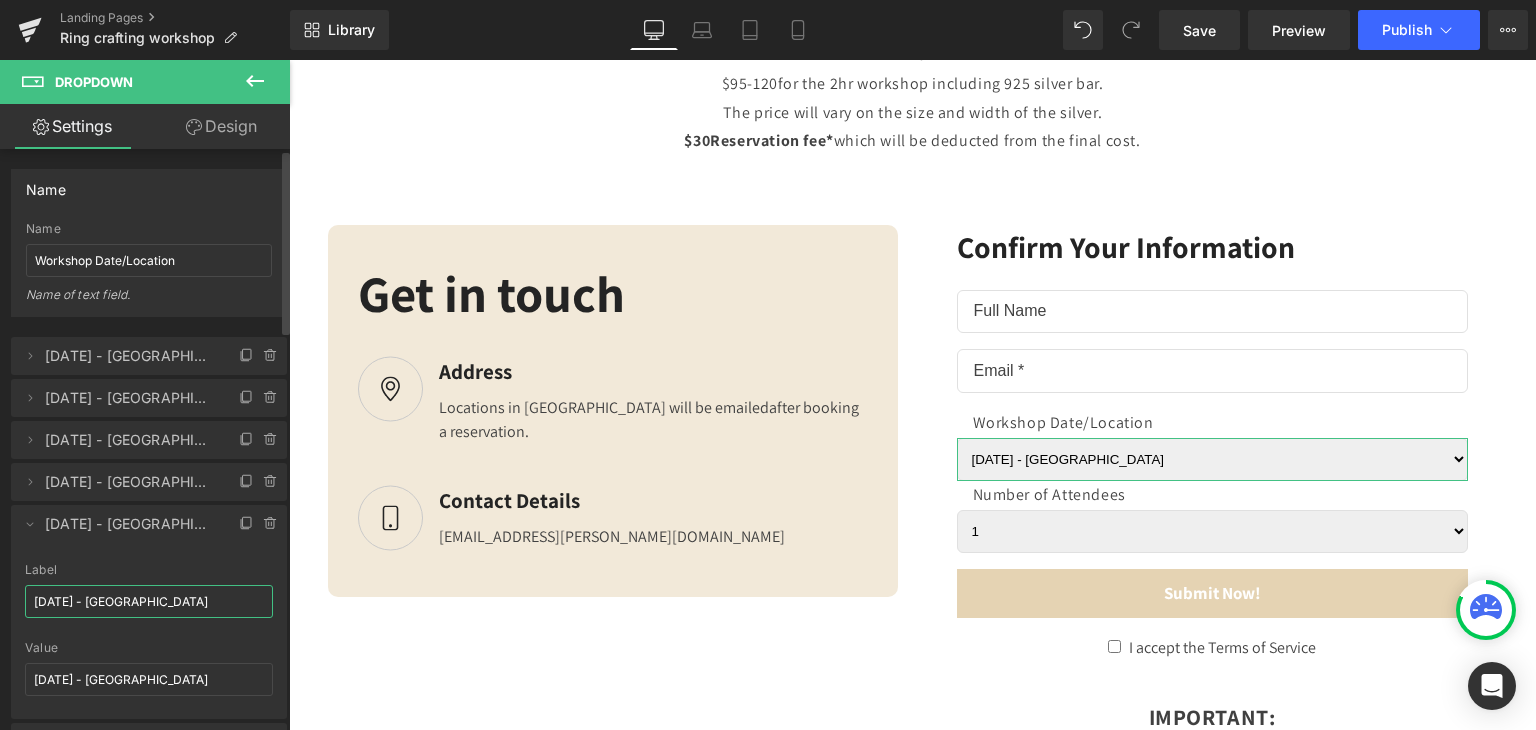drag, startPoint x: 241, startPoint y: 610, endPoint x: 0, endPoint y: 610, distance: 241 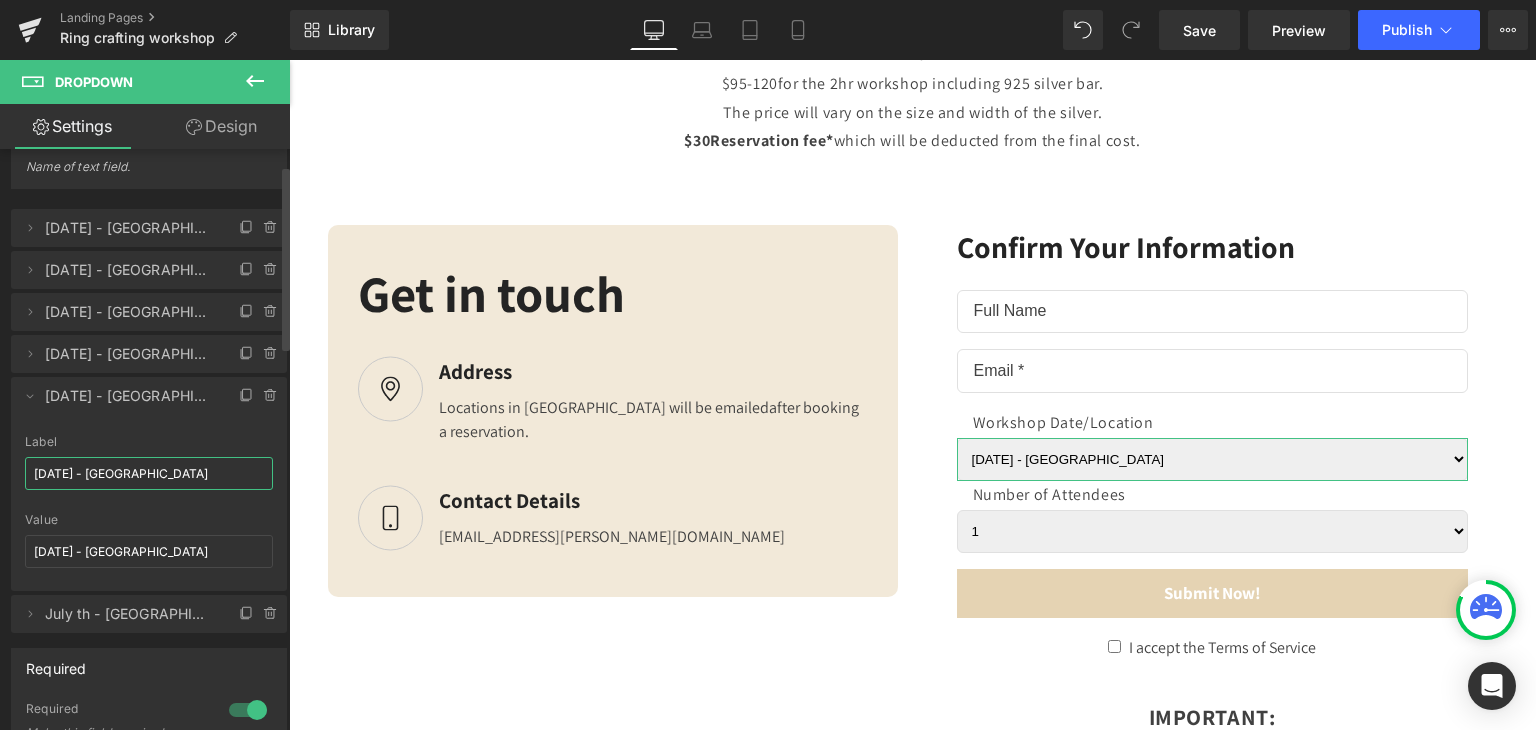 scroll, scrollTop: 166, scrollLeft: 0, axis: vertical 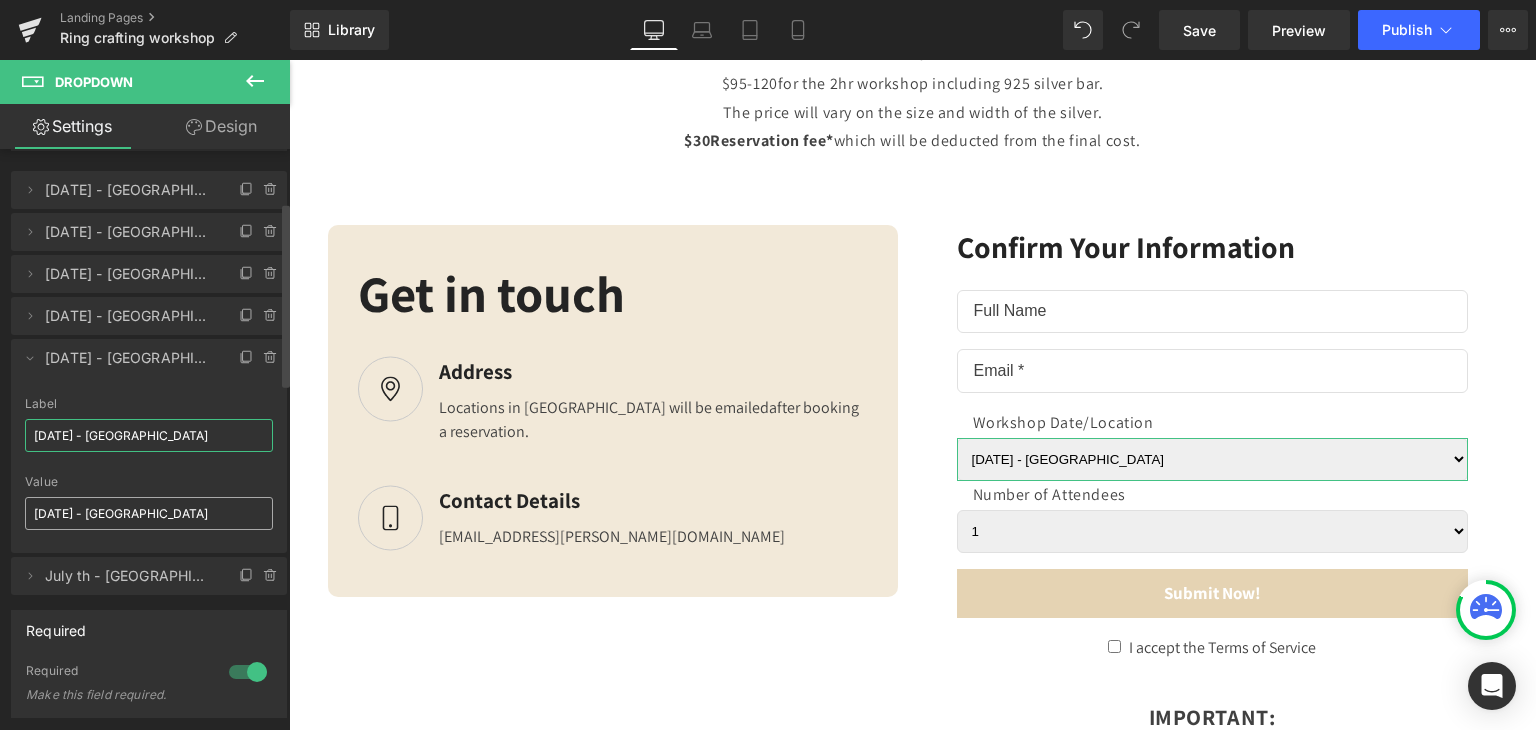 type on "[DATE] - [GEOGRAPHIC_DATA]" 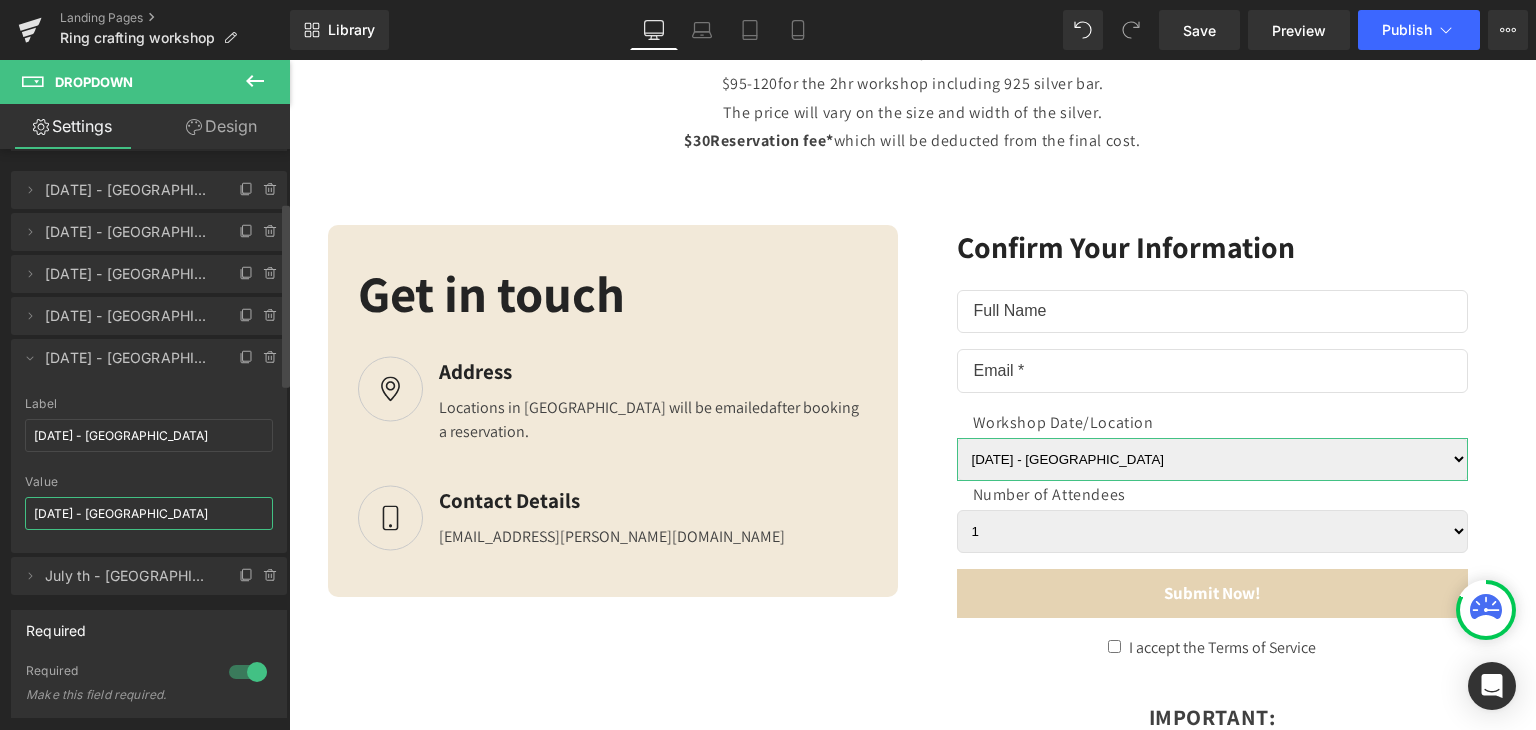 drag, startPoint x: 192, startPoint y: 504, endPoint x: 0, endPoint y: 520, distance: 192.66551 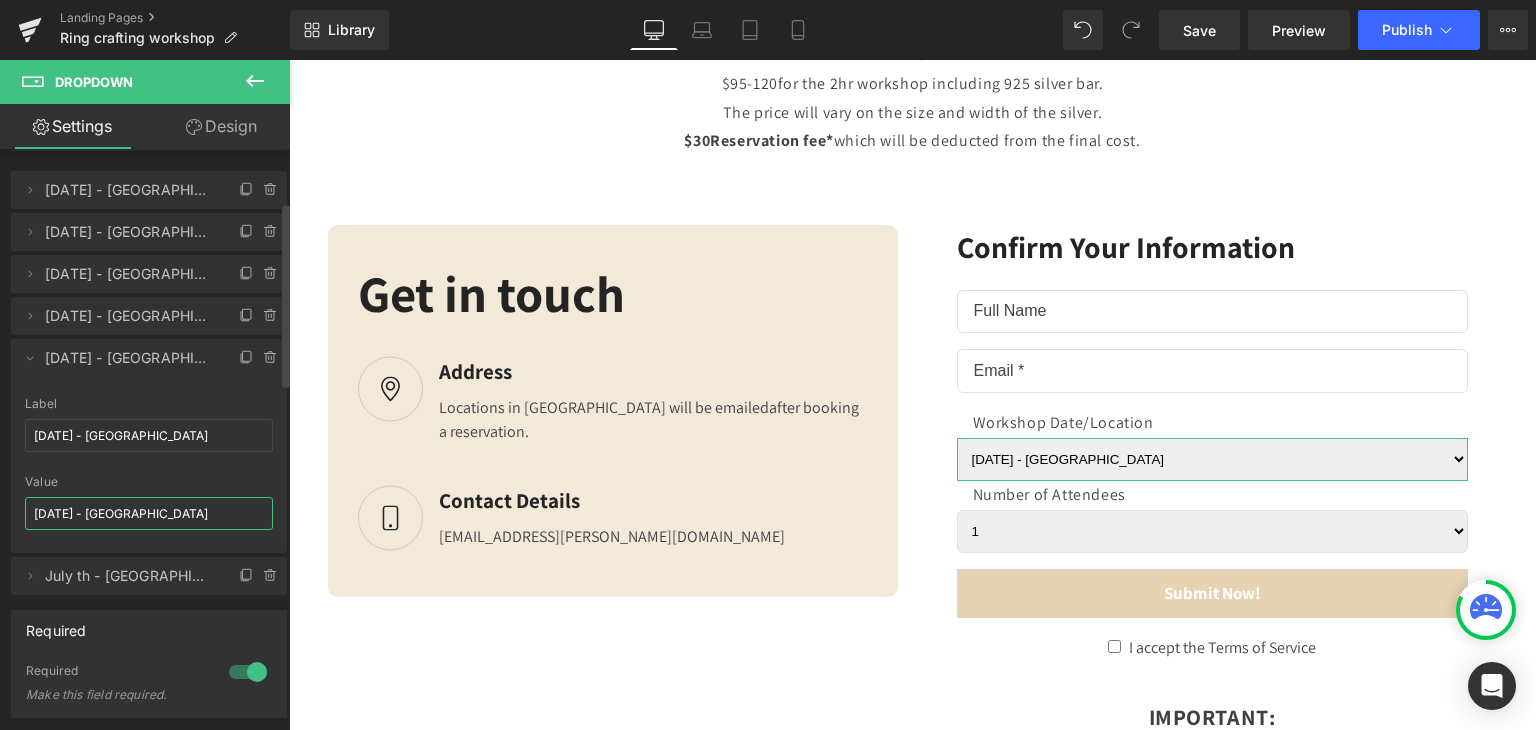 click on "Delete Cancel             [DATE] - [GEOGRAPHIC_DATA]       [DATE] - [GEOGRAPHIC_DATA] Label [DATE] - [GEOGRAPHIC_DATA] [DATE] - [GEOGRAPHIC_DATA] Value [DATE] - [GEOGRAPHIC_DATA]       [GEOGRAPHIC_DATA] Cancel             [DATE] - [GEOGRAPHIC_DATA]       [DATE] - [GEOGRAPHIC_DATA] Label [DATE] - [GEOGRAPHIC_DATA] [DATE] - [GEOGRAPHIC_DATA] Value [DATE] - [GEOGRAPHIC_DATA]       [GEOGRAPHIC_DATA] Cancel             [DATE] - [GEOGRAPHIC_DATA]       [DATE] - [GEOGRAPHIC_DATA] Label [DATE] - [GEOGRAPHIC_DATA] [DATE] - [GEOGRAPHIC_DATA] Value [DATE] - [GEOGRAPHIC_DATA]       [GEOGRAPHIC_DATA] Cancel             [DATE] - [GEOGRAPHIC_DATA]       [DATE] - [GEOGRAPHIC_DATA] Label [DATE] - [GEOGRAPHIC_DATA] [DATE] - [GEOGRAPHIC_DATA] Value [DATE] - [GEOGRAPHIC_DATA]       [GEOGRAPHIC_DATA] Cancel             [DATE] - [GEOGRAPHIC_DATA]        July th - [GEOGRAPHIC_DATA] 5 Label [DATE] - [GEOGRAPHIC_DATA] [DATE] - [GEOGRAPHIC_DATA] Value [DATE] - [GEOGRAPHIC_DATA]       Delete Cancel             July th - [GEOGRAPHIC_DATA] [DATE] th - [GEOGRAPHIC_DATA] 6 Label July th - [GEOGRAPHIC_DATA] 6 [DATE] - [GEOGRAPHIC_DATA] Value [DATE] - [GEOGRAPHIC_DATA]" at bounding box center (149, 373) 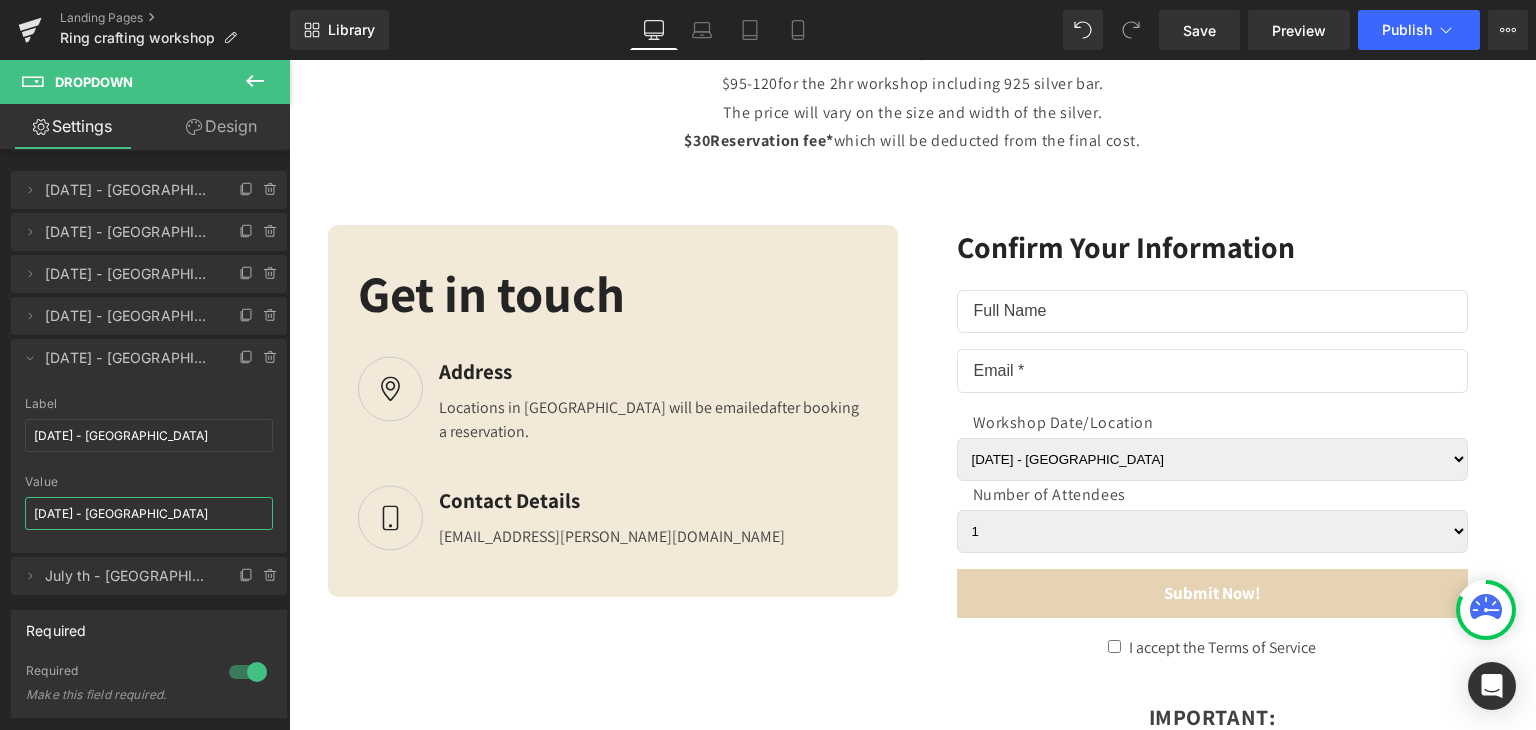 type on "[DATE] - [GEOGRAPHIC_DATA]" 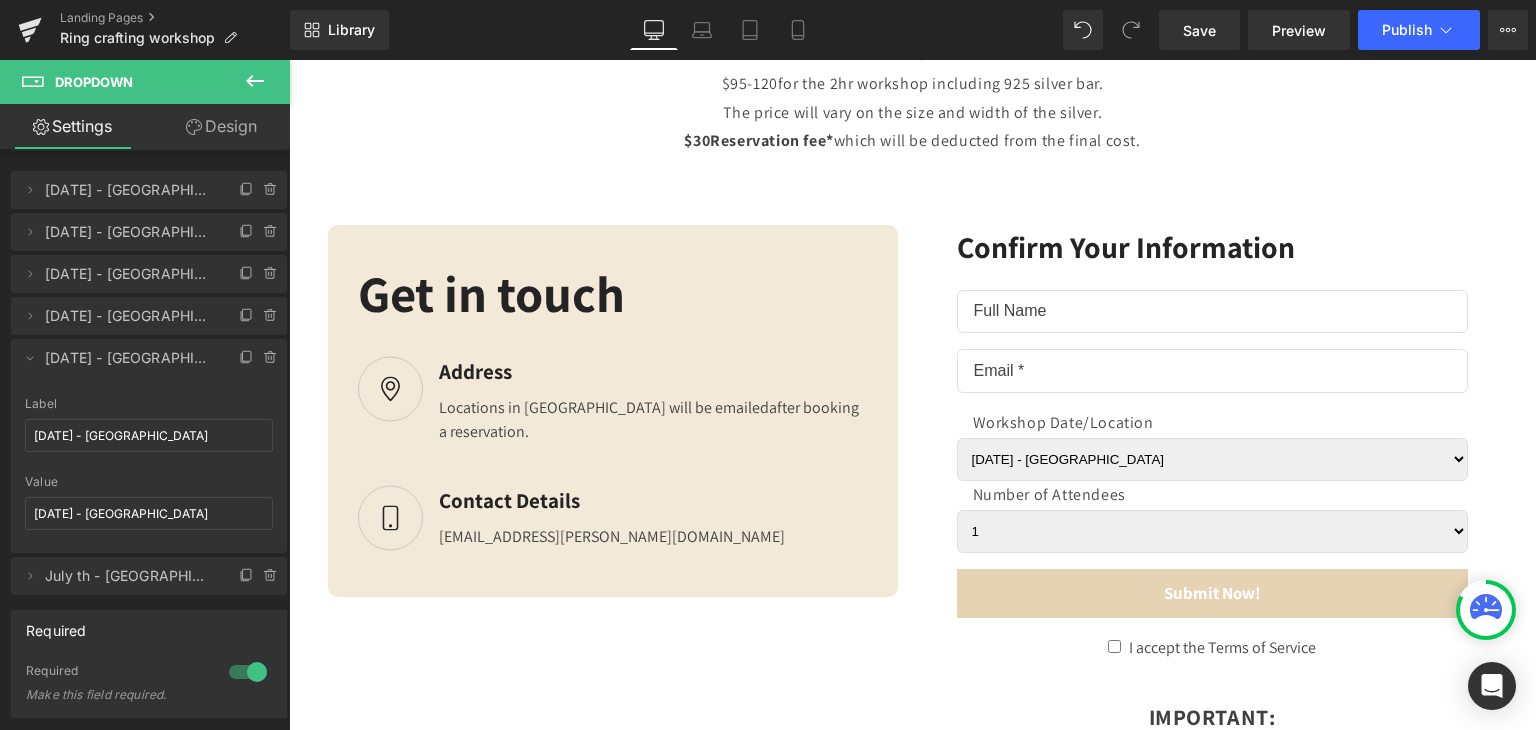 click 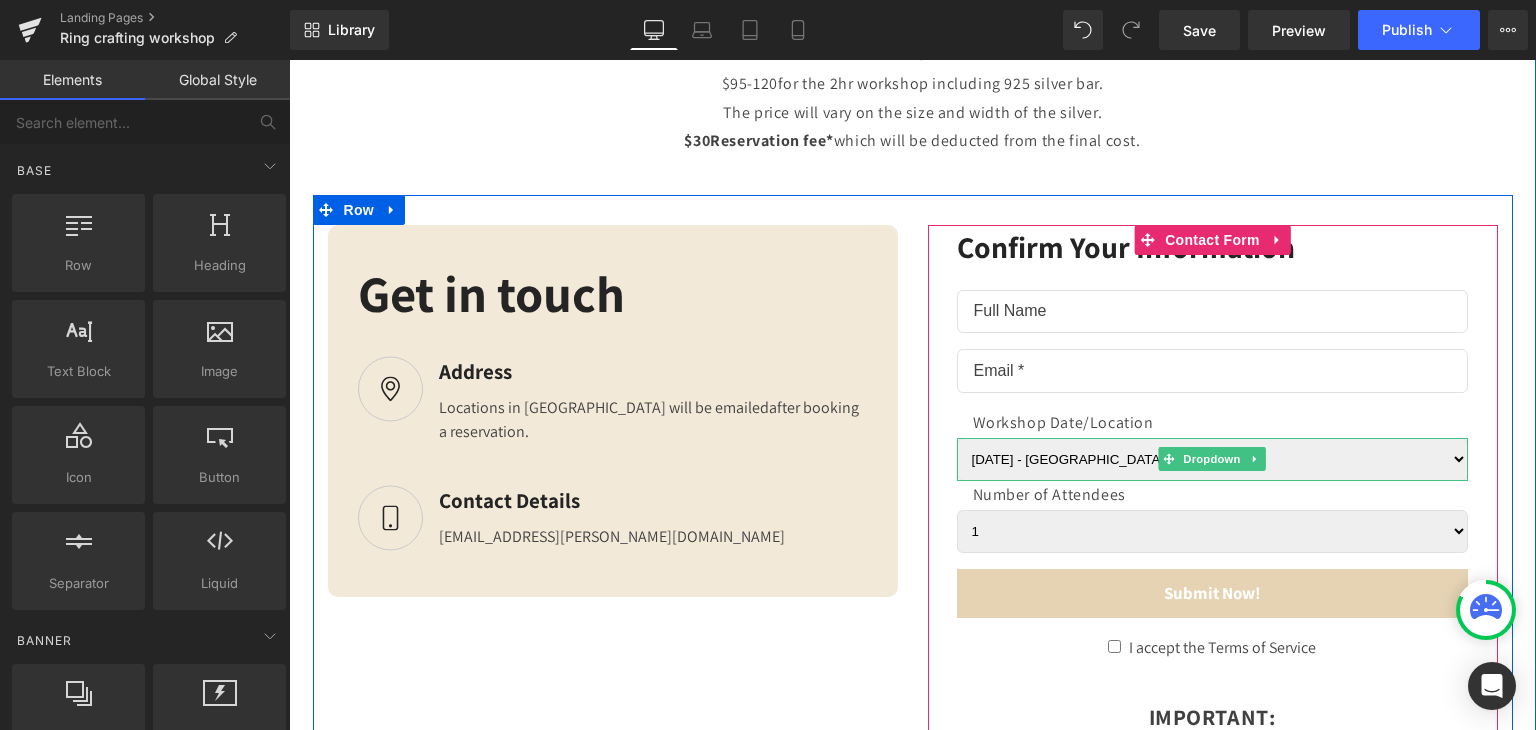 click on "[DATE] - [GEOGRAPHIC_DATA] [DATE] - [GEOGRAPHIC_DATA] [DATE] - [GEOGRAPHIC_DATA] [DATE] - [GEOGRAPHIC_DATA] [DATE] - [GEOGRAPHIC_DATA] July th - [GEOGRAPHIC_DATA] 6" at bounding box center (1212, 459) 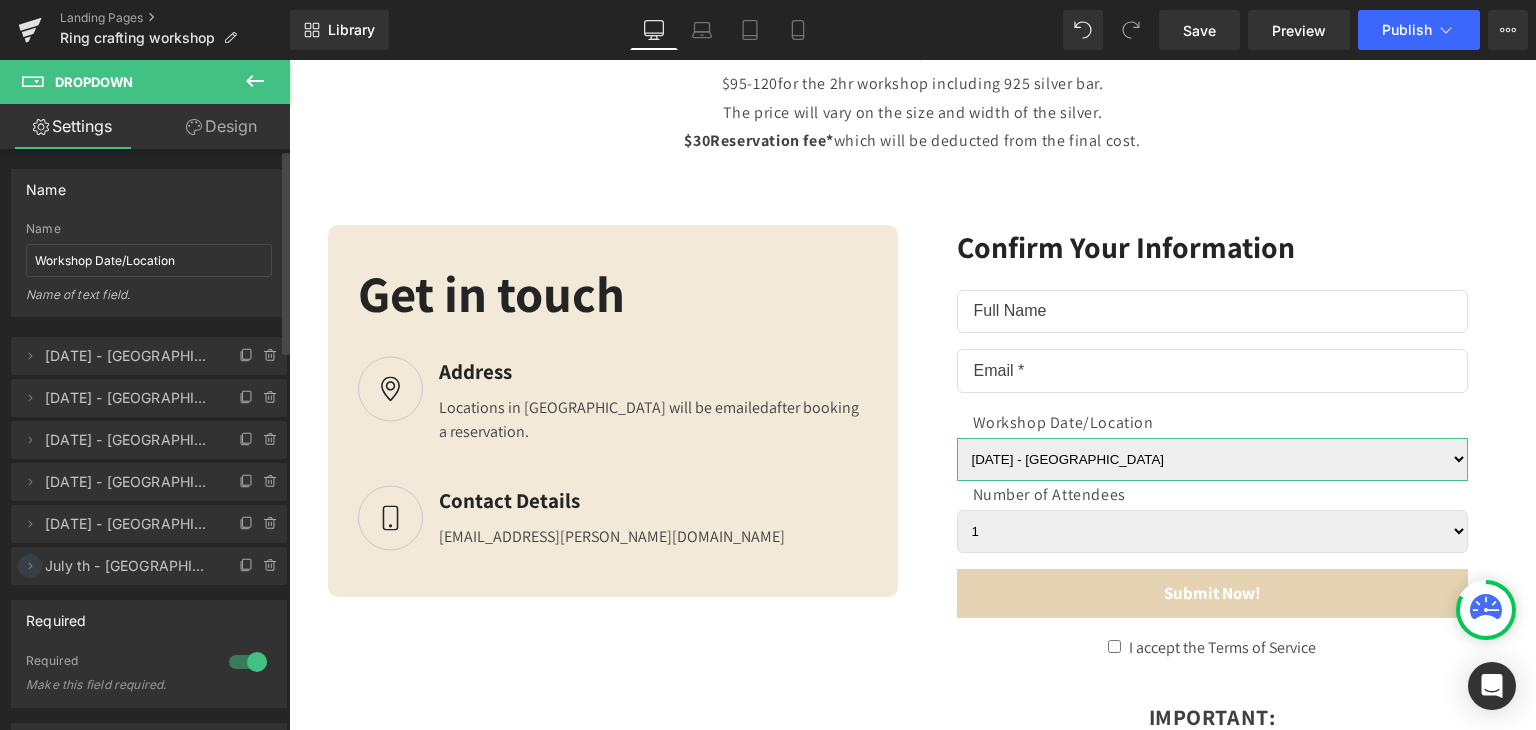 click 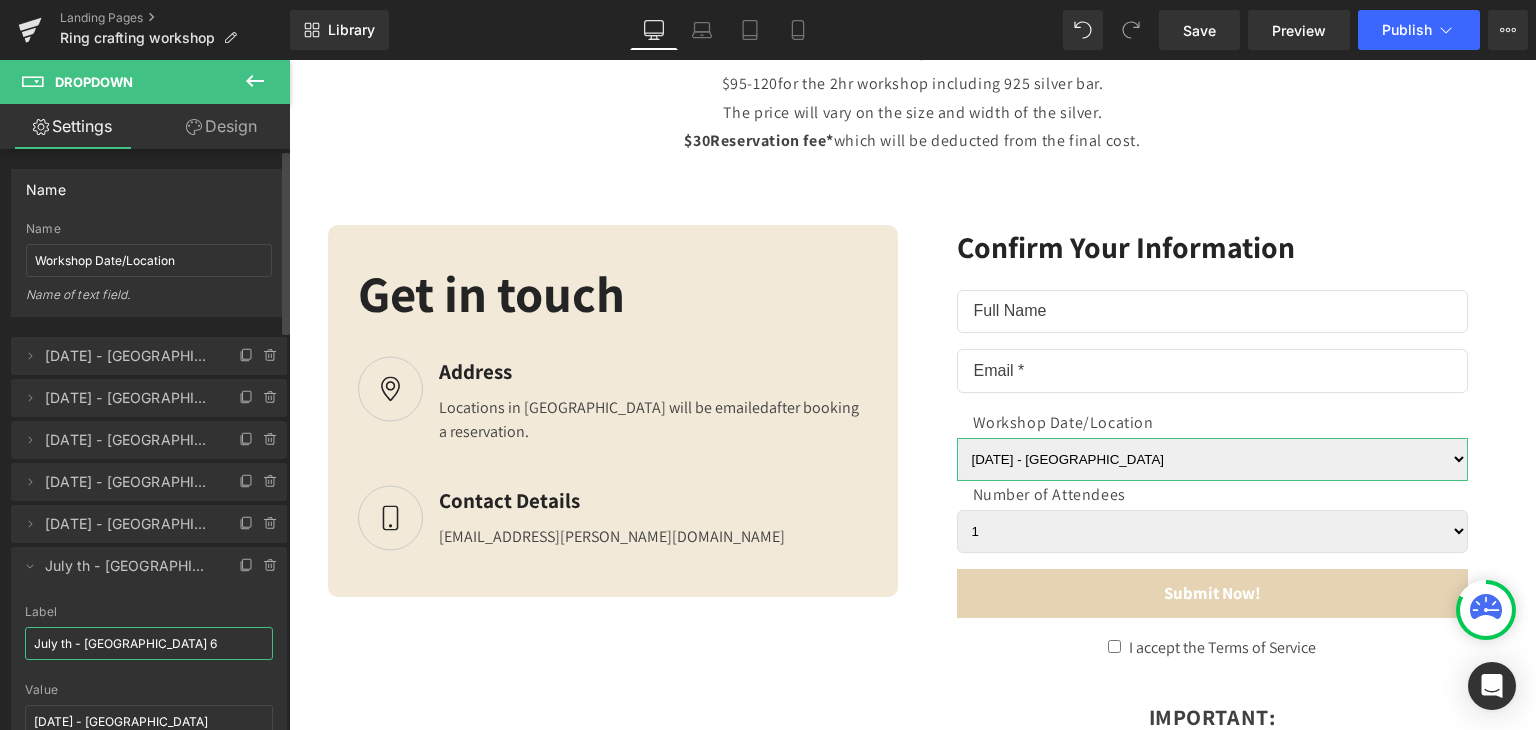 click on "July th - [GEOGRAPHIC_DATA] 6" at bounding box center (149, 643) 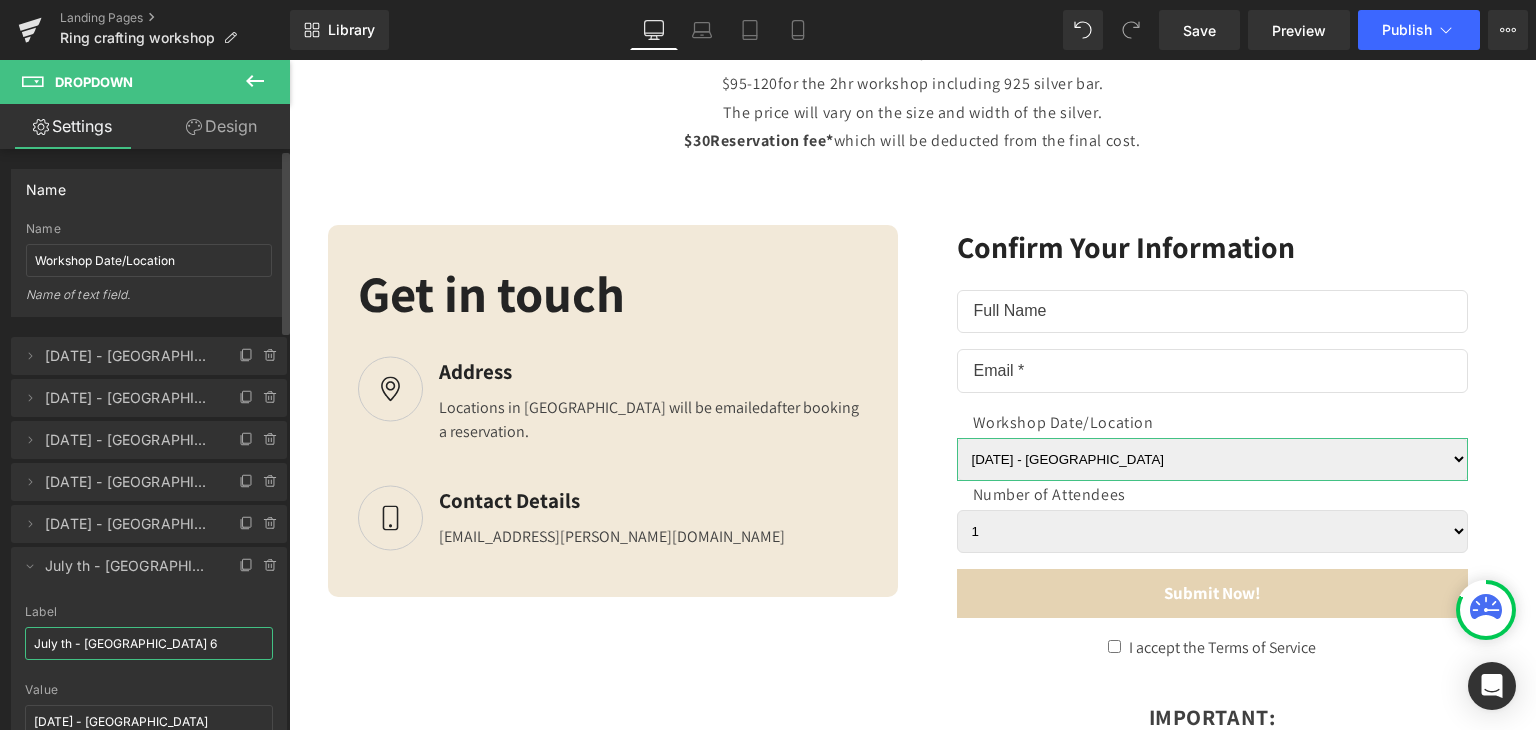 click on "July th - [GEOGRAPHIC_DATA] 6" at bounding box center (149, 643) 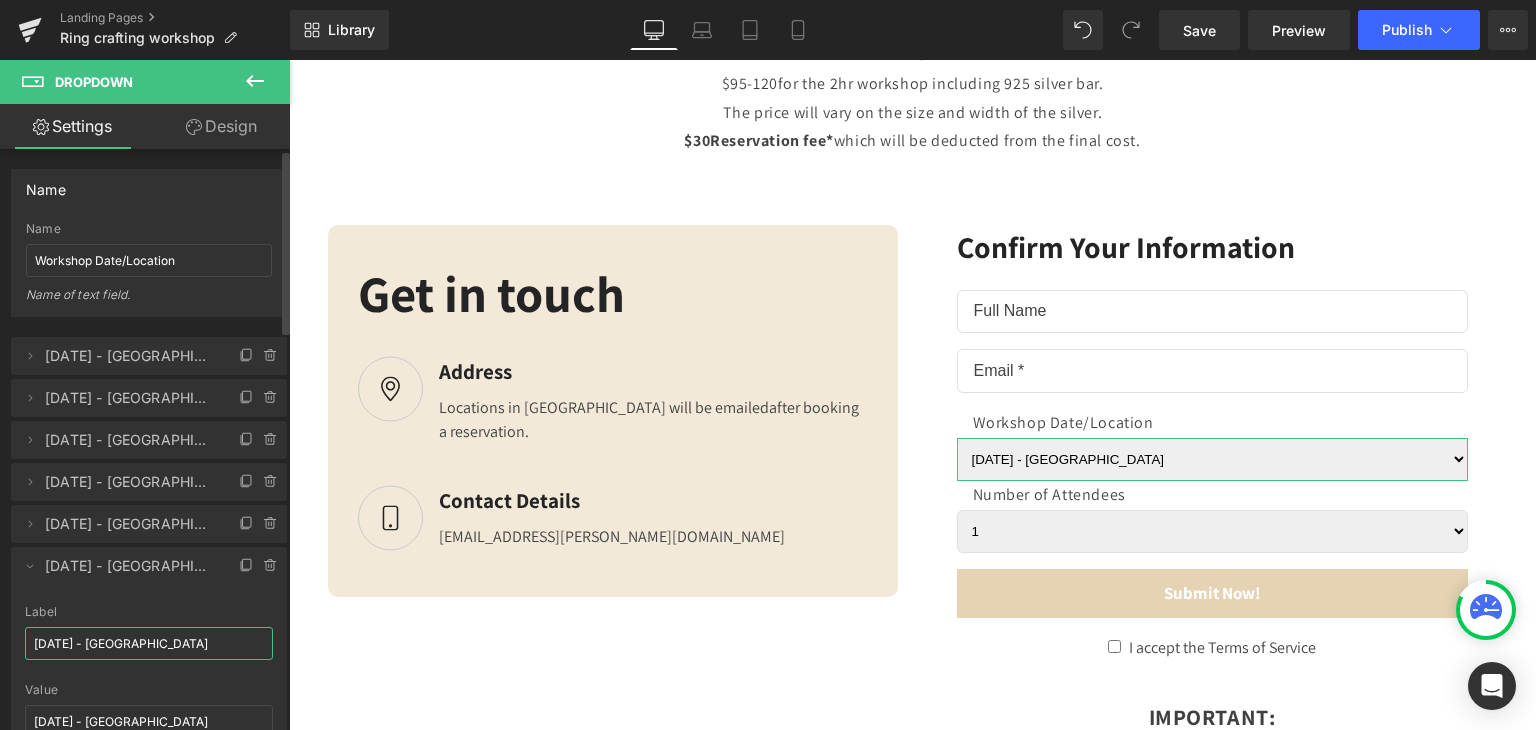 click on "[DATE] - [GEOGRAPHIC_DATA]" at bounding box center (149, 643) 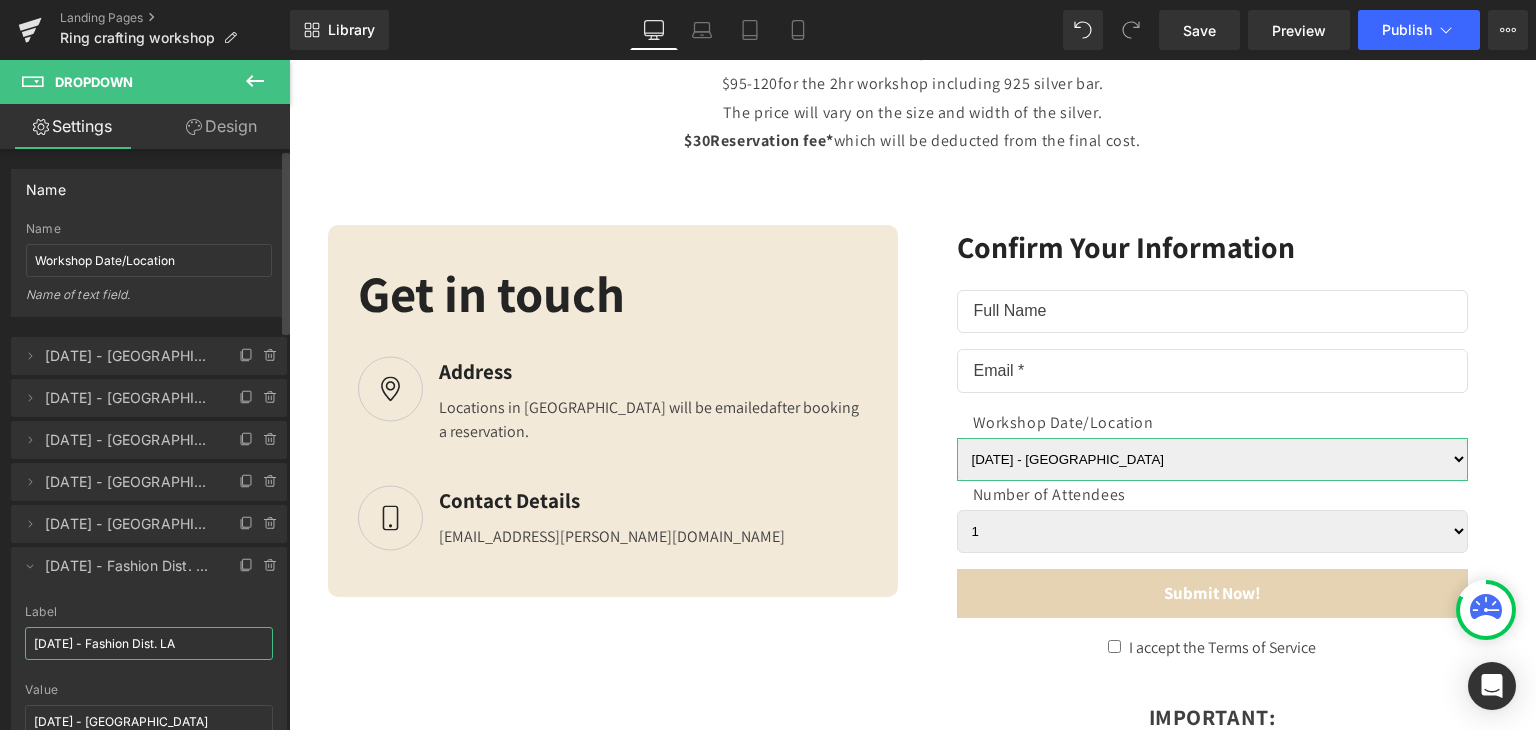 click on "[DATE] - Fashion Dist. LA" at bounding box center [149, 643] 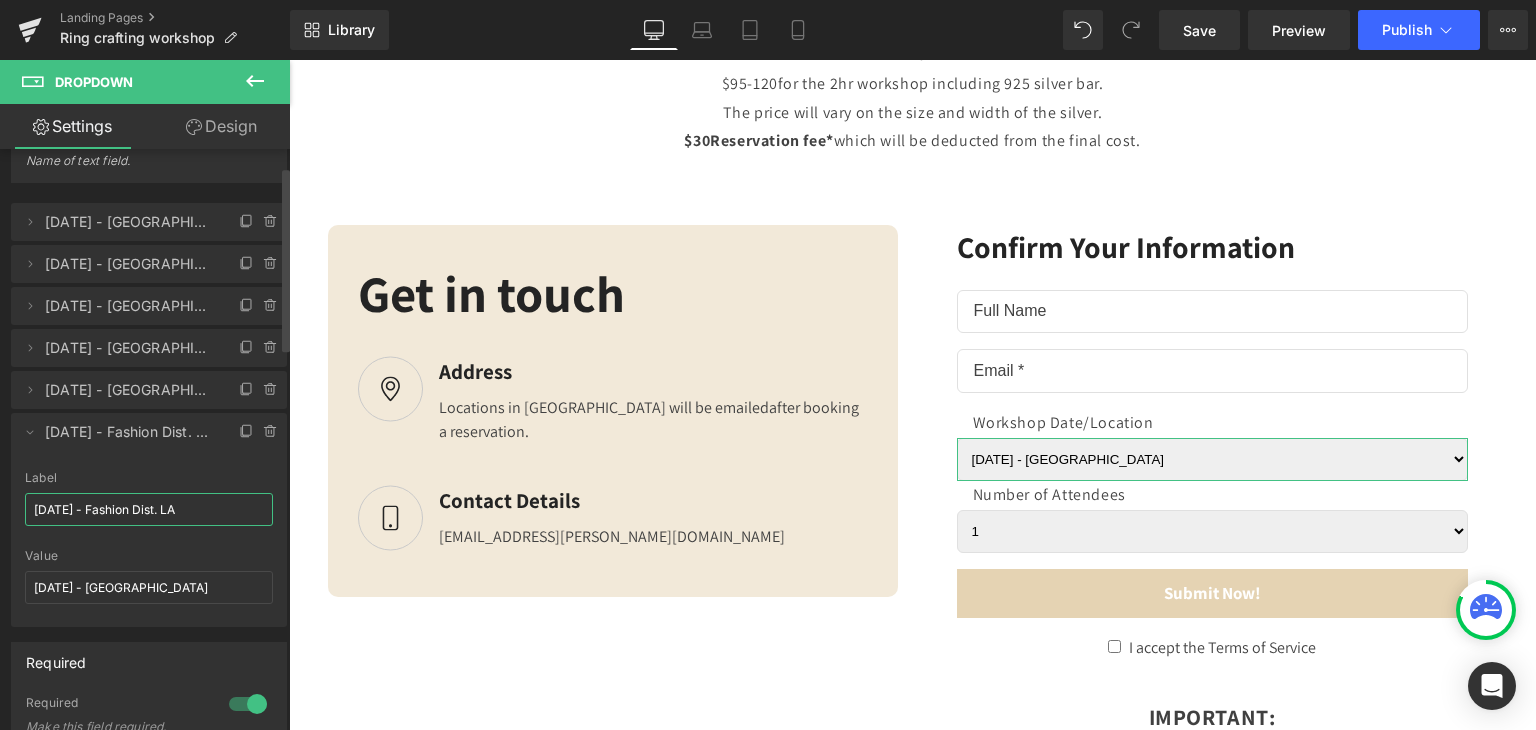 scroll, scrollTop: 166, scrollLeft: 0, axis: vertical 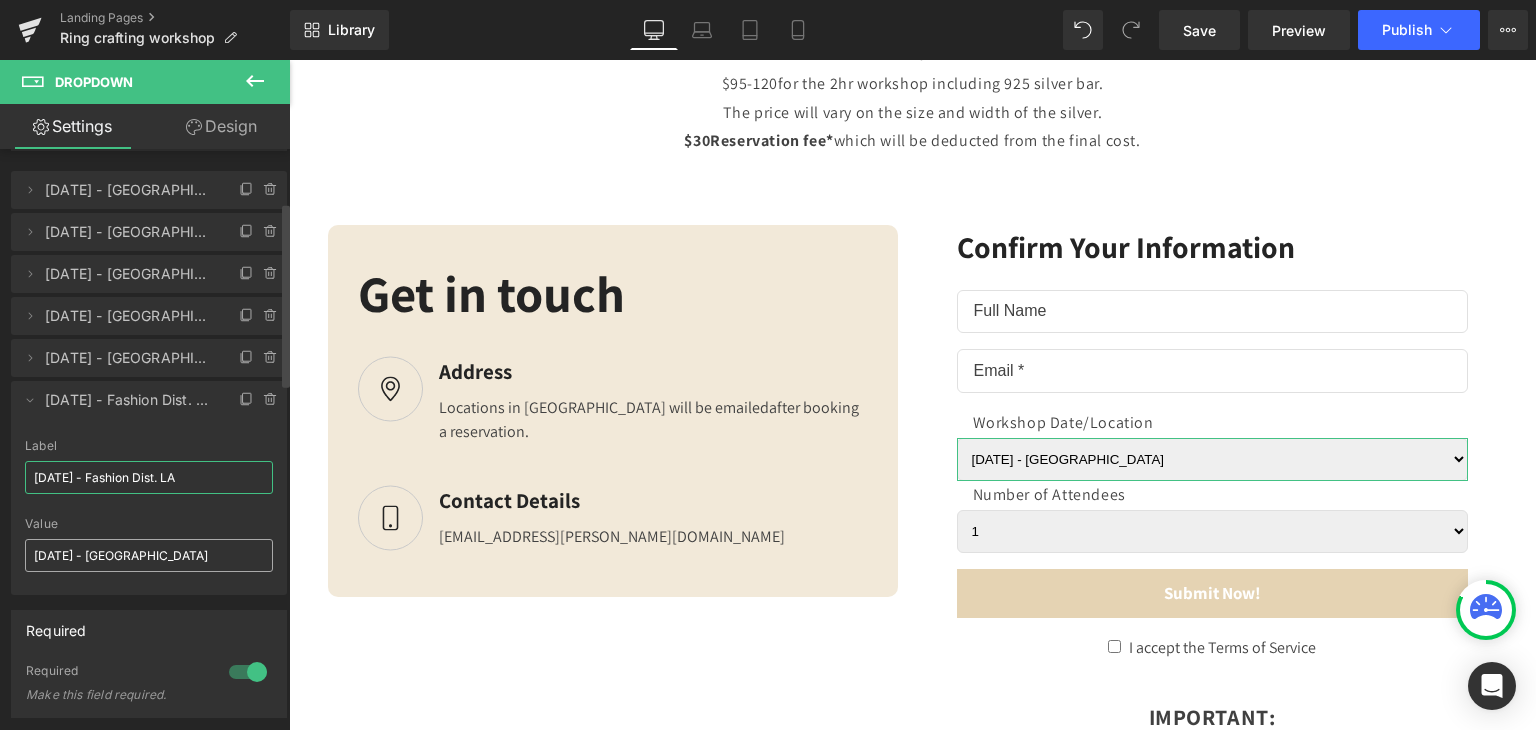 type on "[DATE] - Fashion Dist. LA" 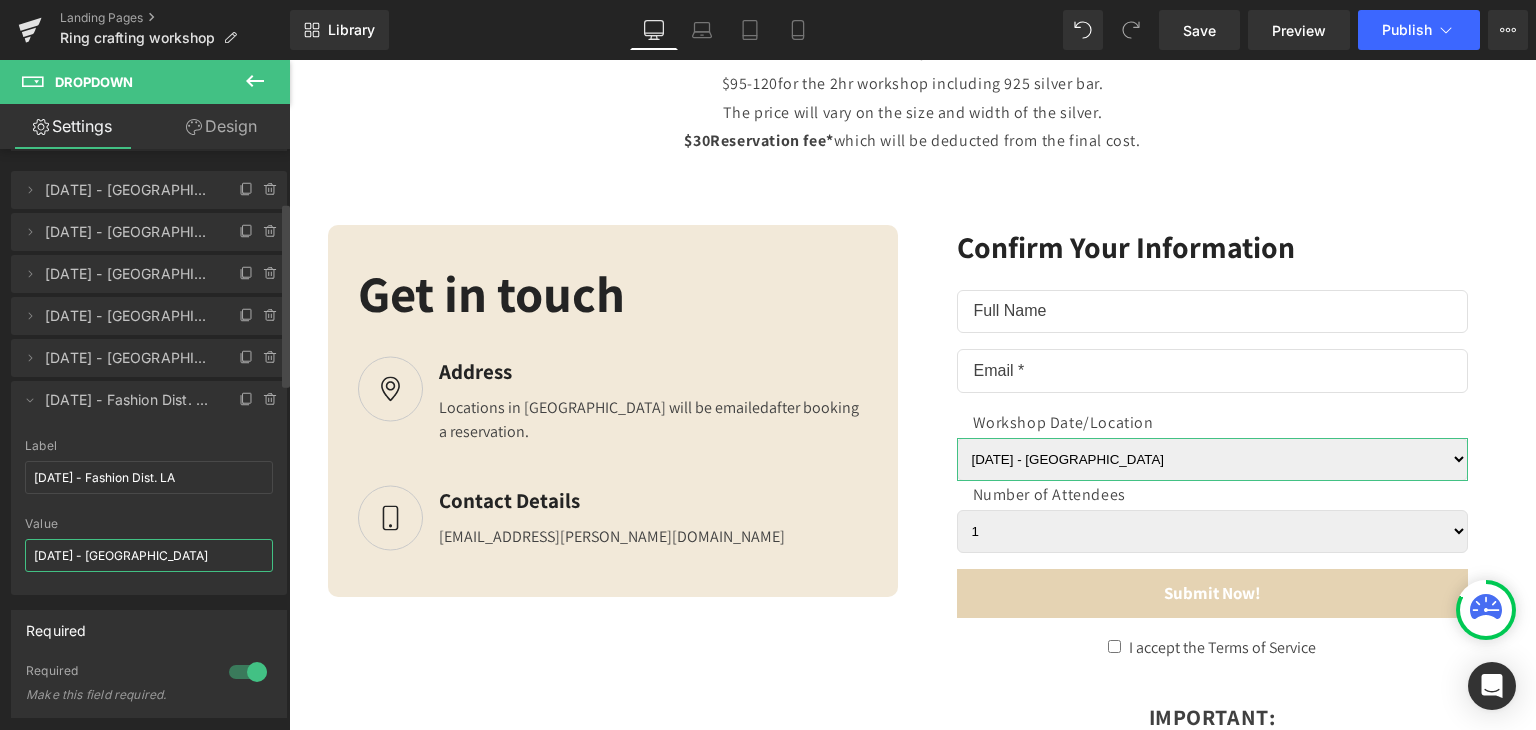 drag, startPoint x: 188, startPoint y: 541, endPoint x: 0, endPoint y: 555, distance: 188.52055 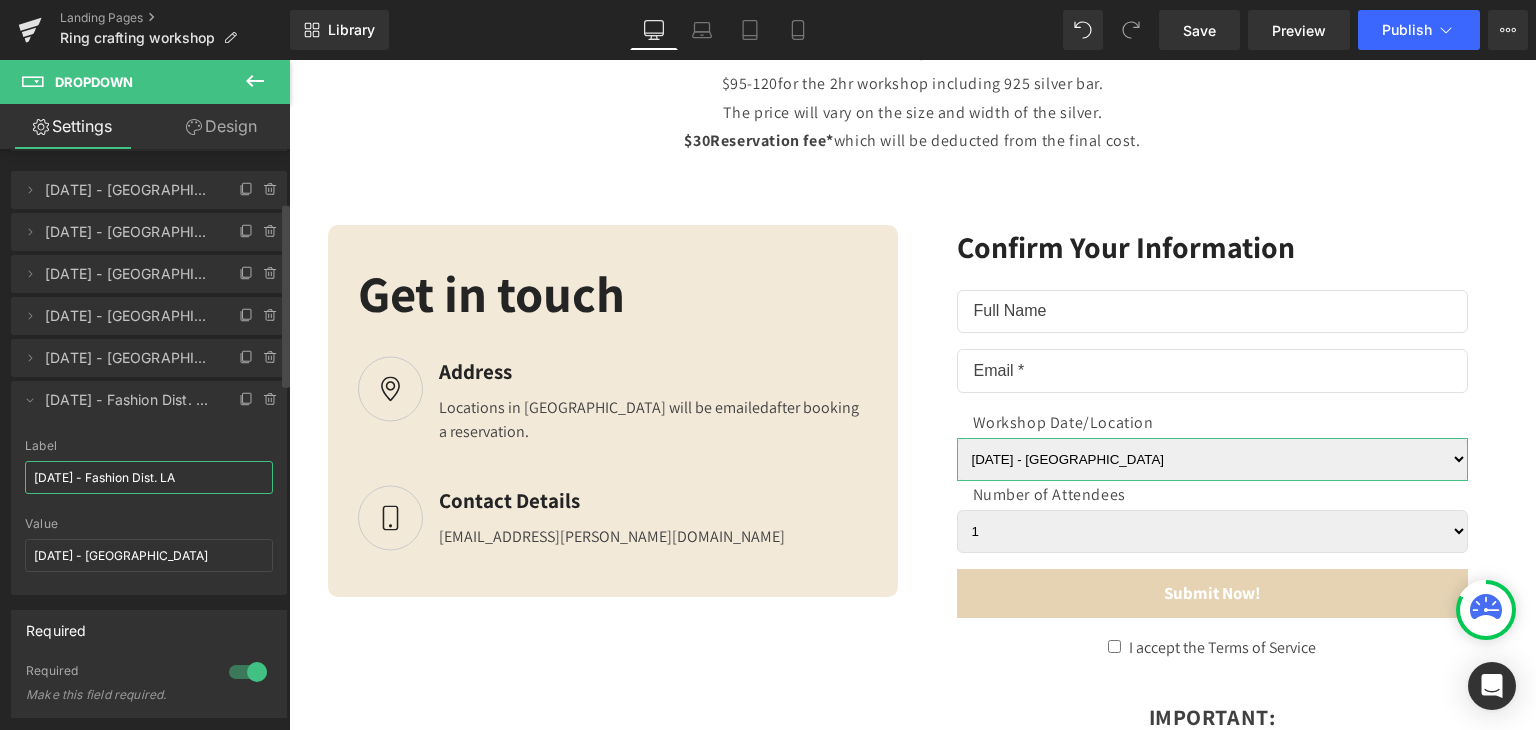 click on "[DATE] - Fashion Dist. LA" at bounding box center [149, 477] 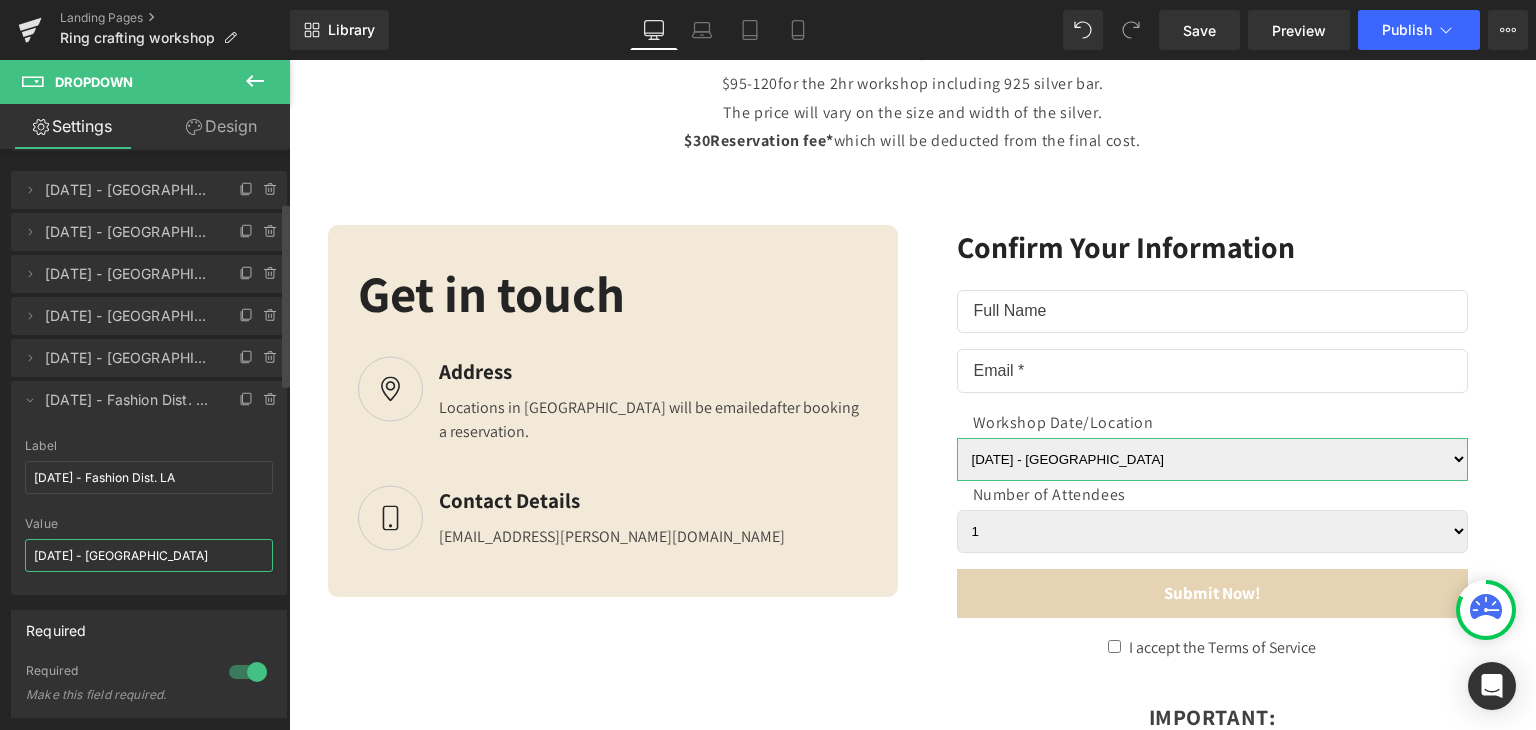 drag, startPoint x: 178, startPoint y: 556, endPoint x: 0, endPoint y: 557, distance: 178.0028 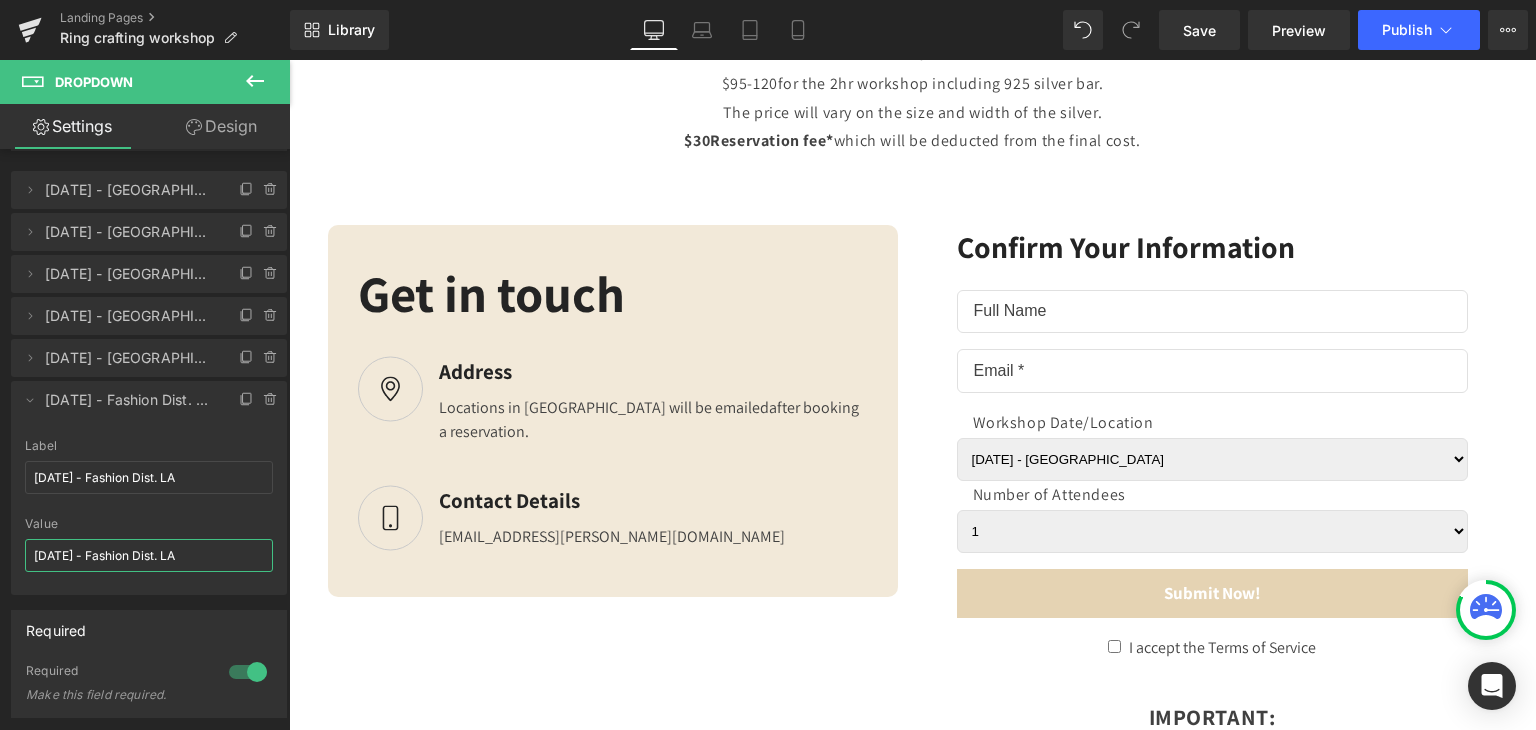 type on "[DATE] - Fashion Dist. LA" 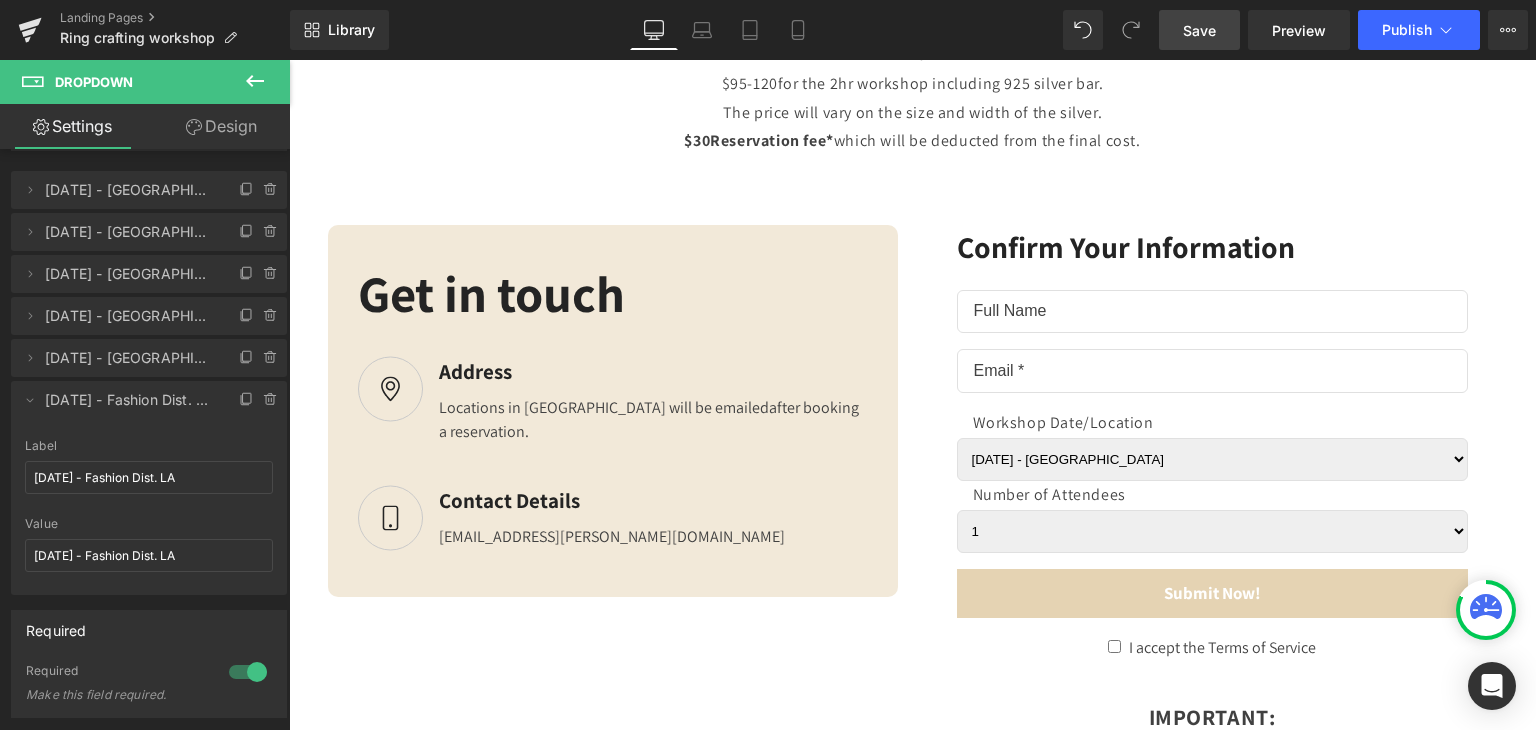 click on "Save" at bounding box center (1199, 30) 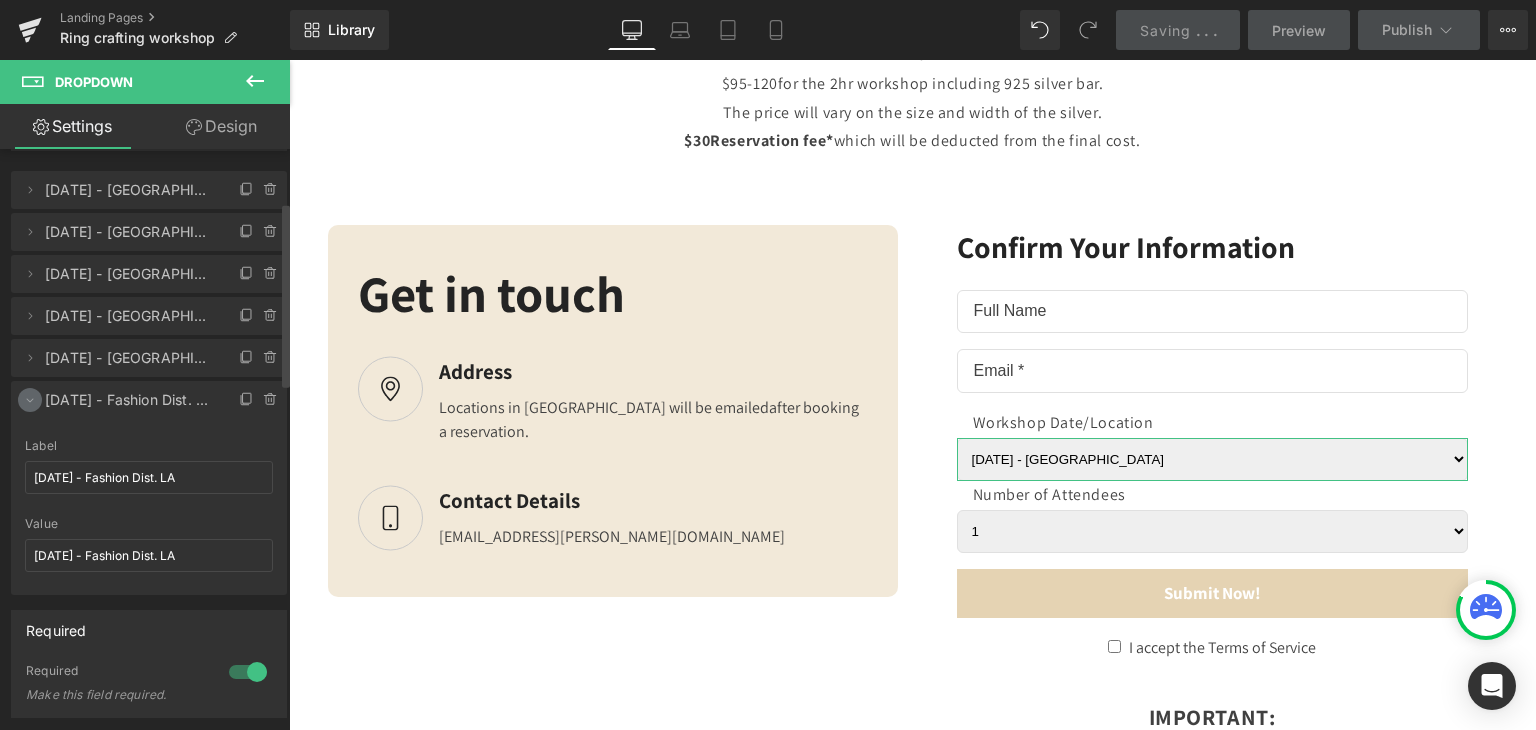 click 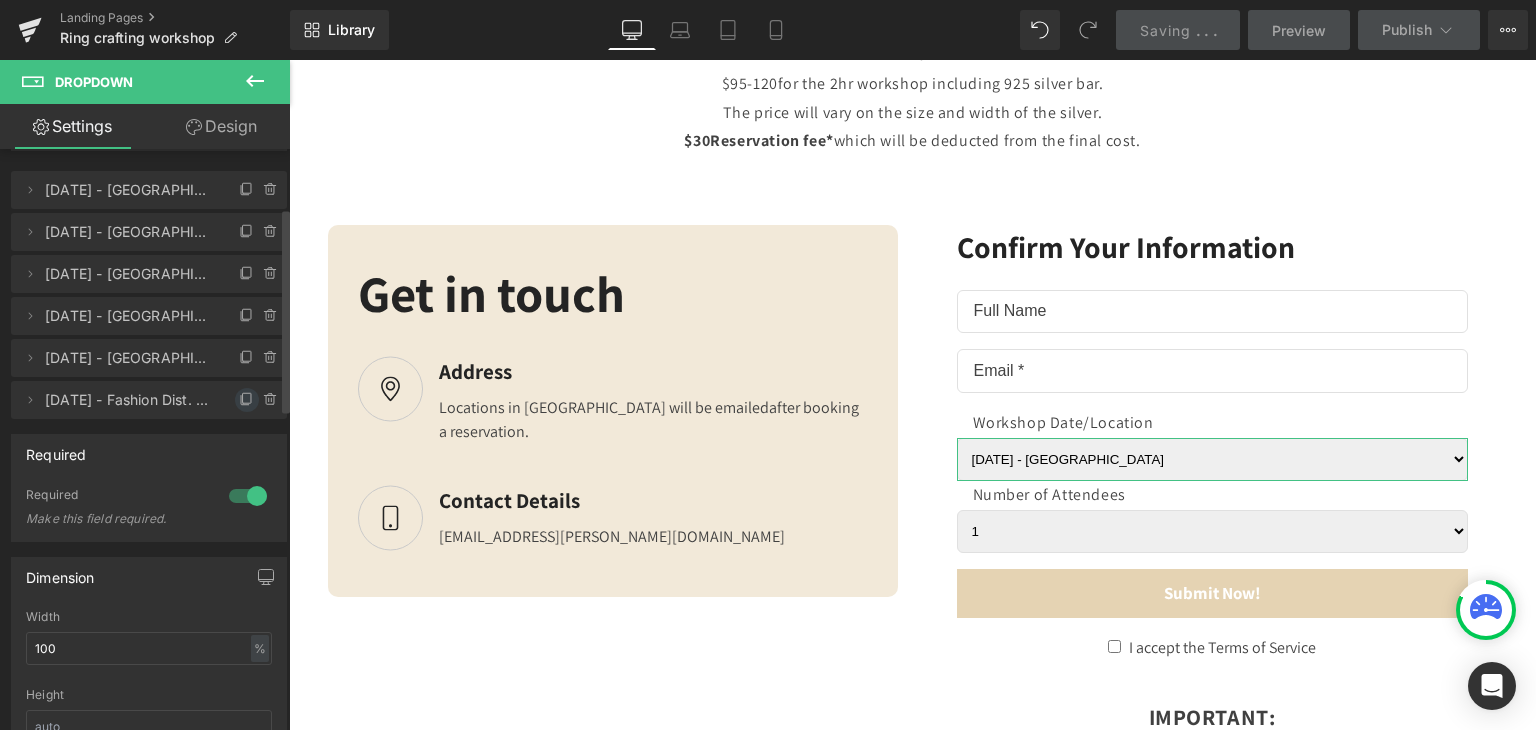 click 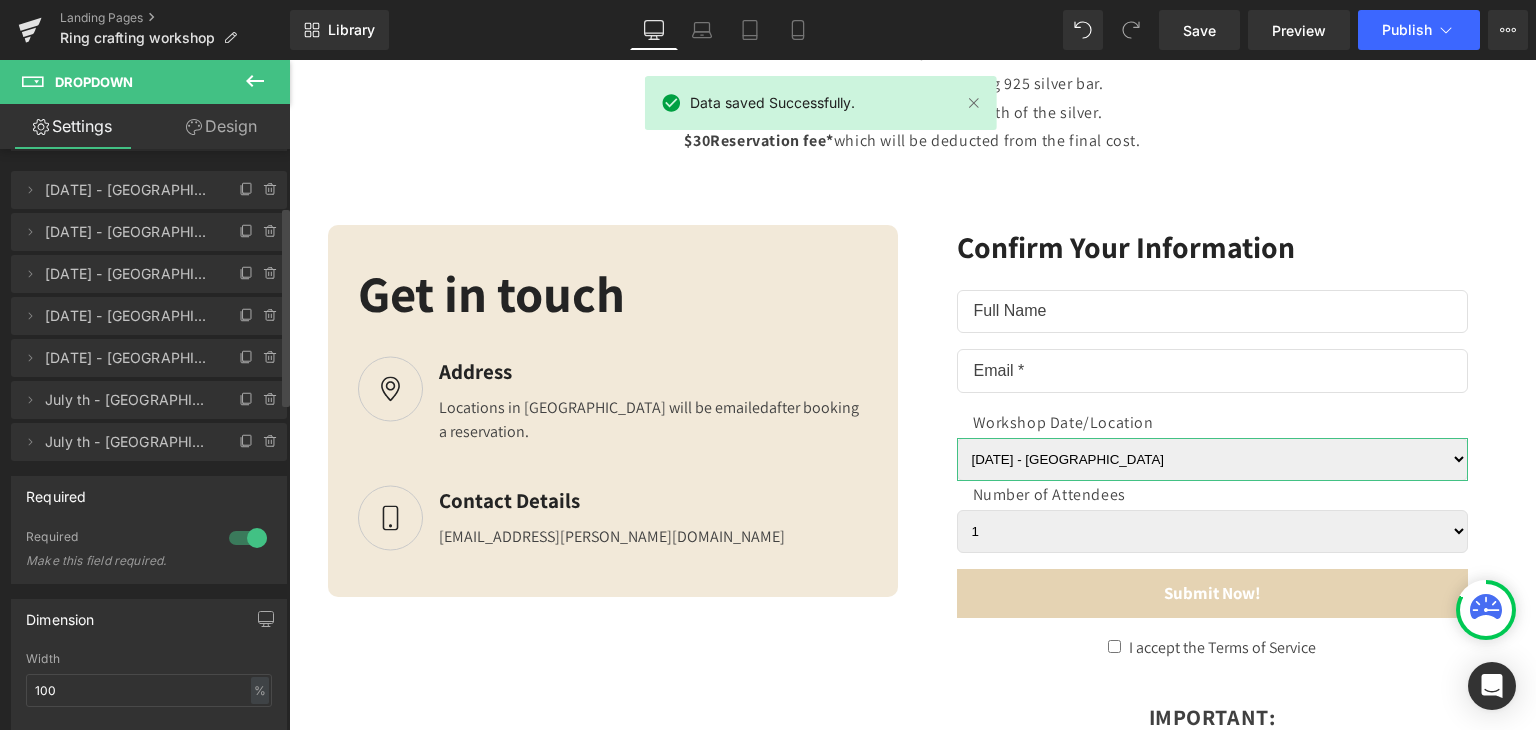 click on "July th - [GEOGRAPHIC_DATA] 6" at bounding box center (129, 400) 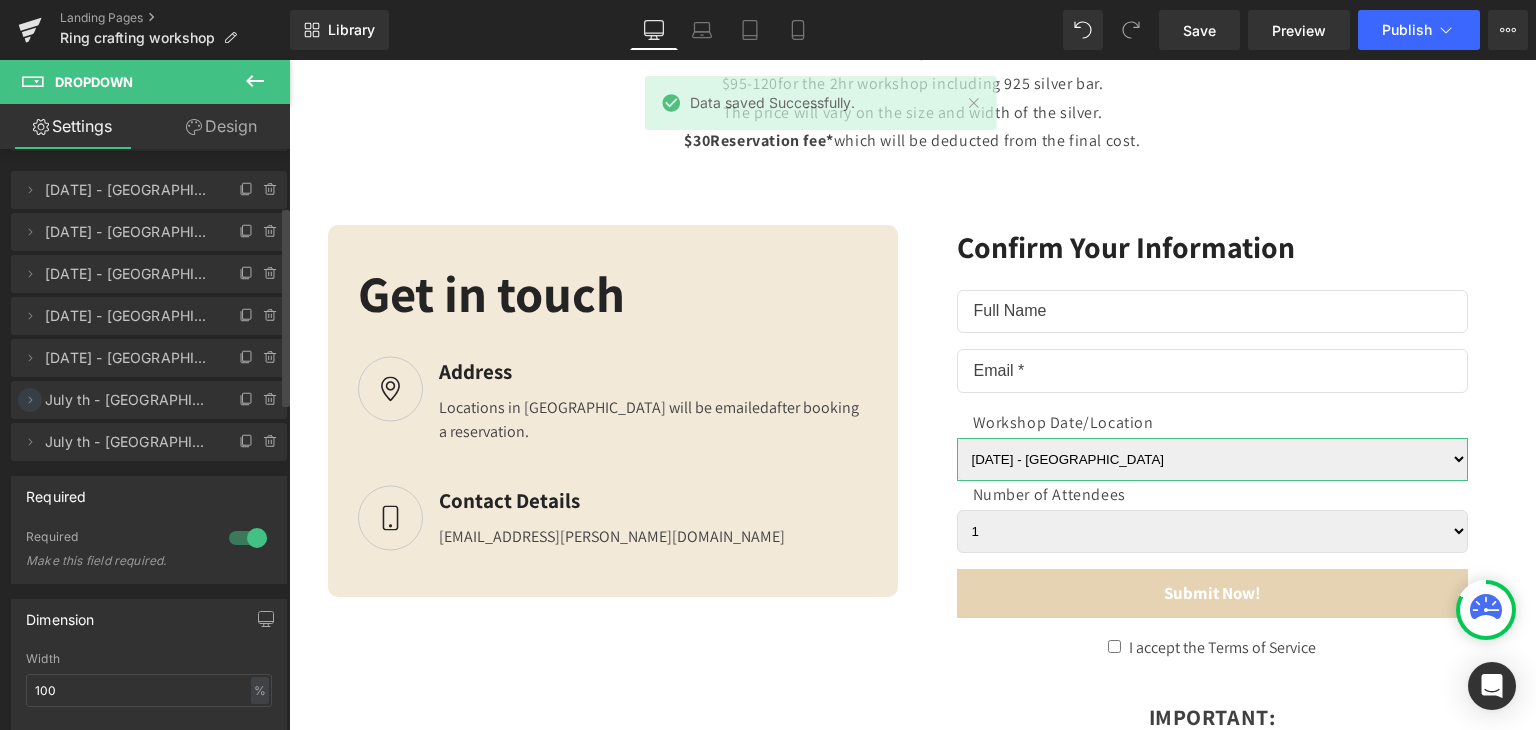 click 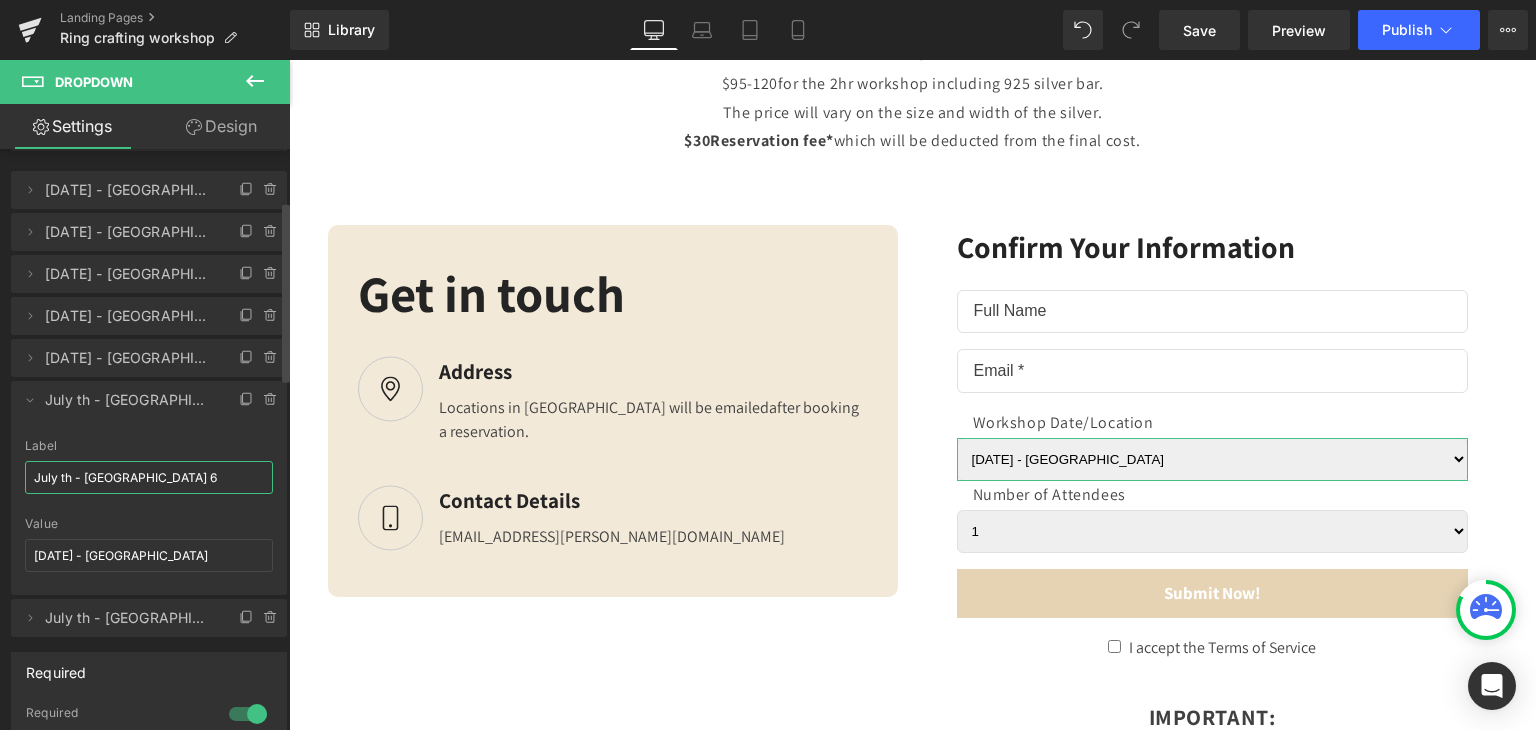 click on "July th - [GEOGRAPHIC_DATA] 6" at bounding box center (149, 477) 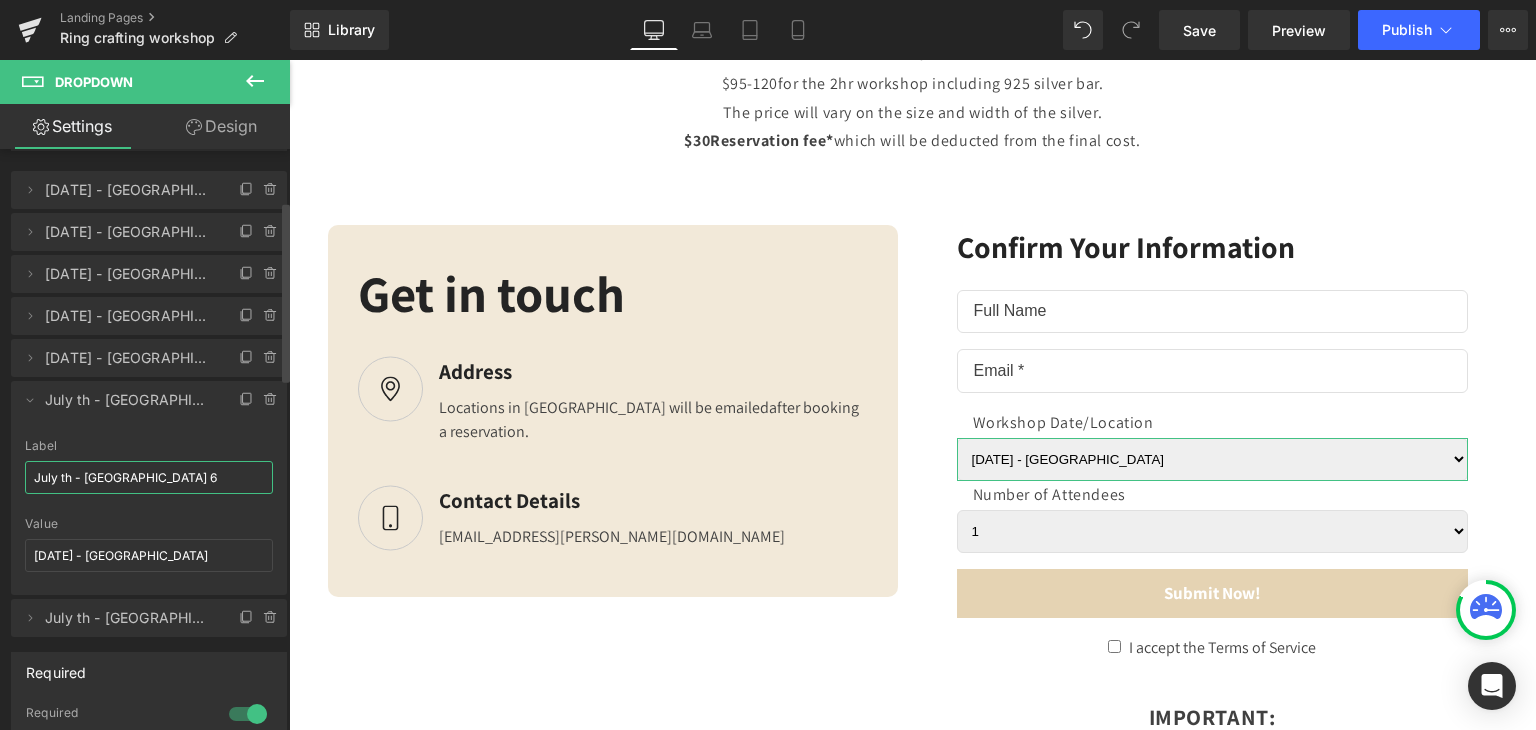paste on "[DATE] - Fashion Dist. LA" 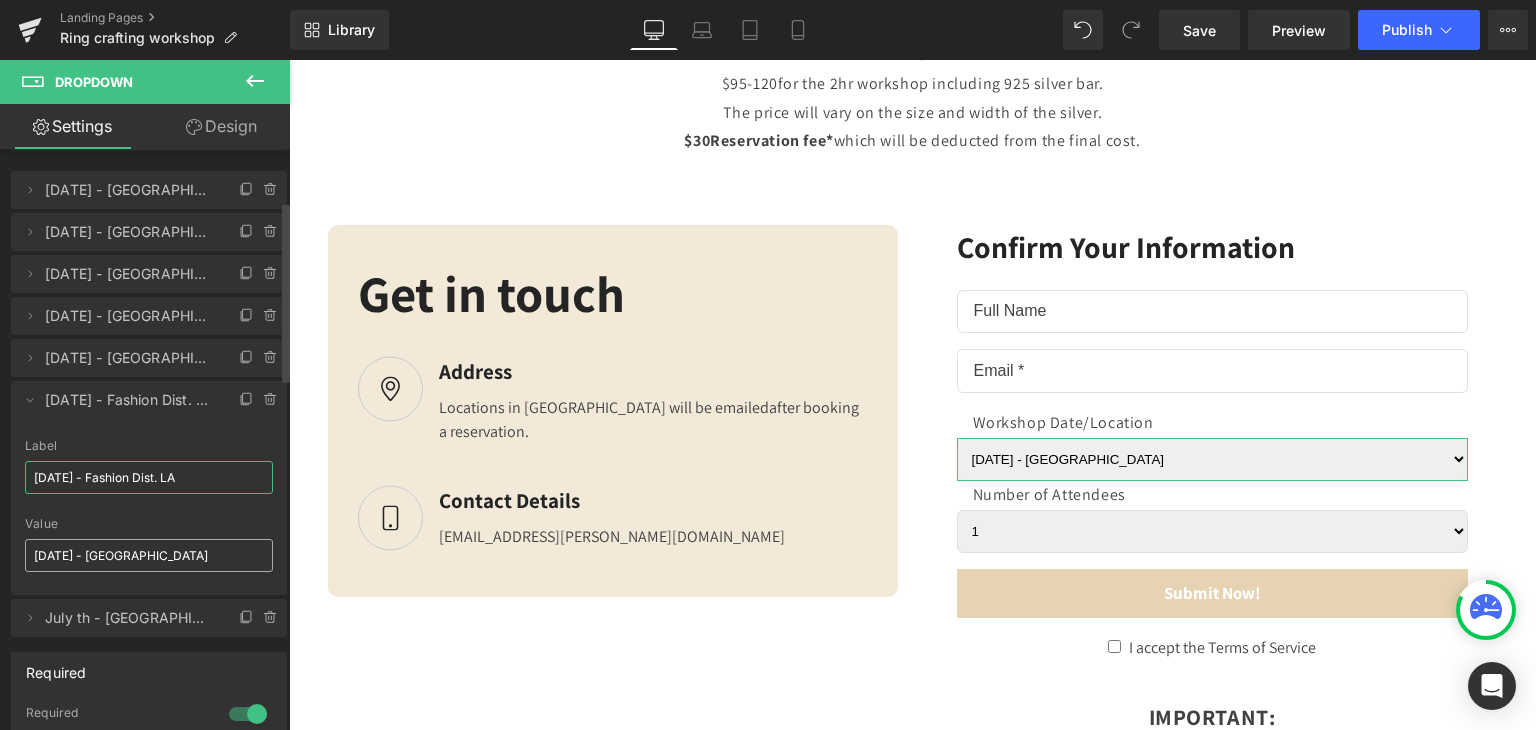 type on "[DATE] - Fashion Dist. LA" 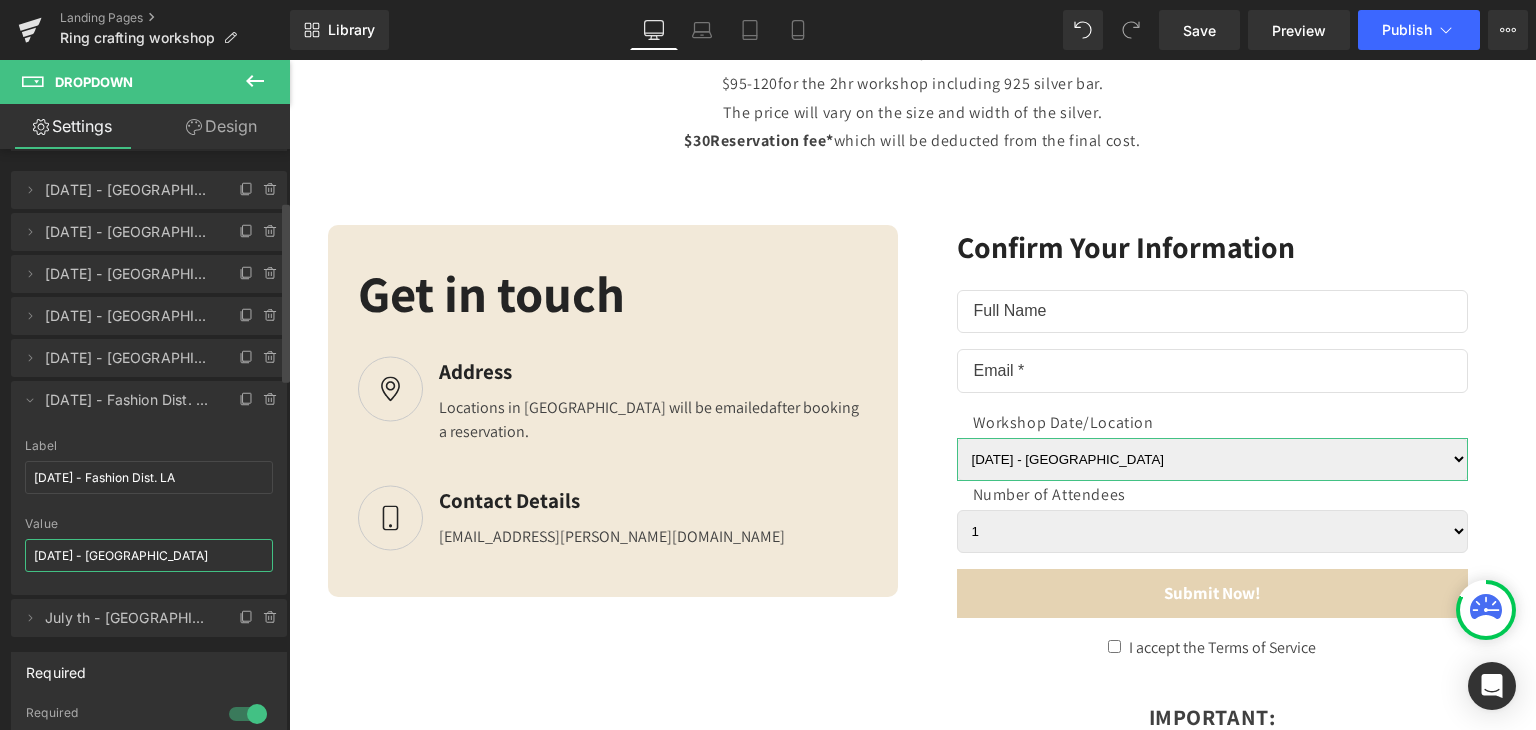 click on "[DATE] - [GEOGRAPHIC_DATA]" at bounding box center [149, 555] 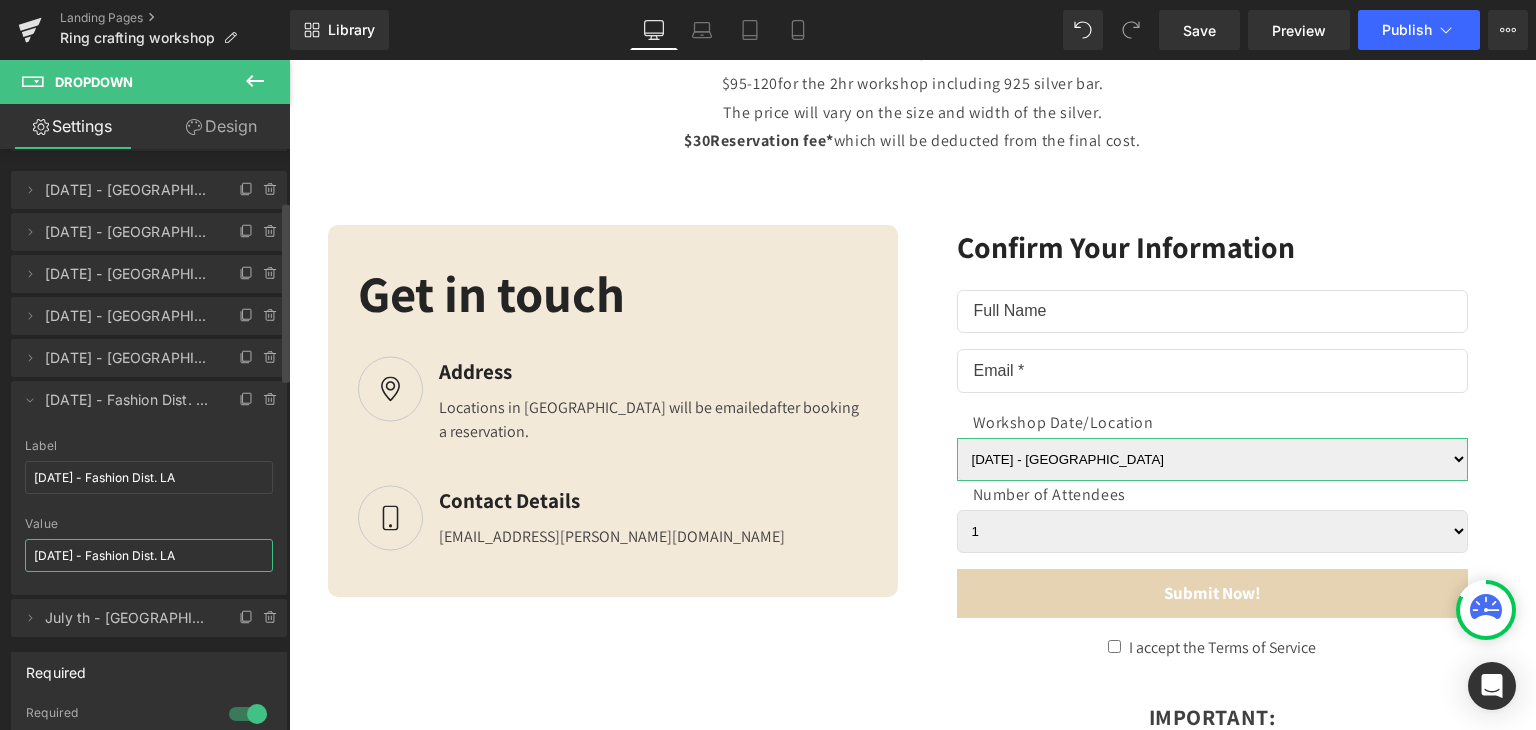 type on "[DATE] - Fashion Dist. LA" 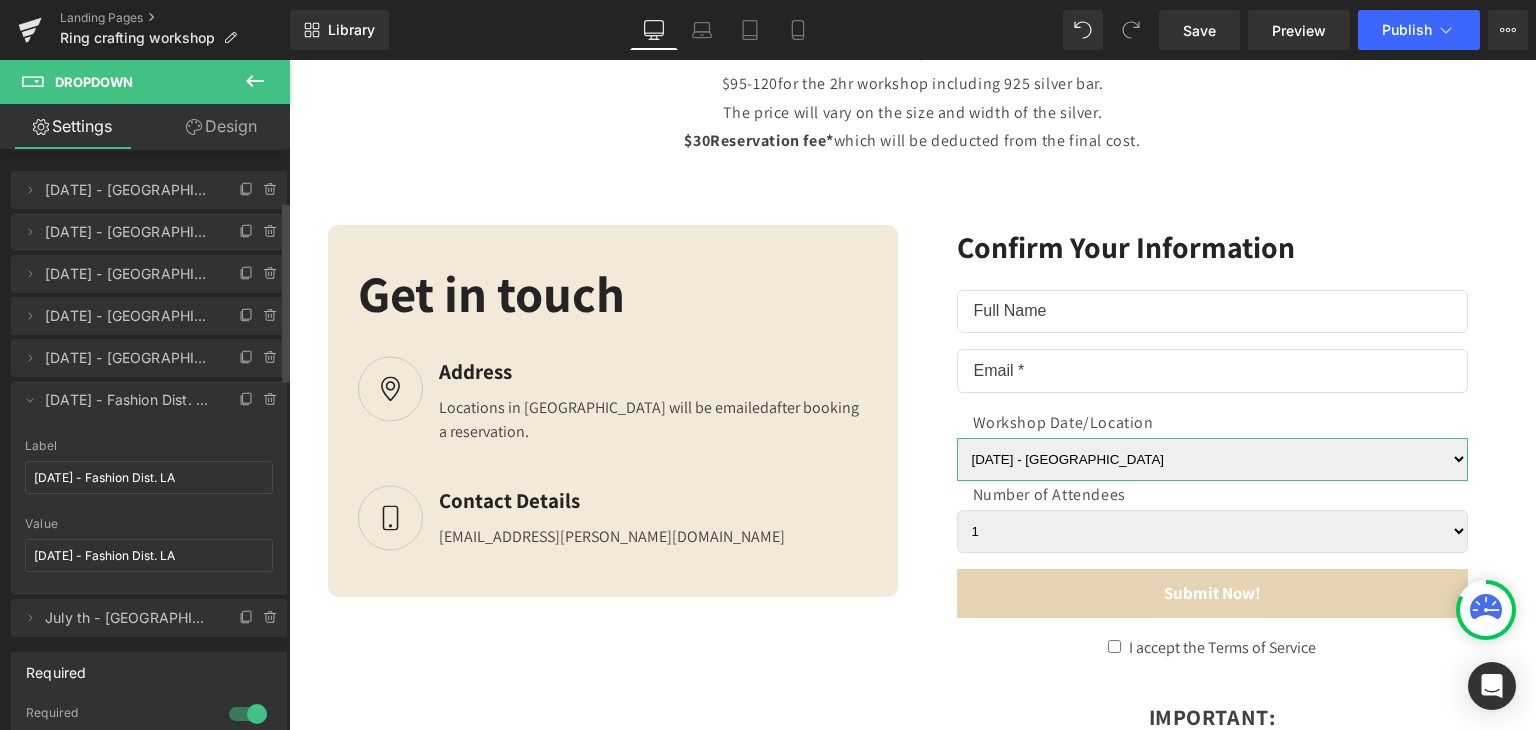 click on "Delete Cancel             [DATE] - Fashion Dist. LA       July th - Costa Mesa 6 Label [DATE] - Fashion Dist. LA [DATE] - Costa Mesa Value [DATE] - Fashion Dist. LA" at bounding box center [149, 488] 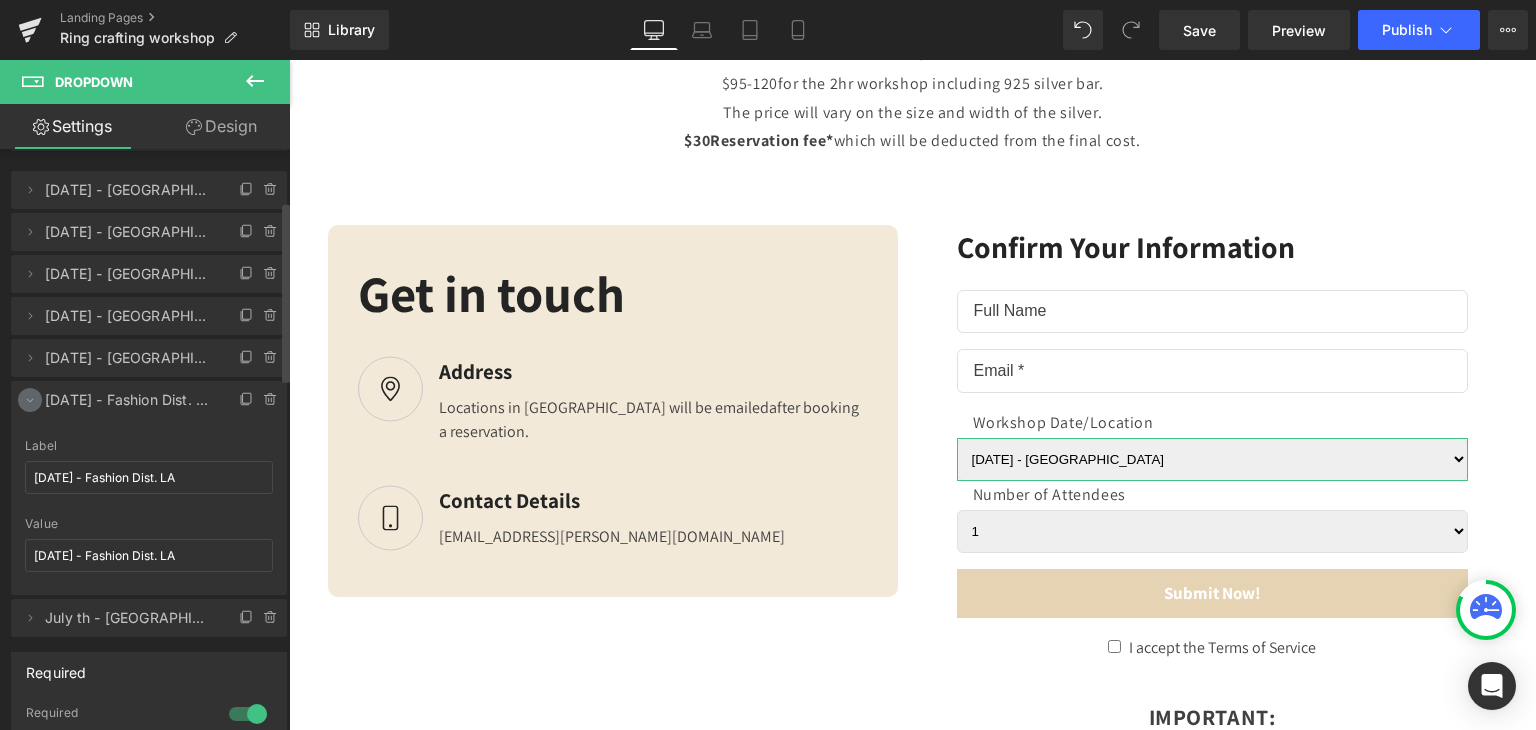 click 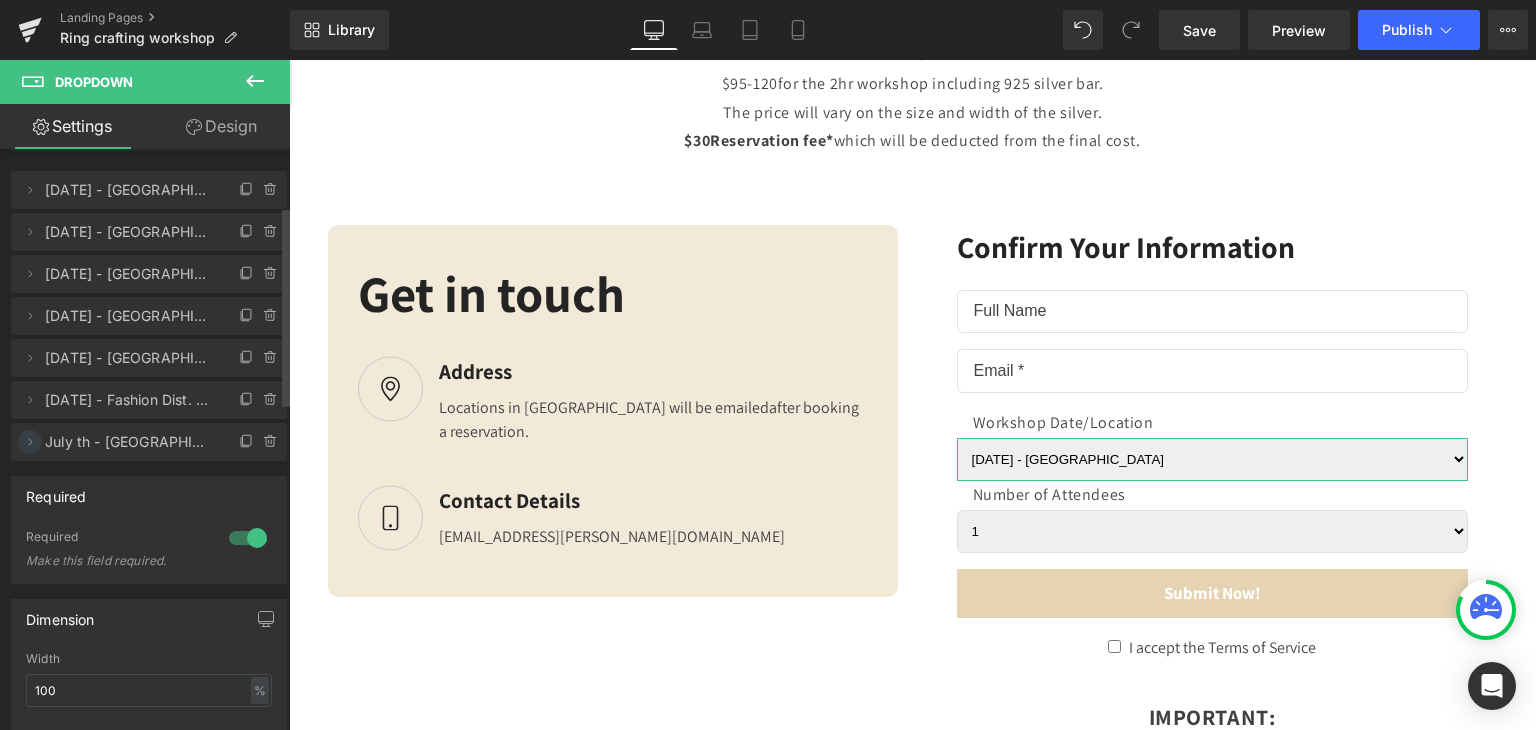 click 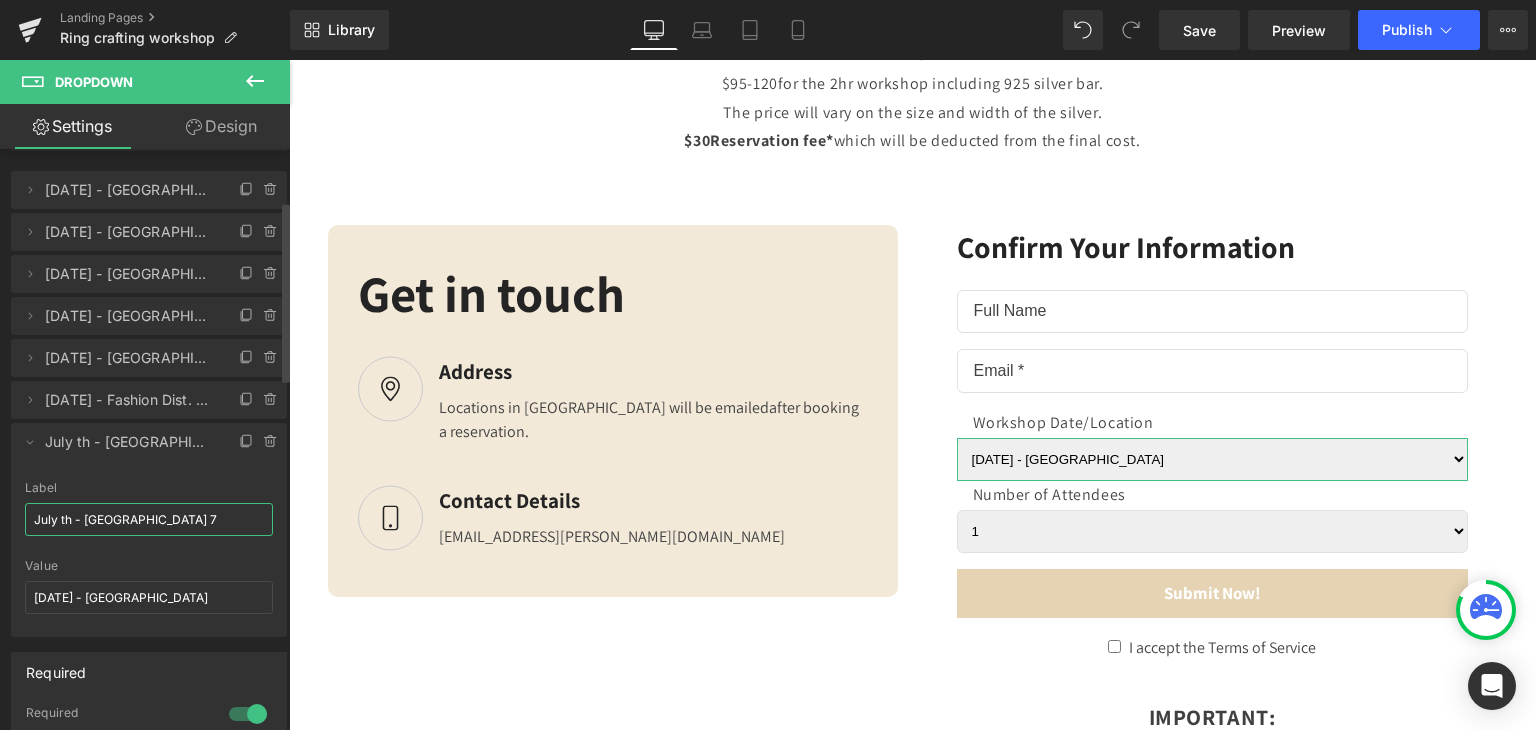 drag, startPoint x: 188, startPoint y: 520, endPoint x: 0, endPoint y: 497, distance: 189.40169 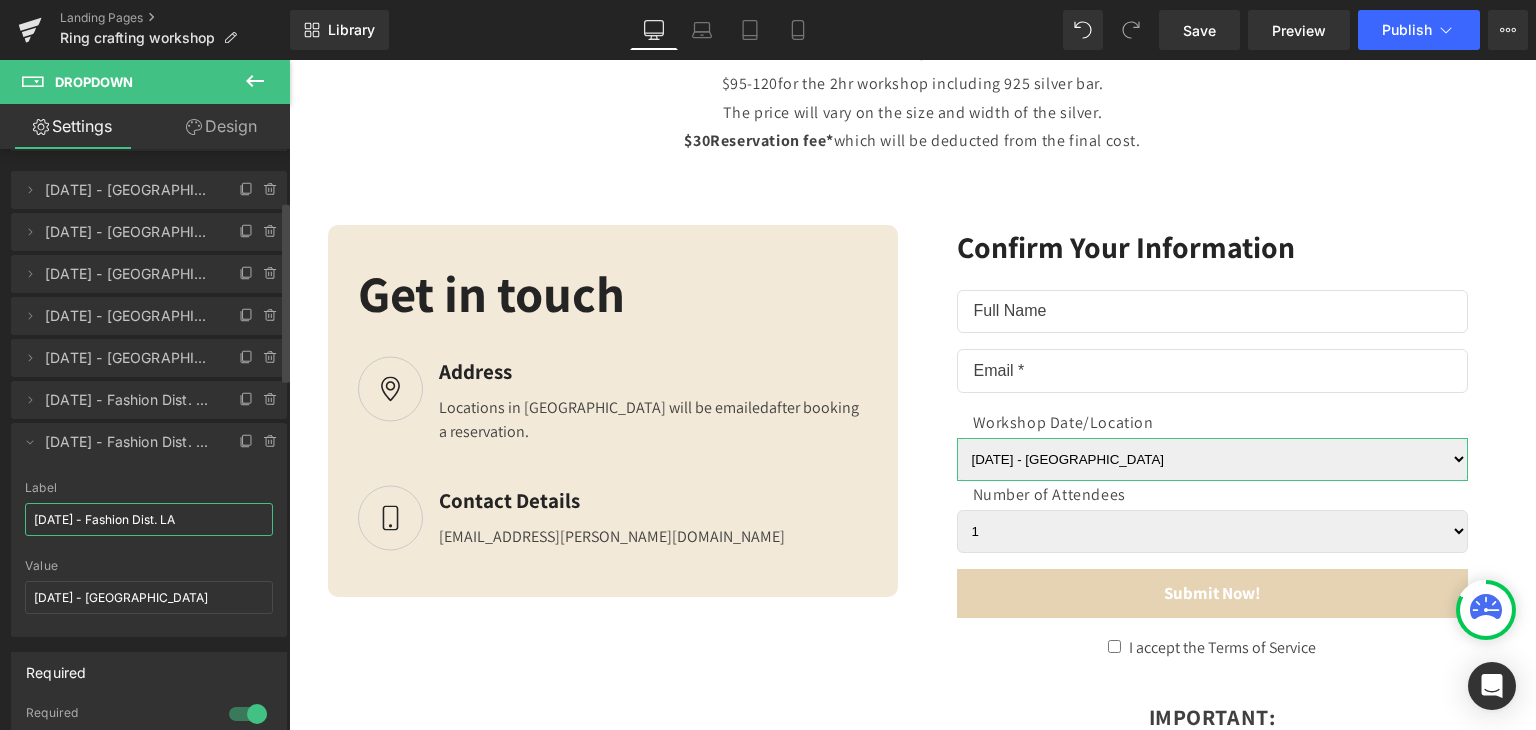 click on "[DATE] - Fashion Dist. LA" at bounding box center (149, 519) 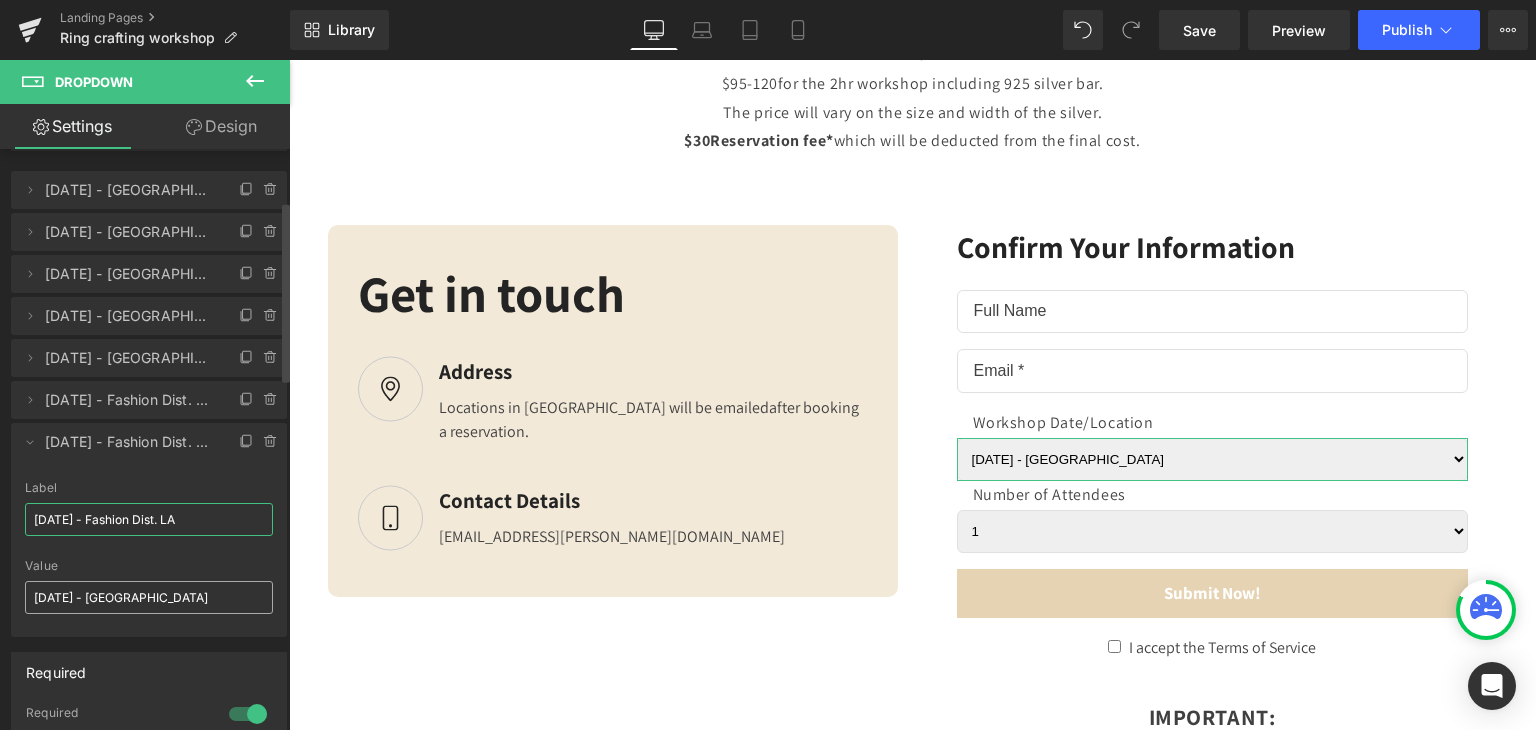 type on "[DATE] - Fashion Dist. LA" 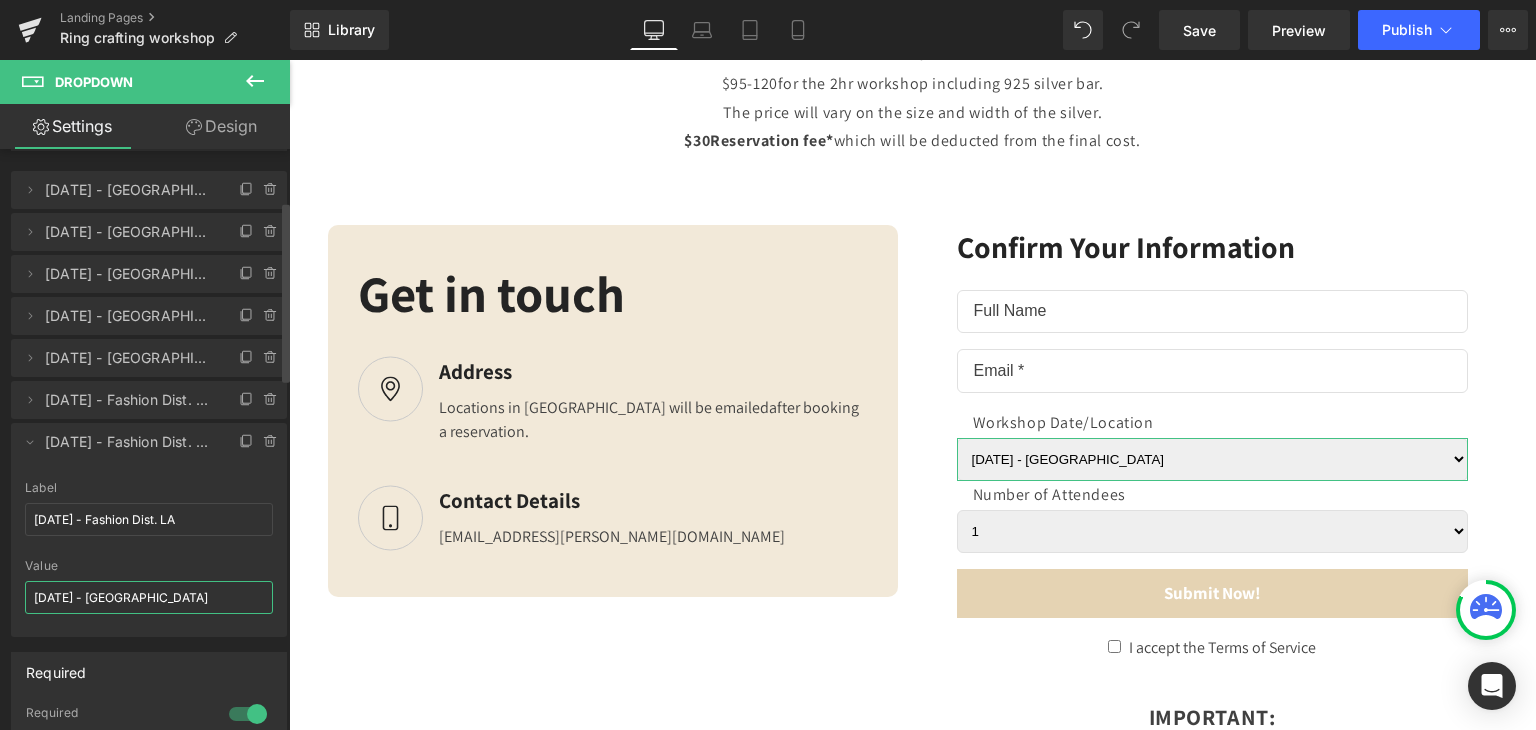 click on "[DATE] - [GEOGRAPHIC_DATA]" at bounding box center (149, 597) 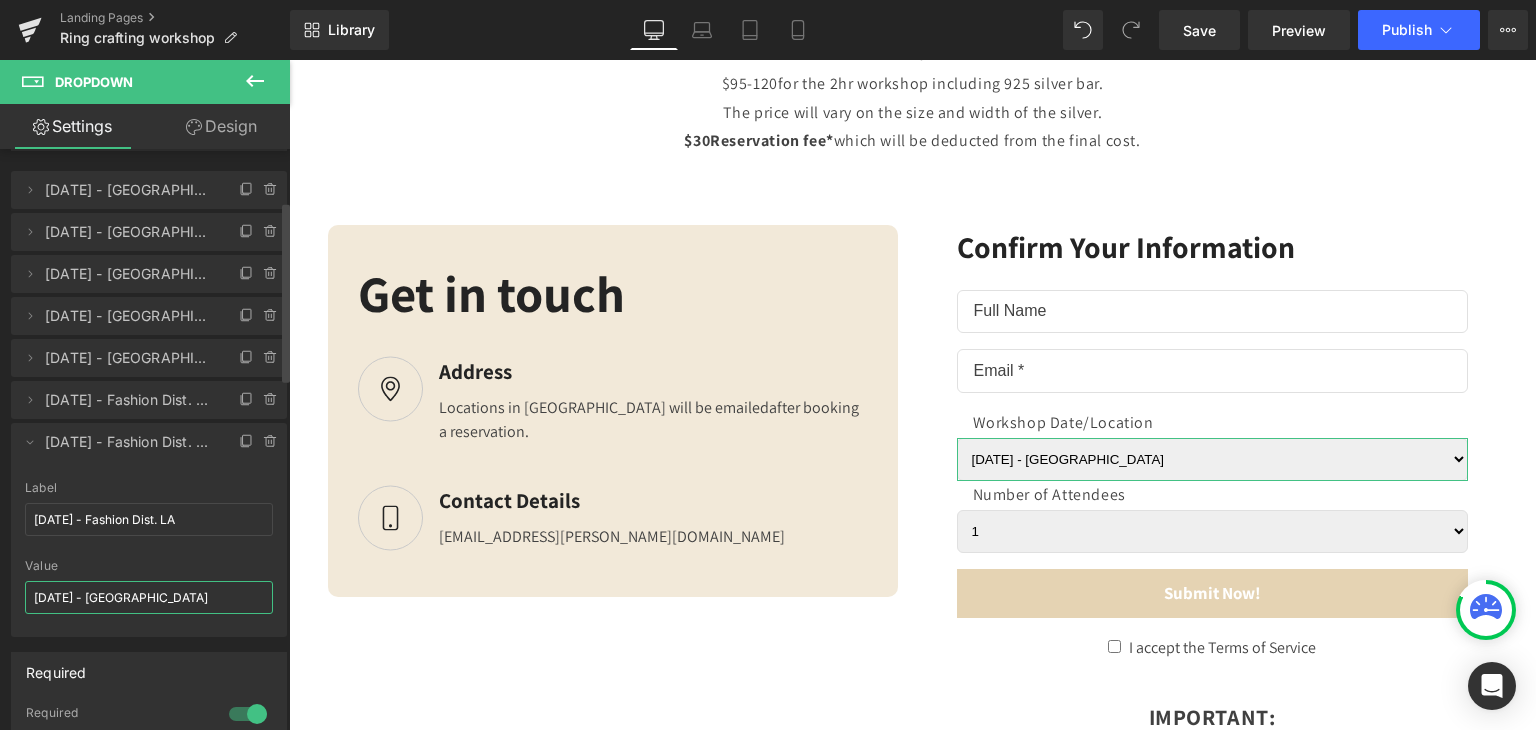 click on "[DATE] - [GEOGRAPHIC_DATA]" at bounding box center (149, 597) 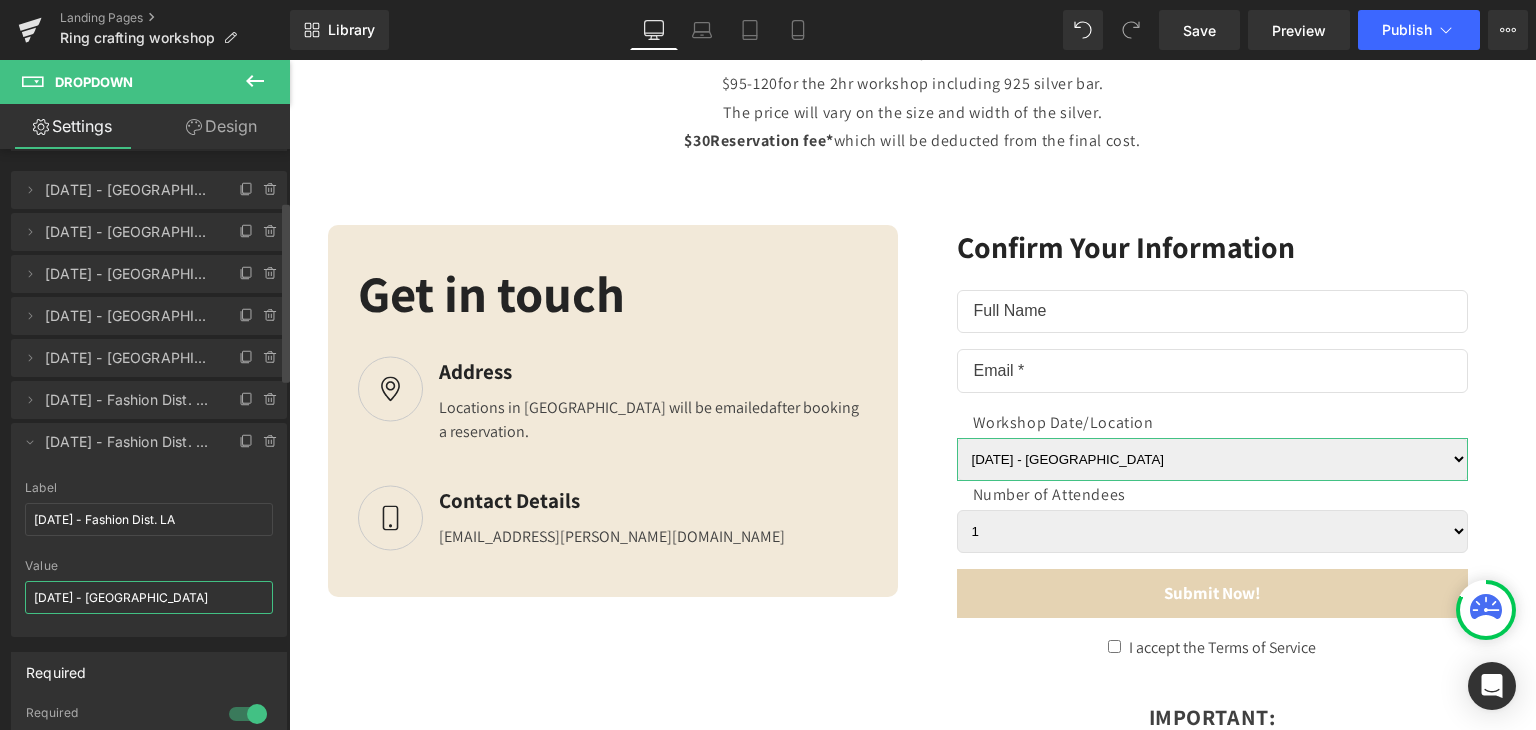 click on "[DATE] - [GEOGRAPHIC_DATA]" at bounding box center [149, 597] 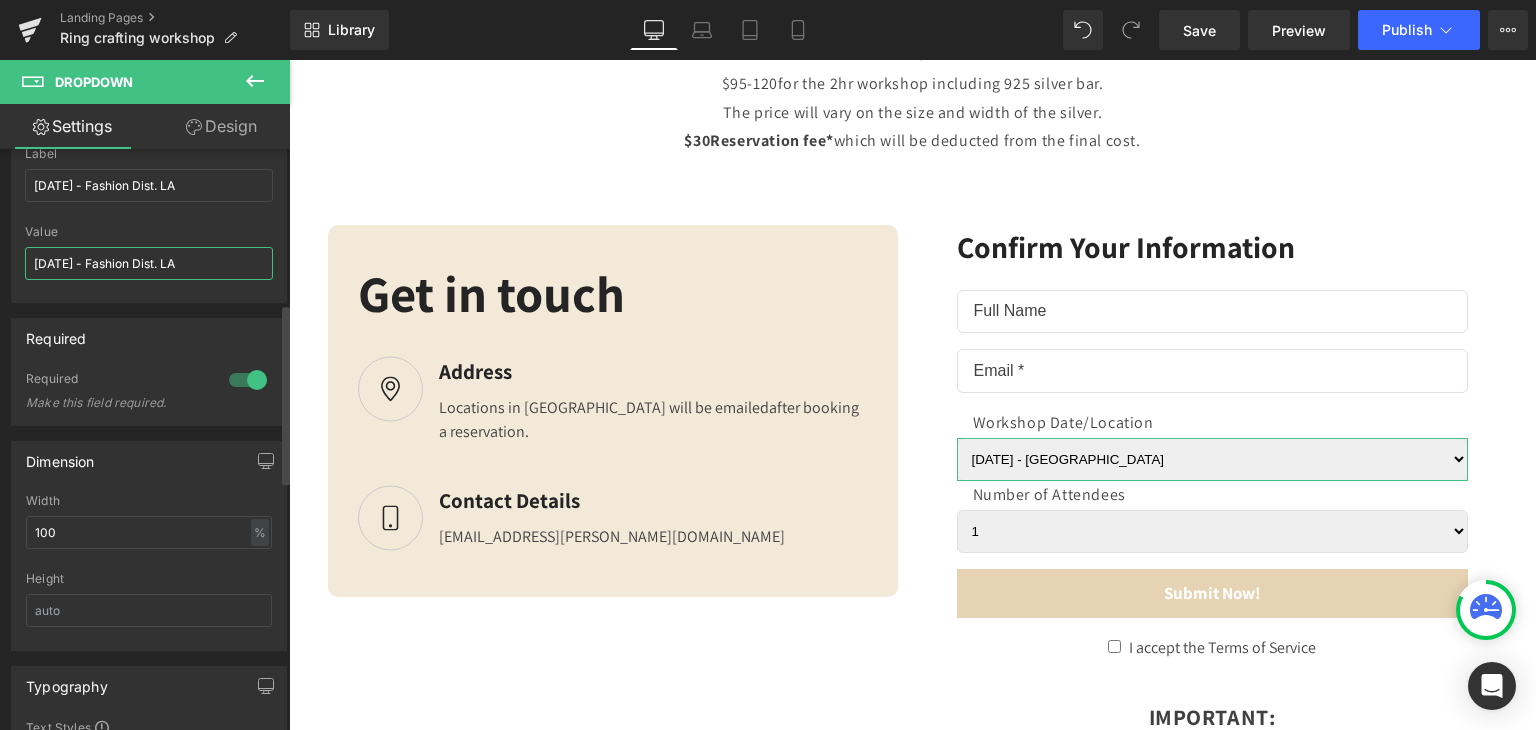 scroll, scrollTop: 333, scrollLeft: 0, axis: vertical 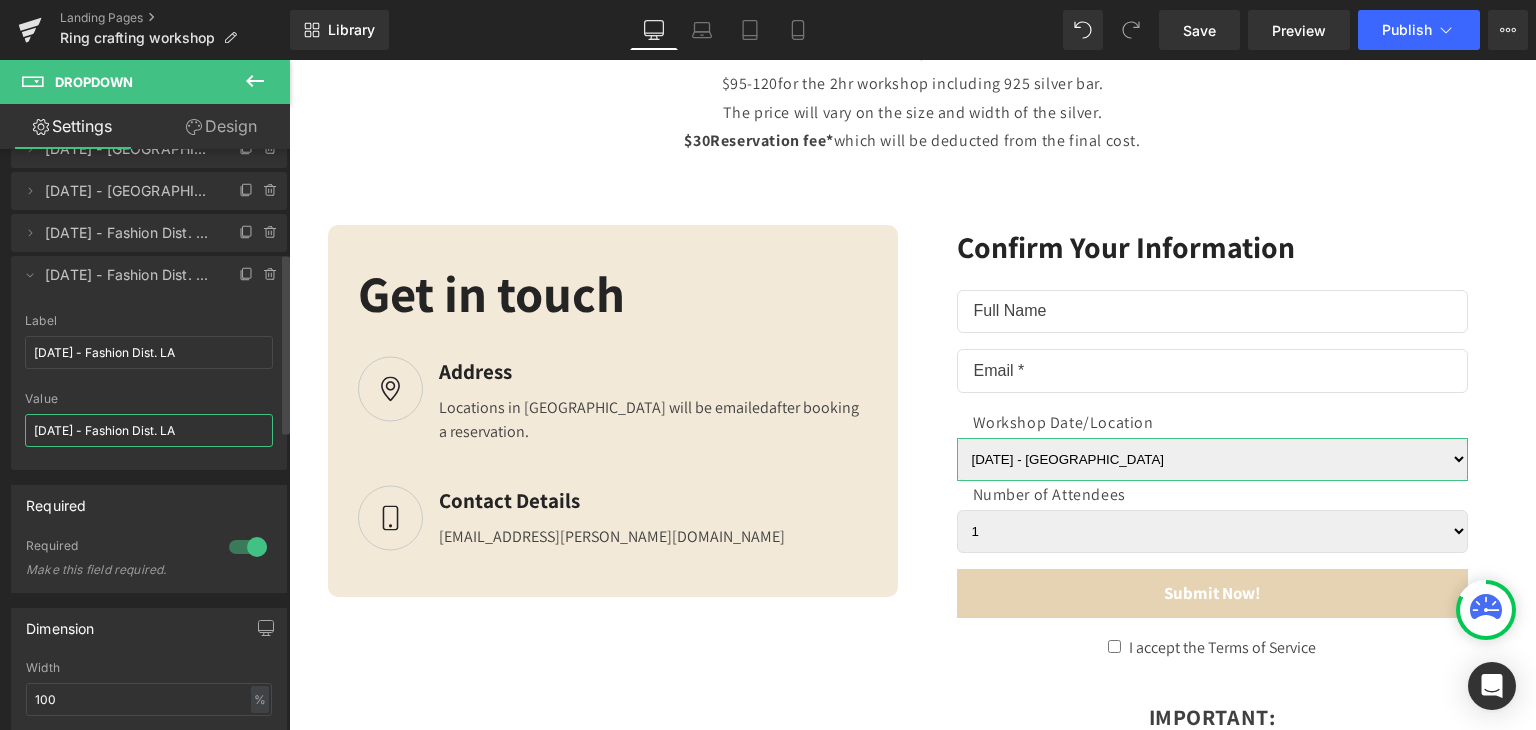 type on "[DATE] - Fashion Dist. LA" 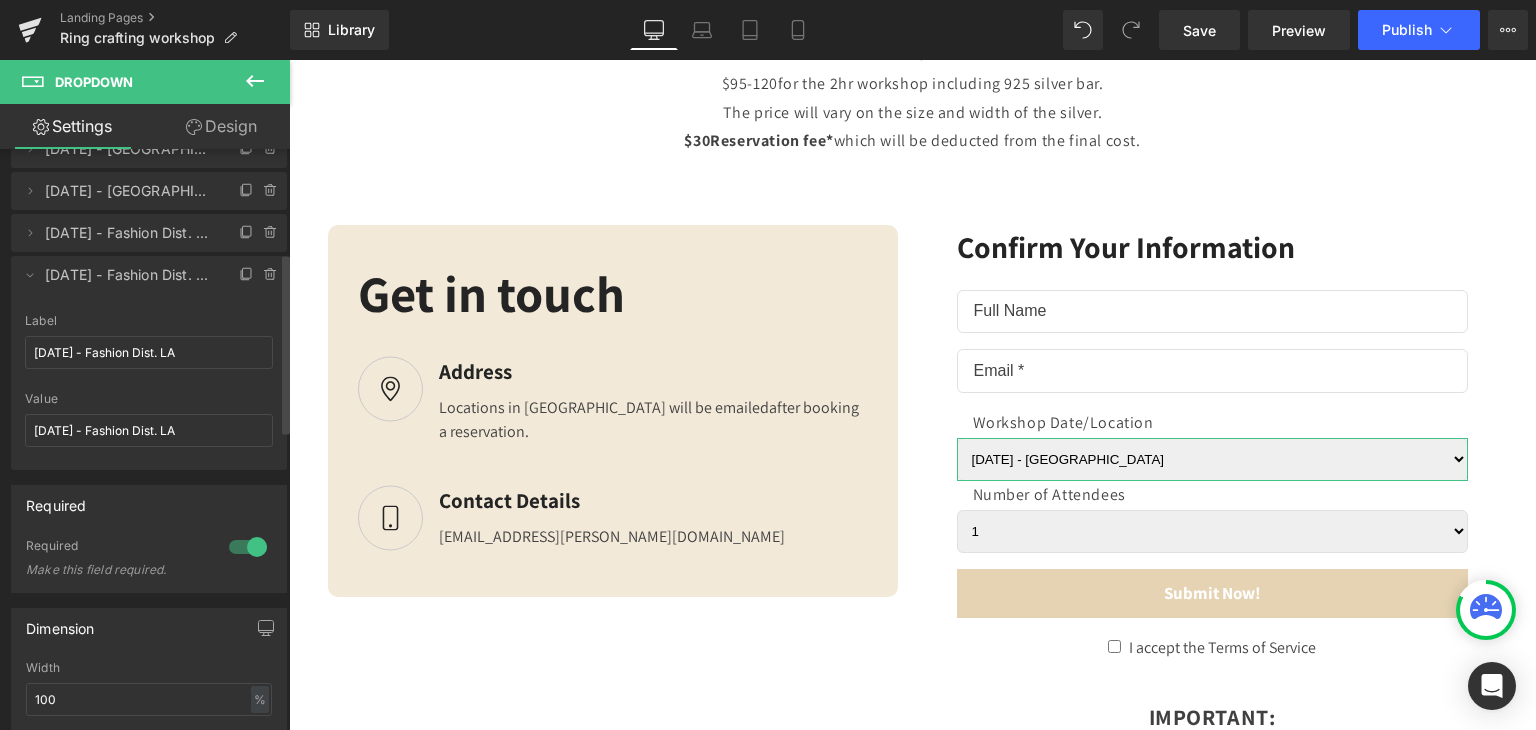 click on "Label" at bounding box center [149, 321] 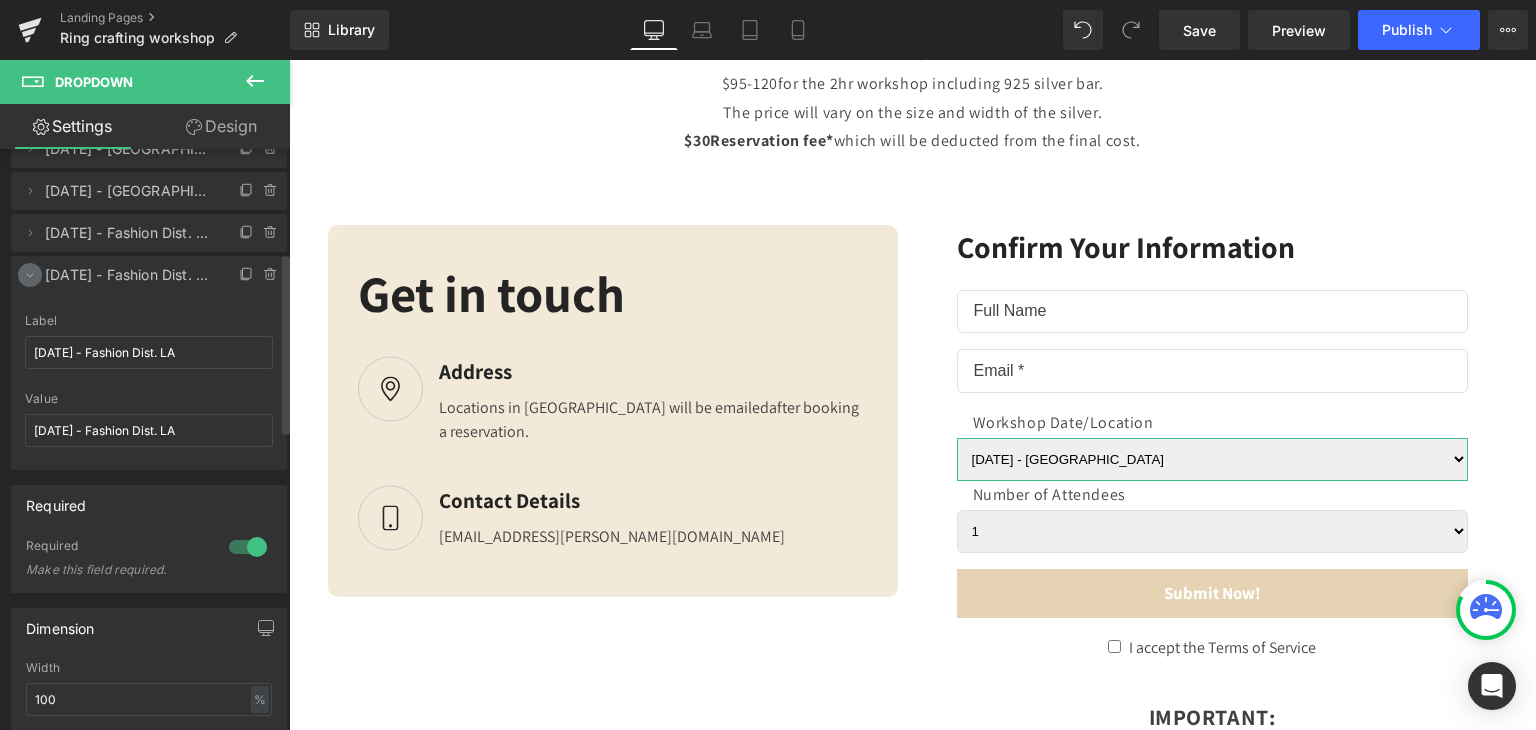 click 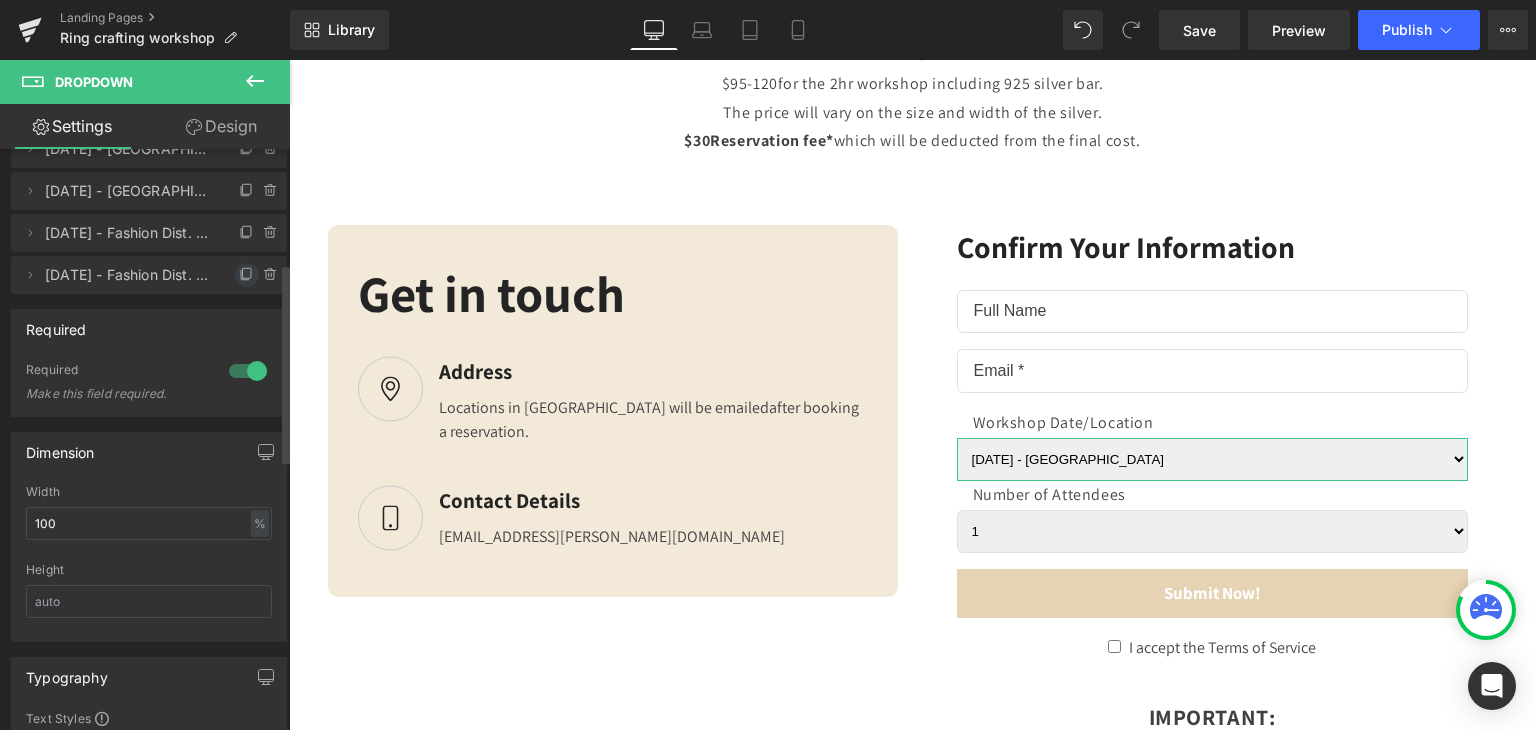 click 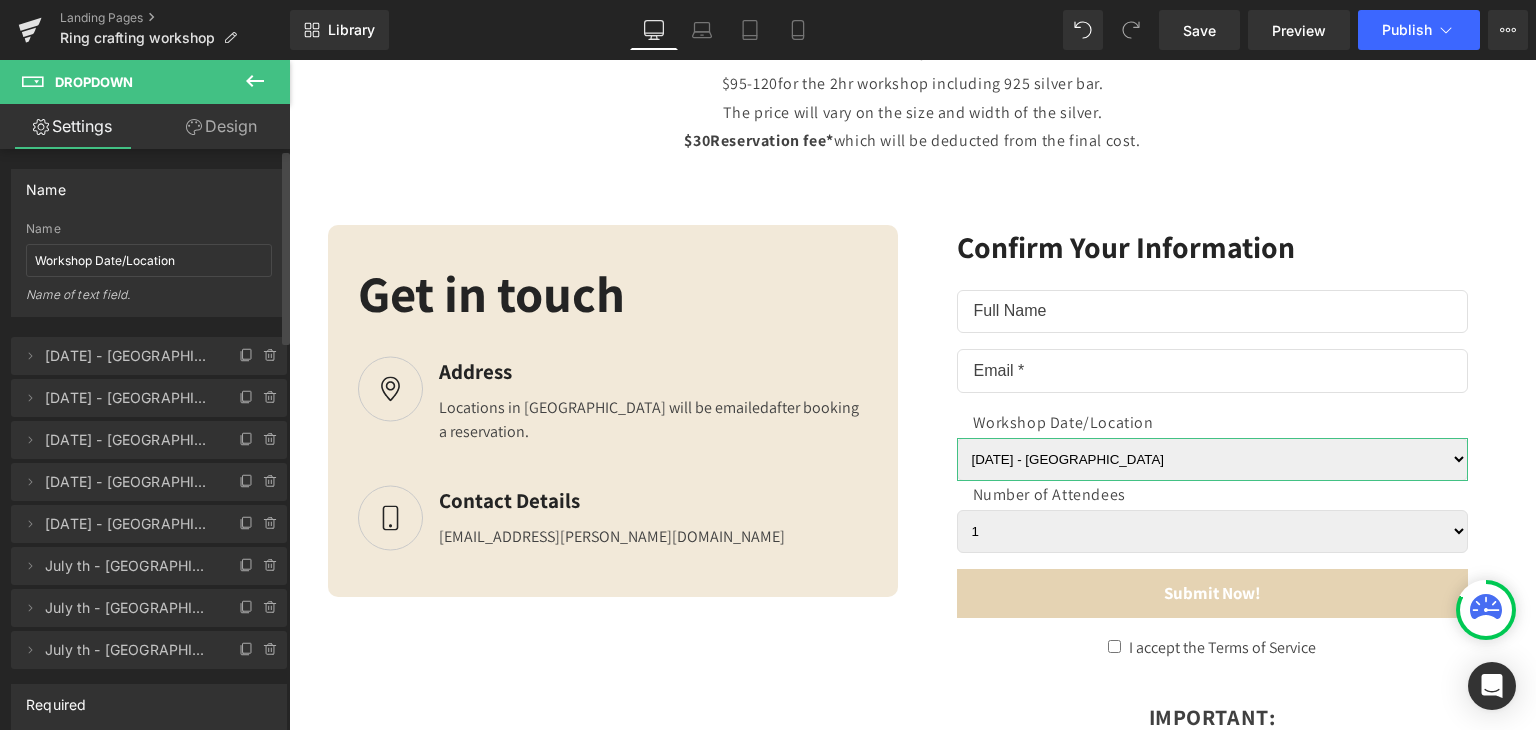 scroll, scrollTop: 166, scrollLeft: 0, axis: vertical 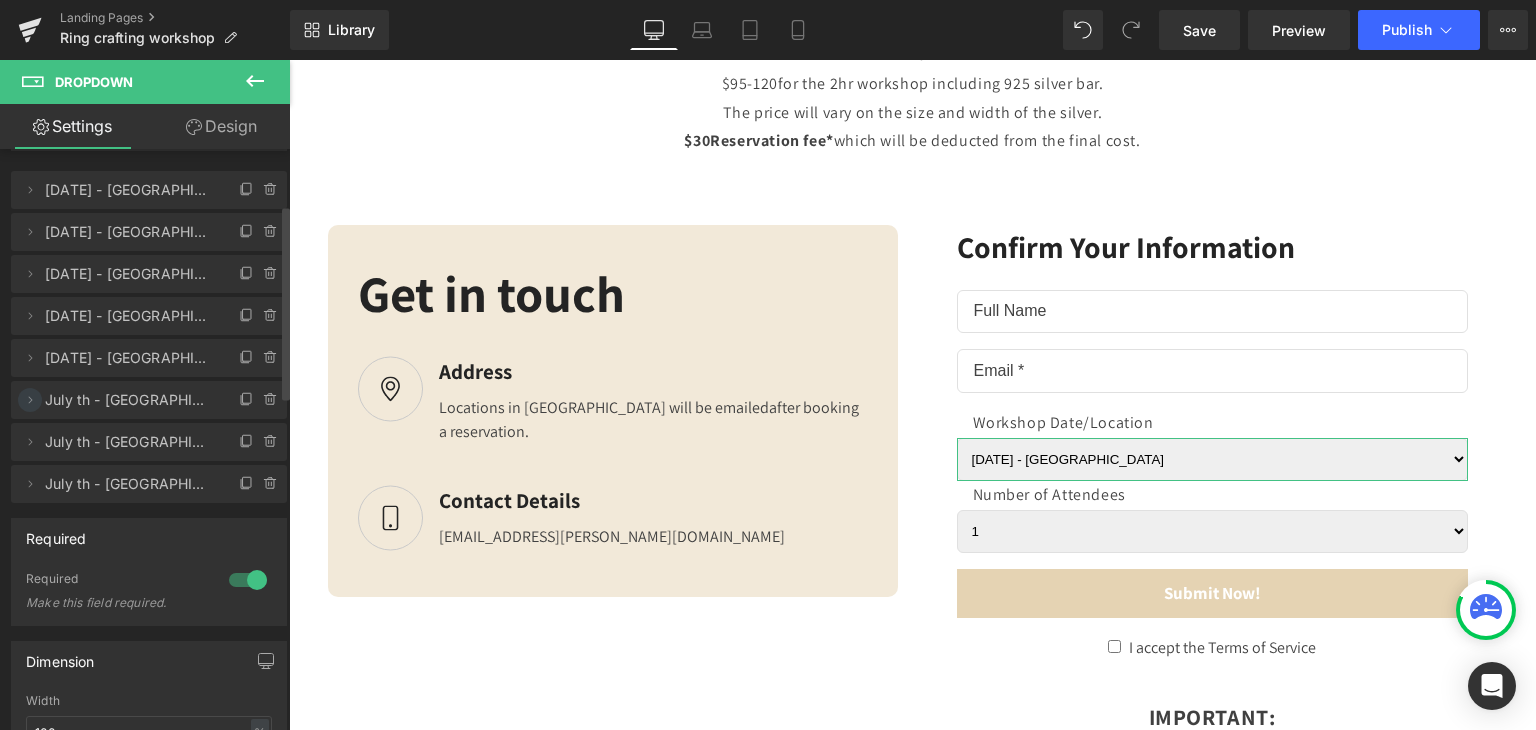 click 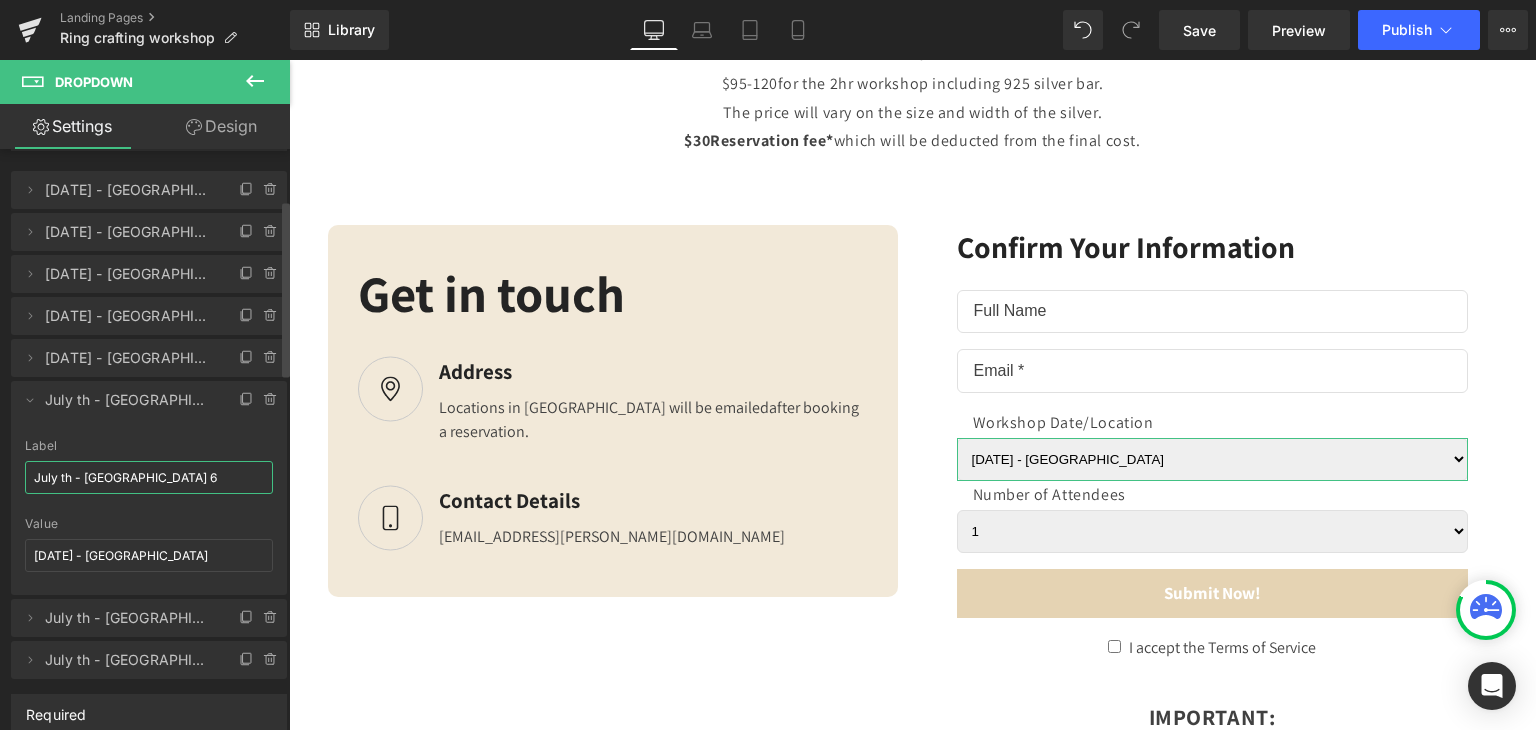 click on "July th - [GEOGRAPHIC_DATA] 6" at bounding box center [149, 477] 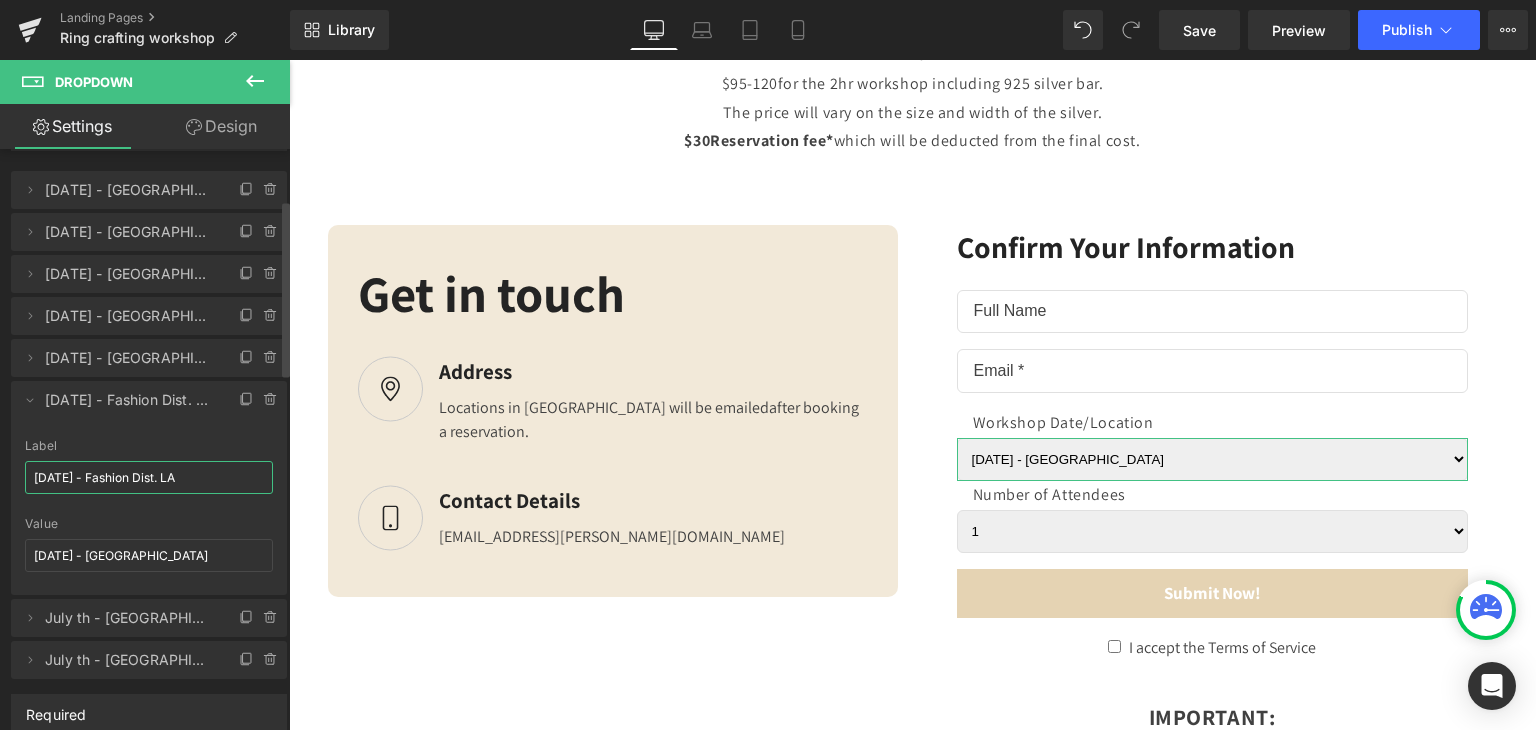 click on "[DATE] - Fashion Dist. LA" at bounding box center (149, 477) 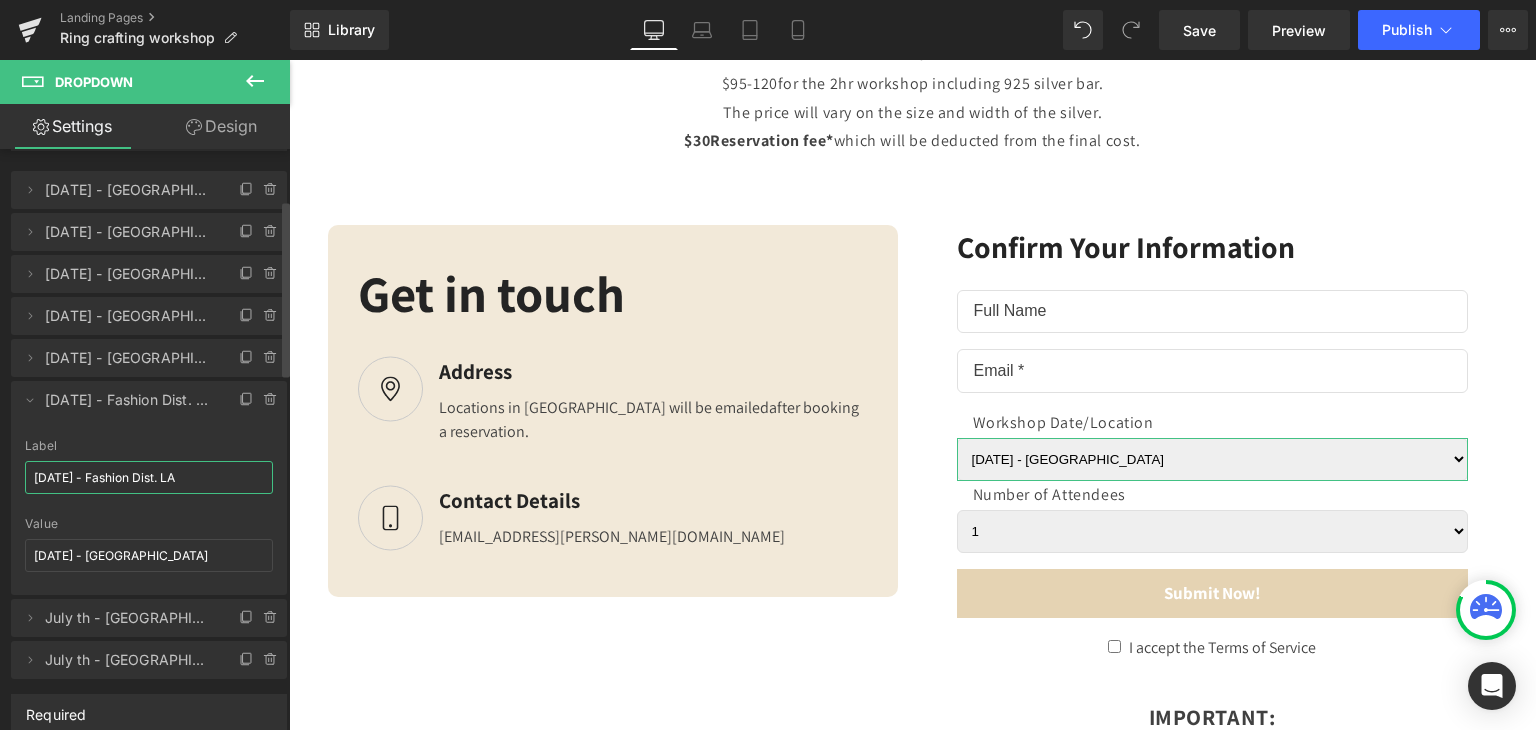click on "[DATE] - Fashion Dist. LA" at bounding box center (149, 477) 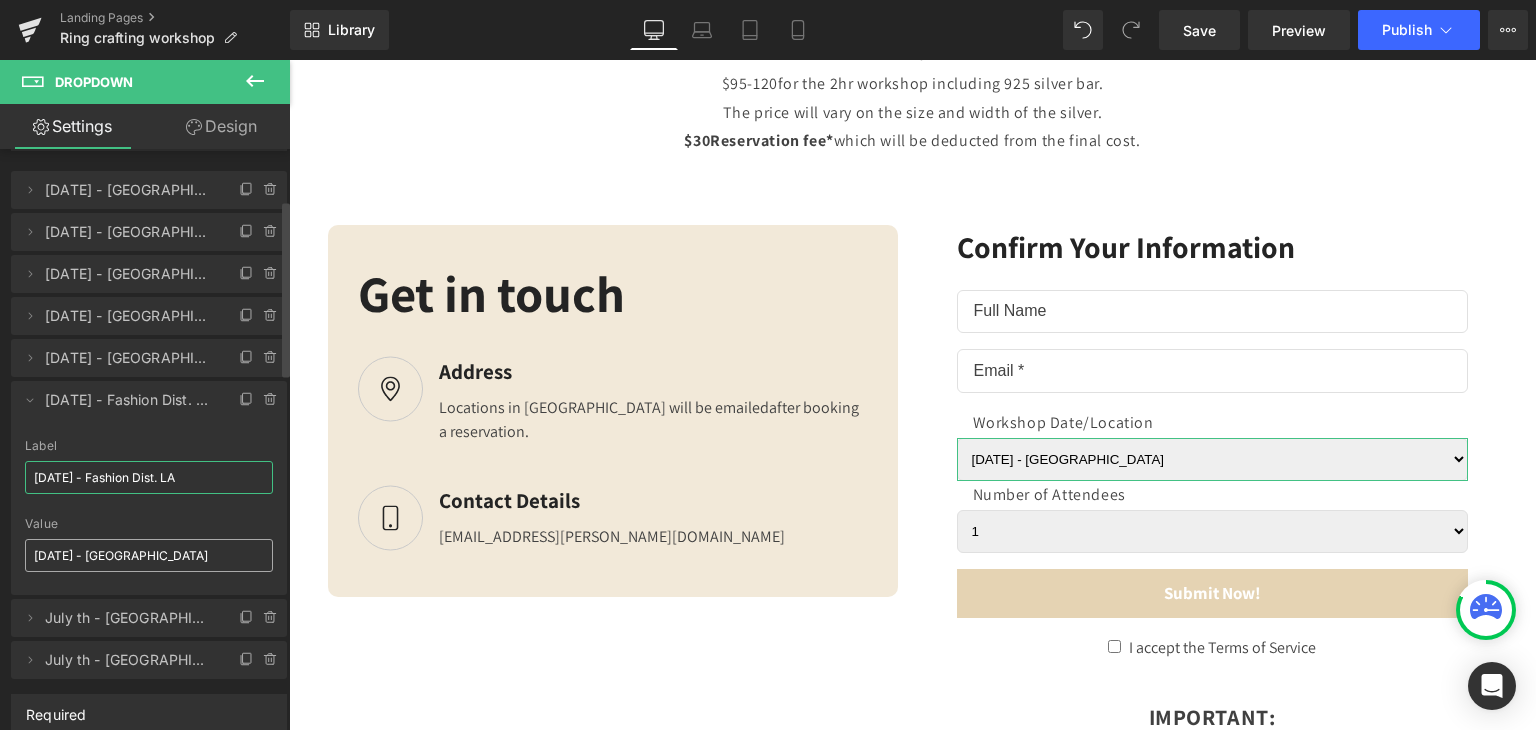 type on "[DATE] - Fashion Dist. LA" 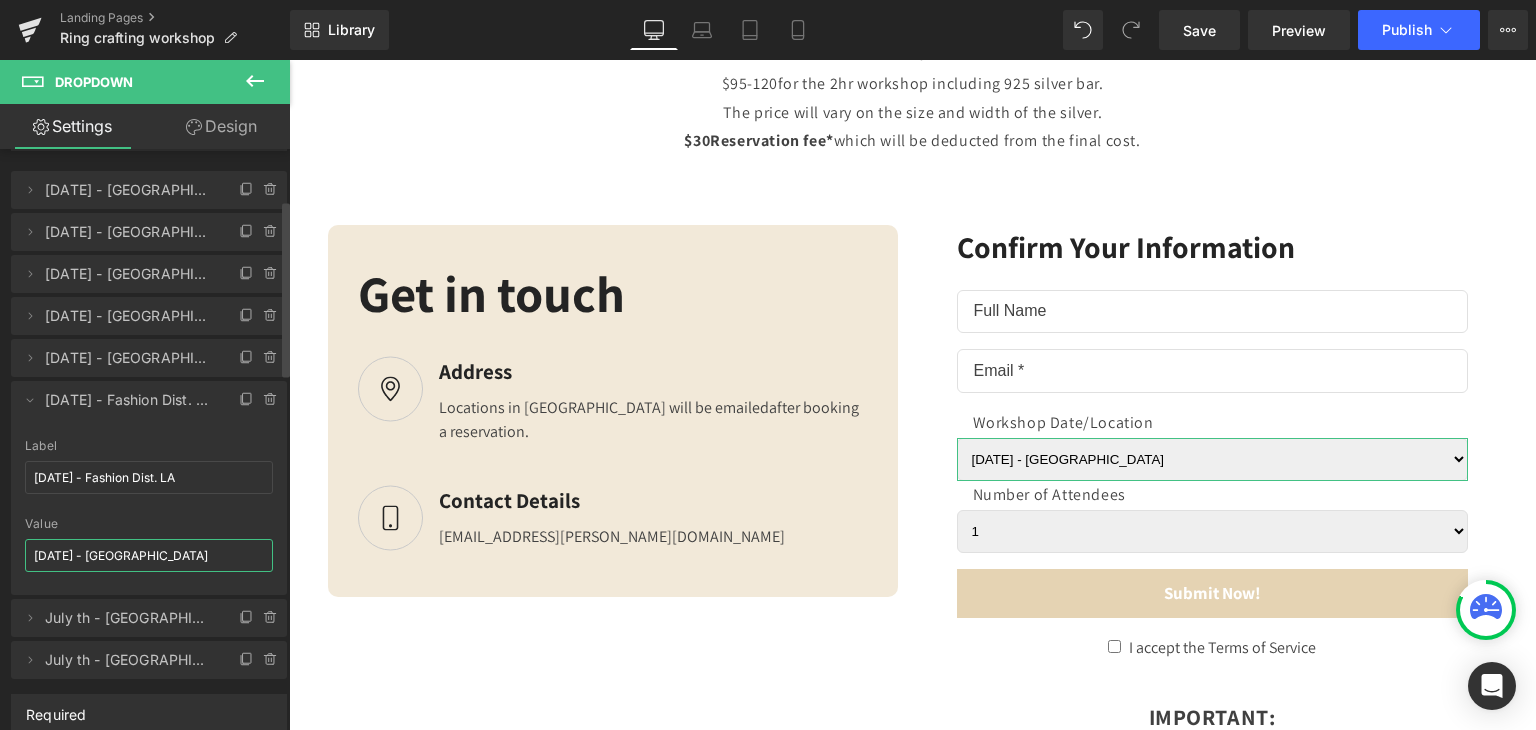 click on "[DATE] - [GEOGRAPHIC_DATA]" at bounding box center [149, 555] 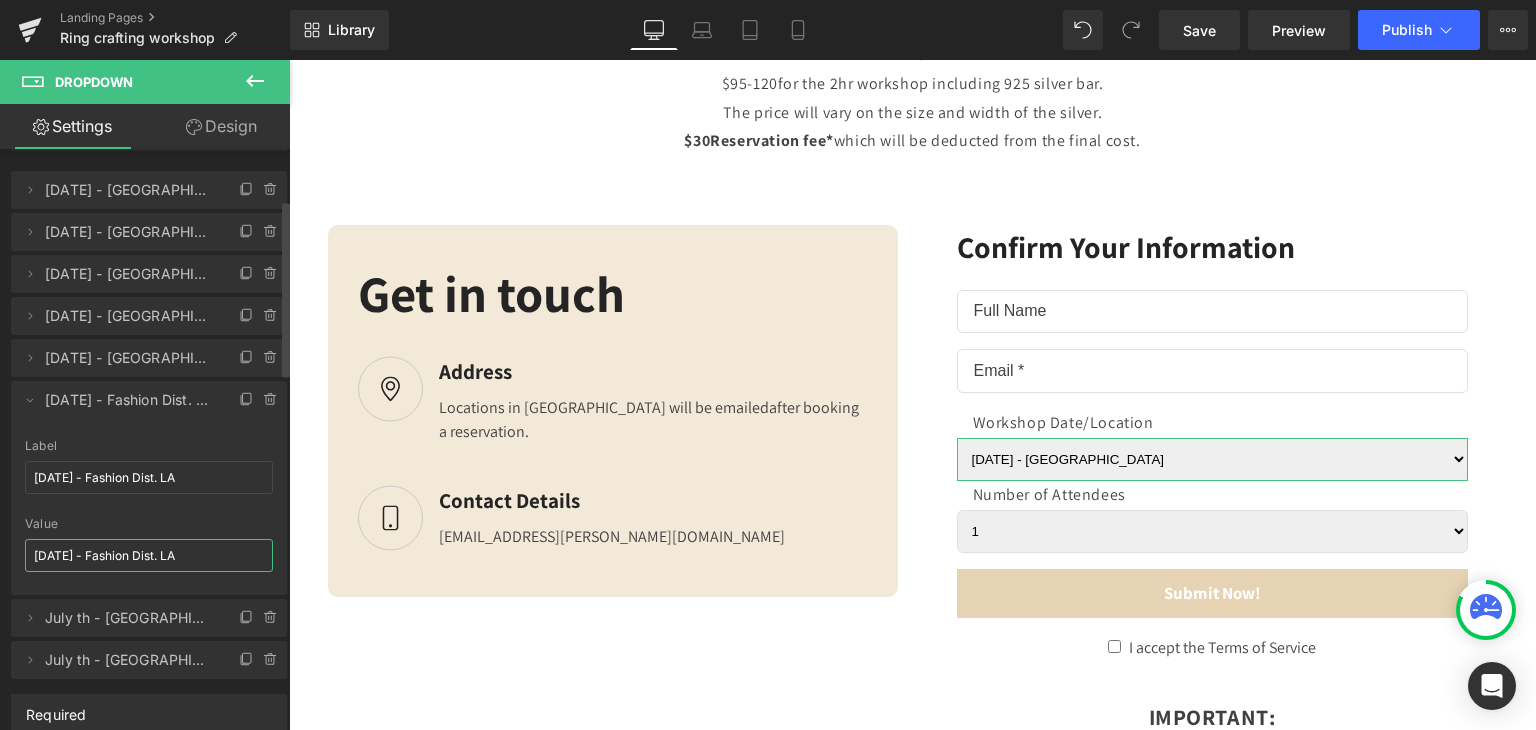 type on "[DATE] - Fashion Dist. LA" 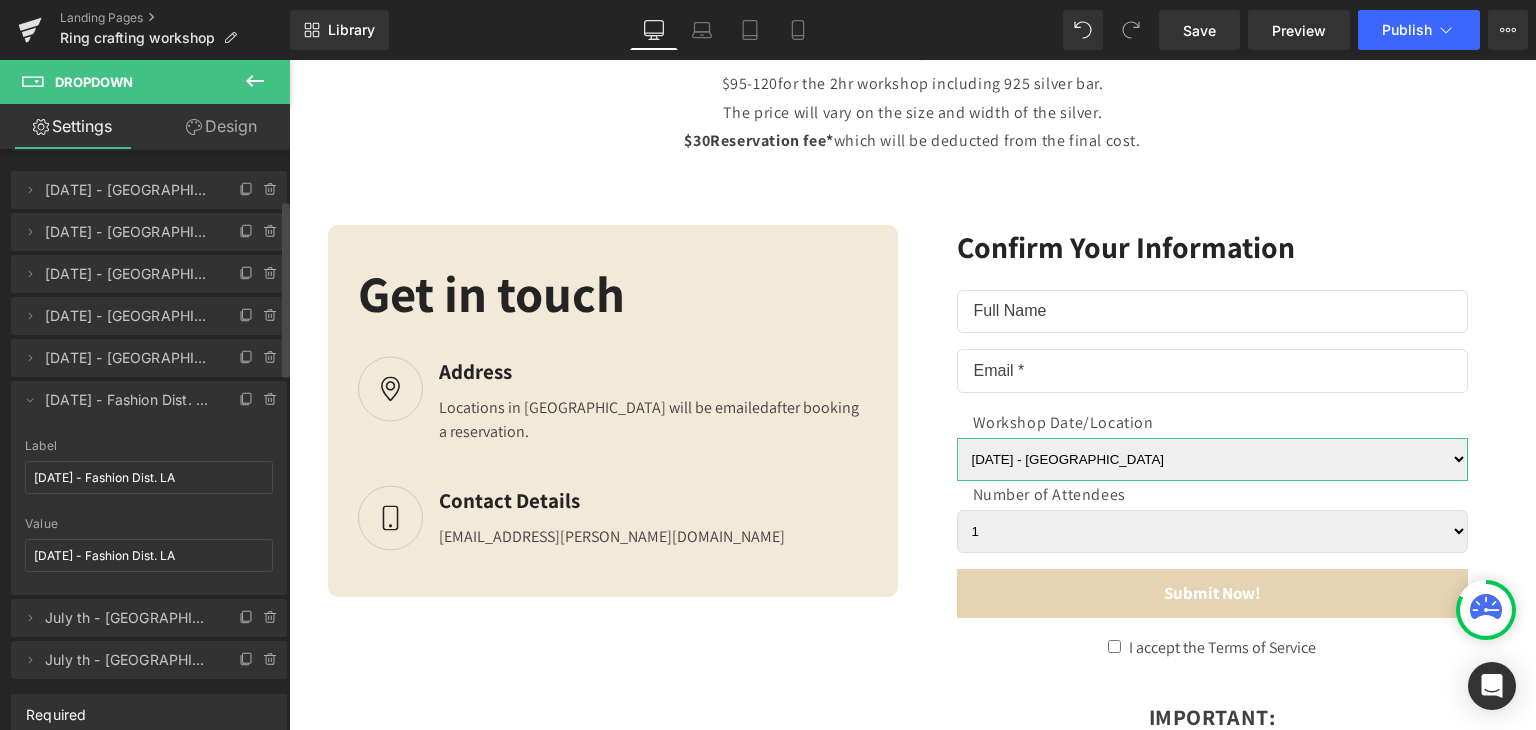 click on "Delete Cancel             [DATE] - Fashion Dist. LA       July th - Costa Mesa 6 Label [DATE] - Fashion Dist. LA [DATE] - Costa Mesa Value [DATE] - Fashion Dist. LA" at bounding box center [149, 488] 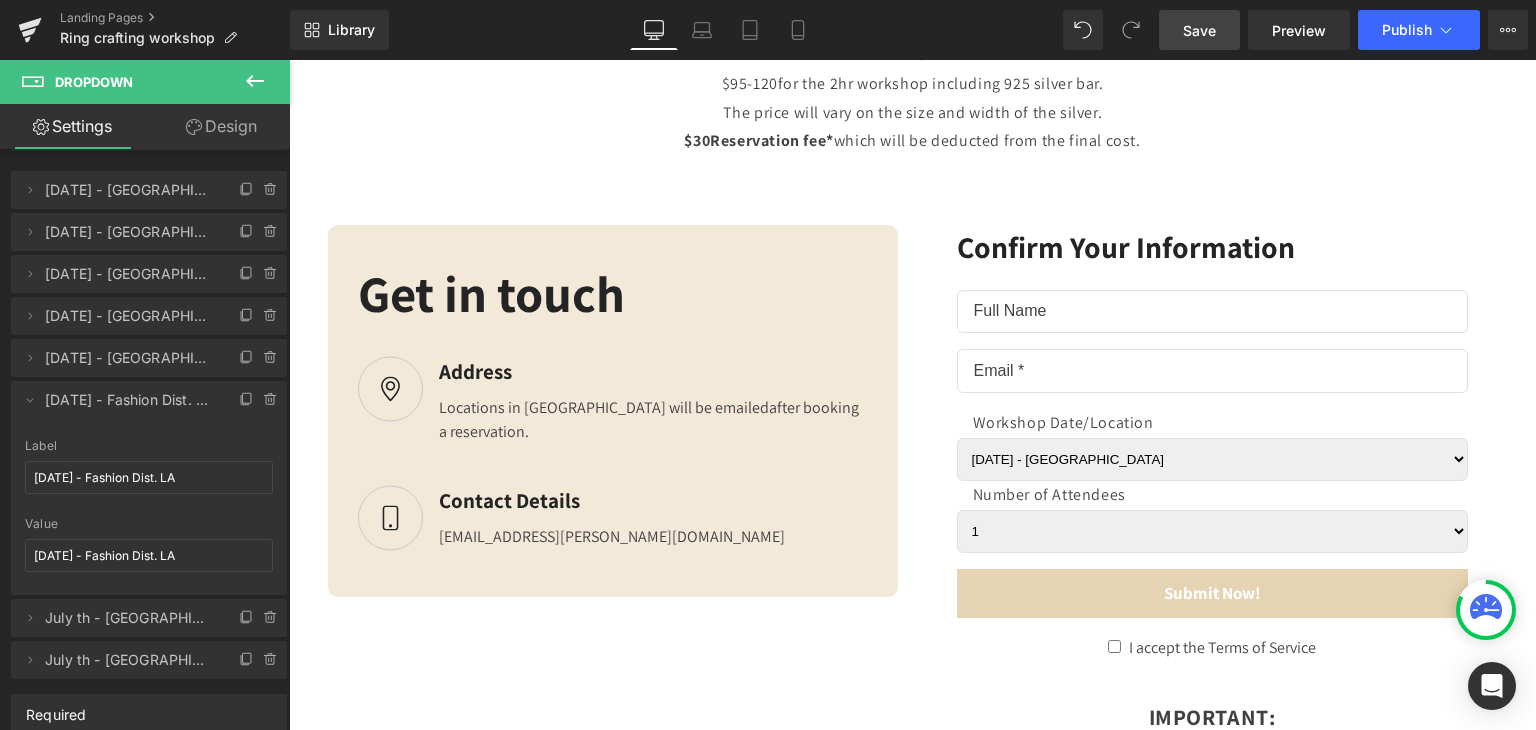 drag, startPoint x: 1207, startPoint y: 36, endPoint x: 500, endPoint y: 397, distance: 793.83246 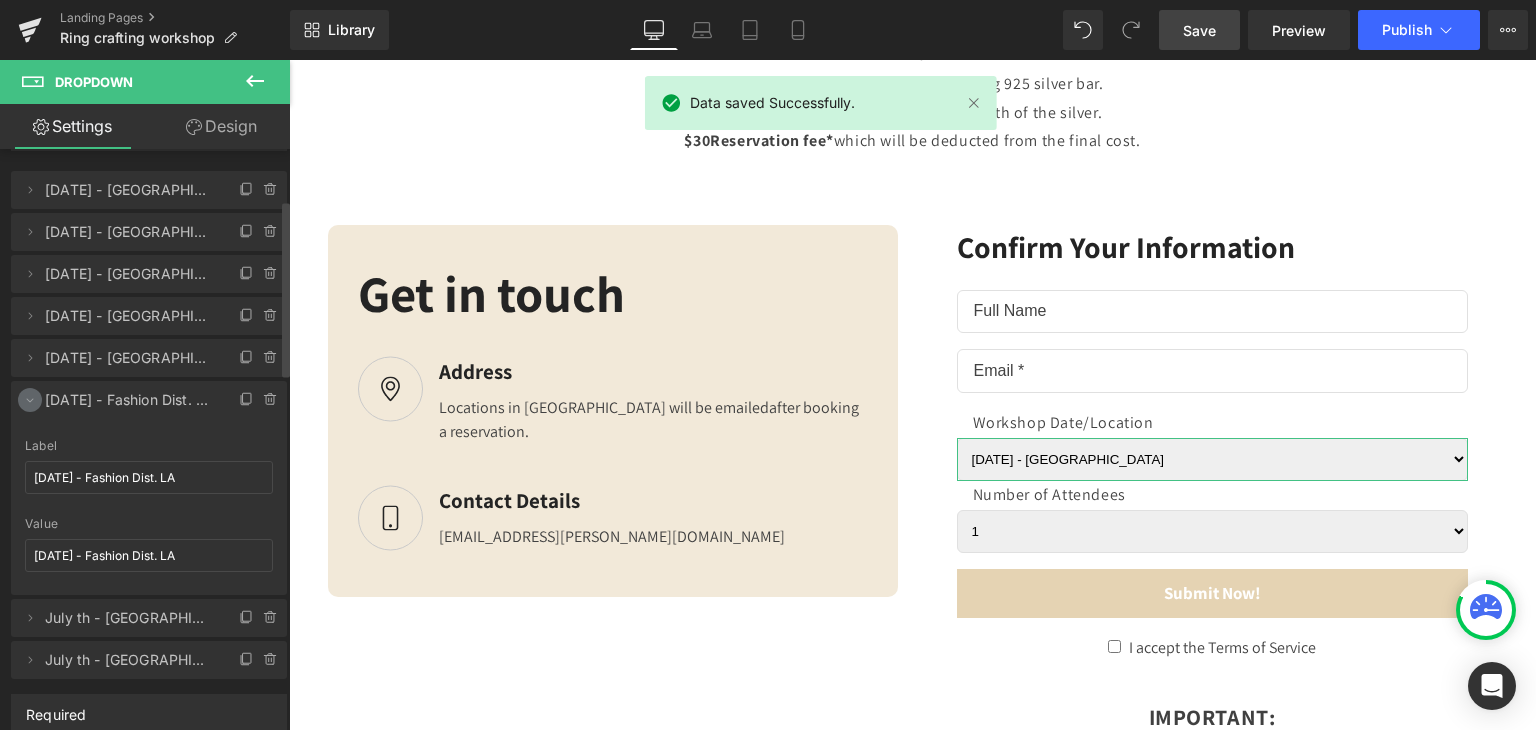 click 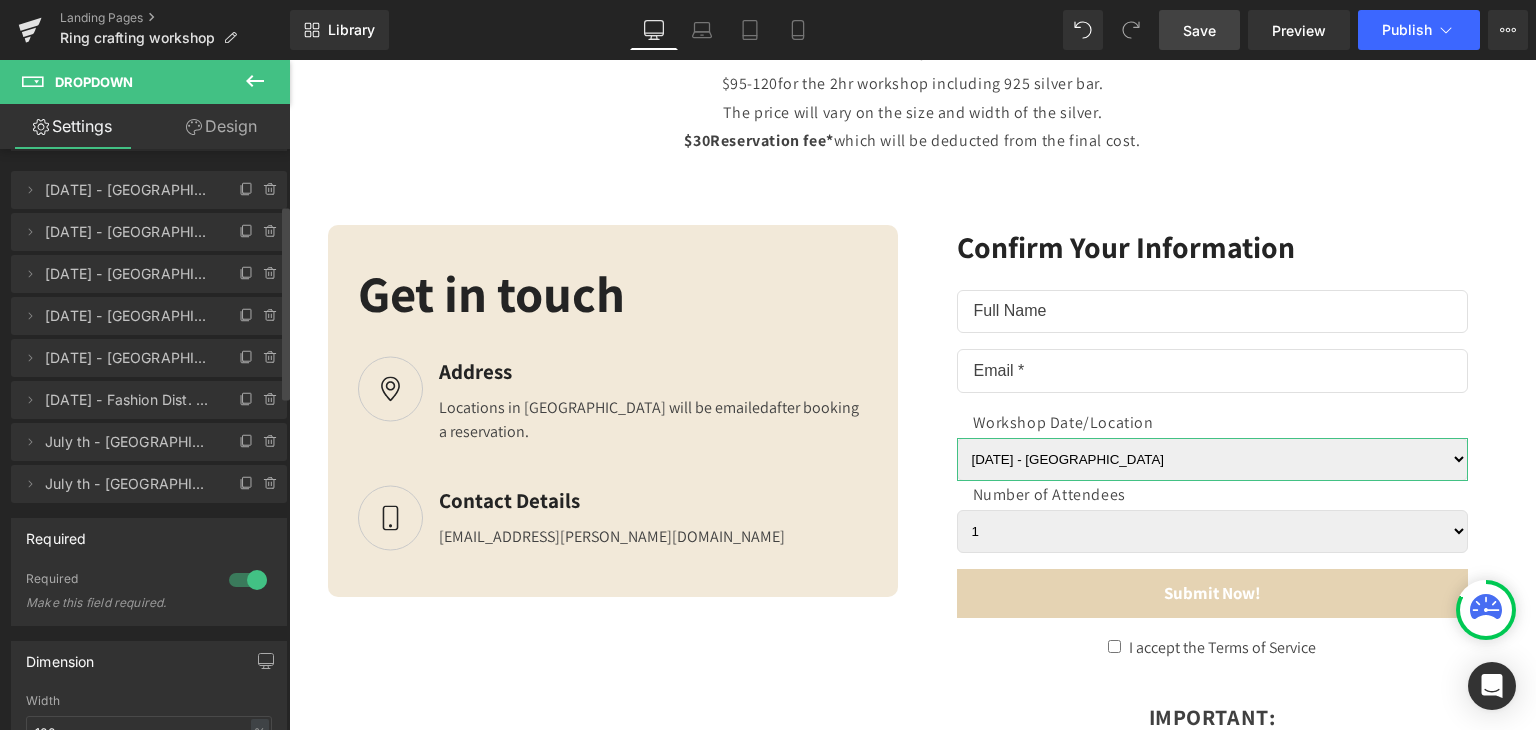 click on "July th - [GEOGRAPHIC_DATA] 7" at bounding box center (129, 442) 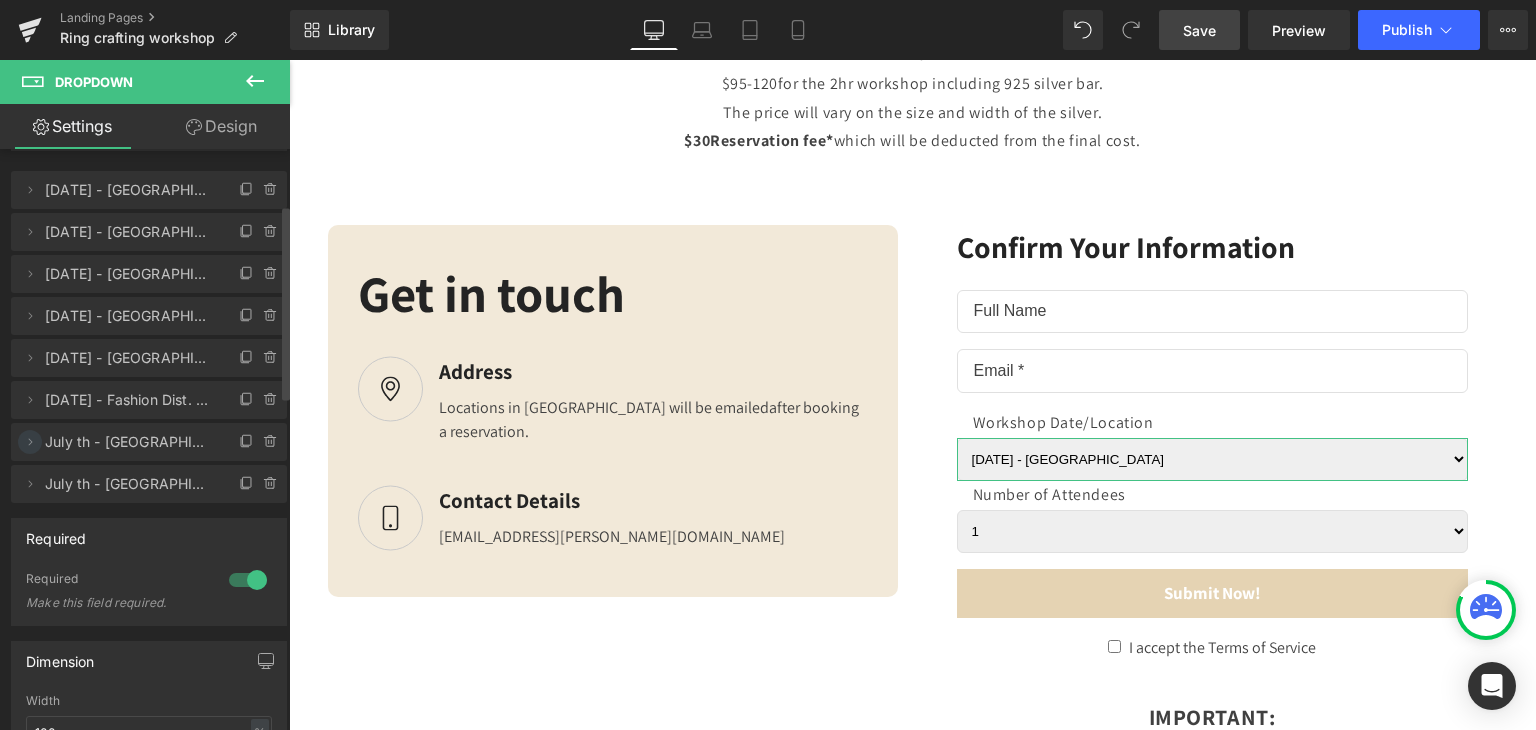 click 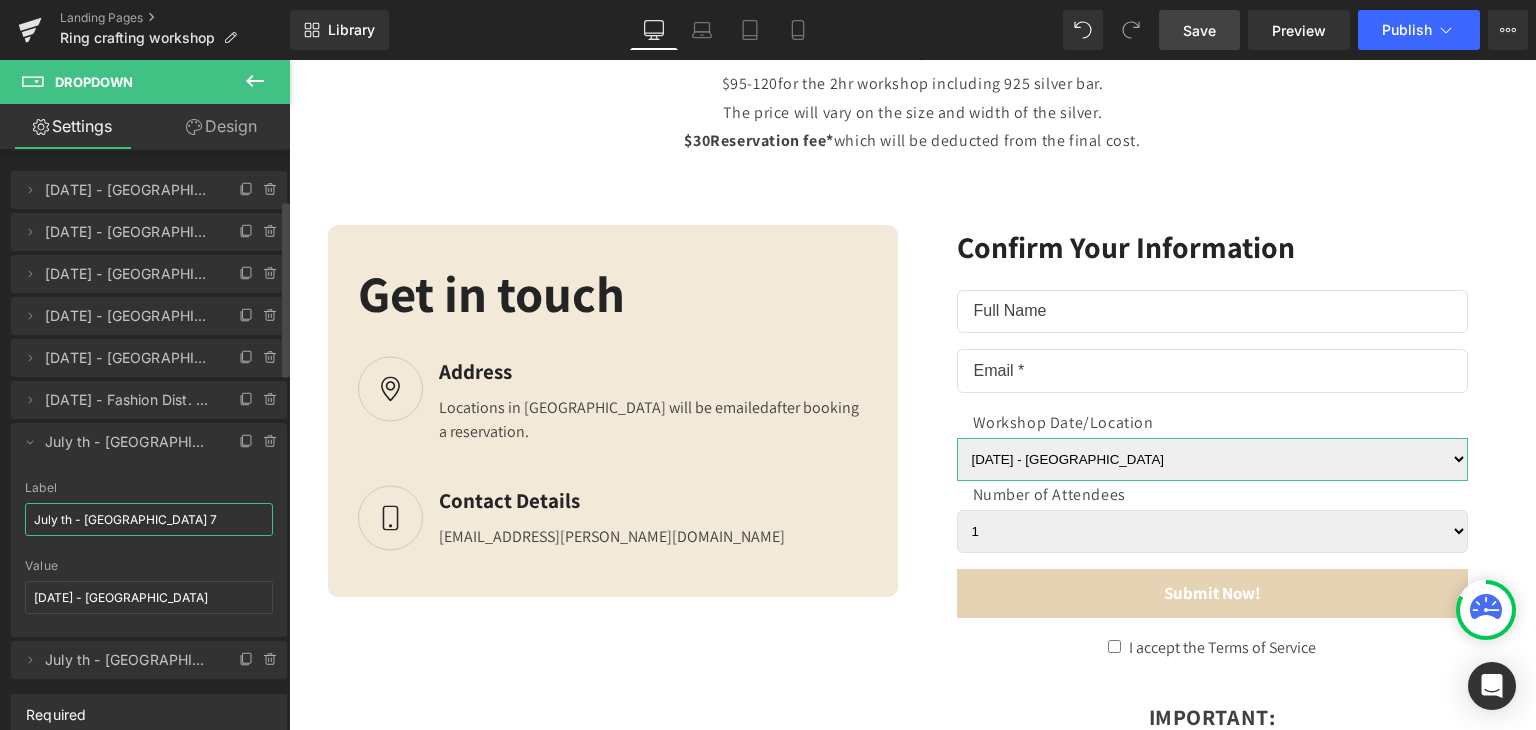 click on "July th - [GEOGRAPHIC_DATA] 7" at bounding box center (149, 519) 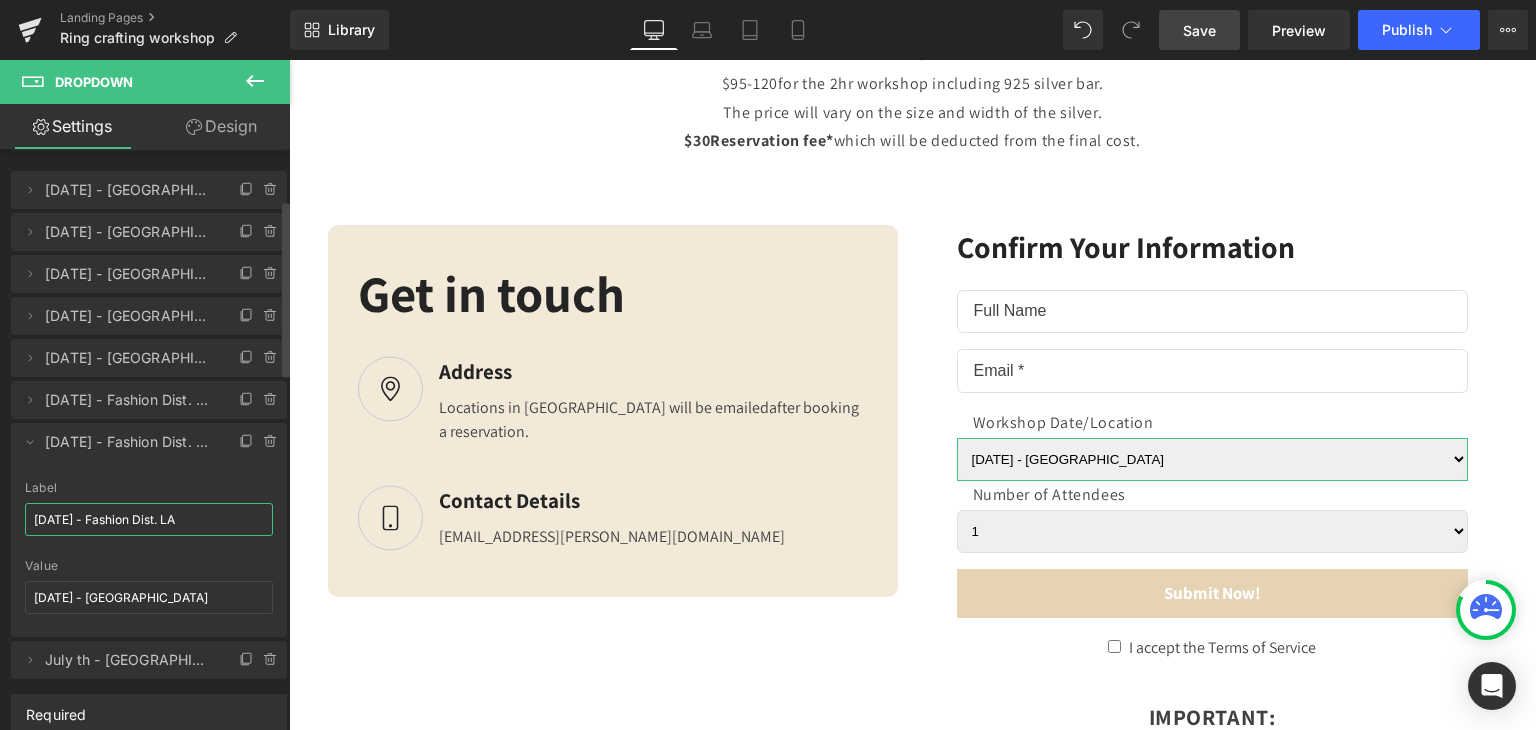click on "[DATE] - Fashion Dist. LA" at bounding box center (149, 519) 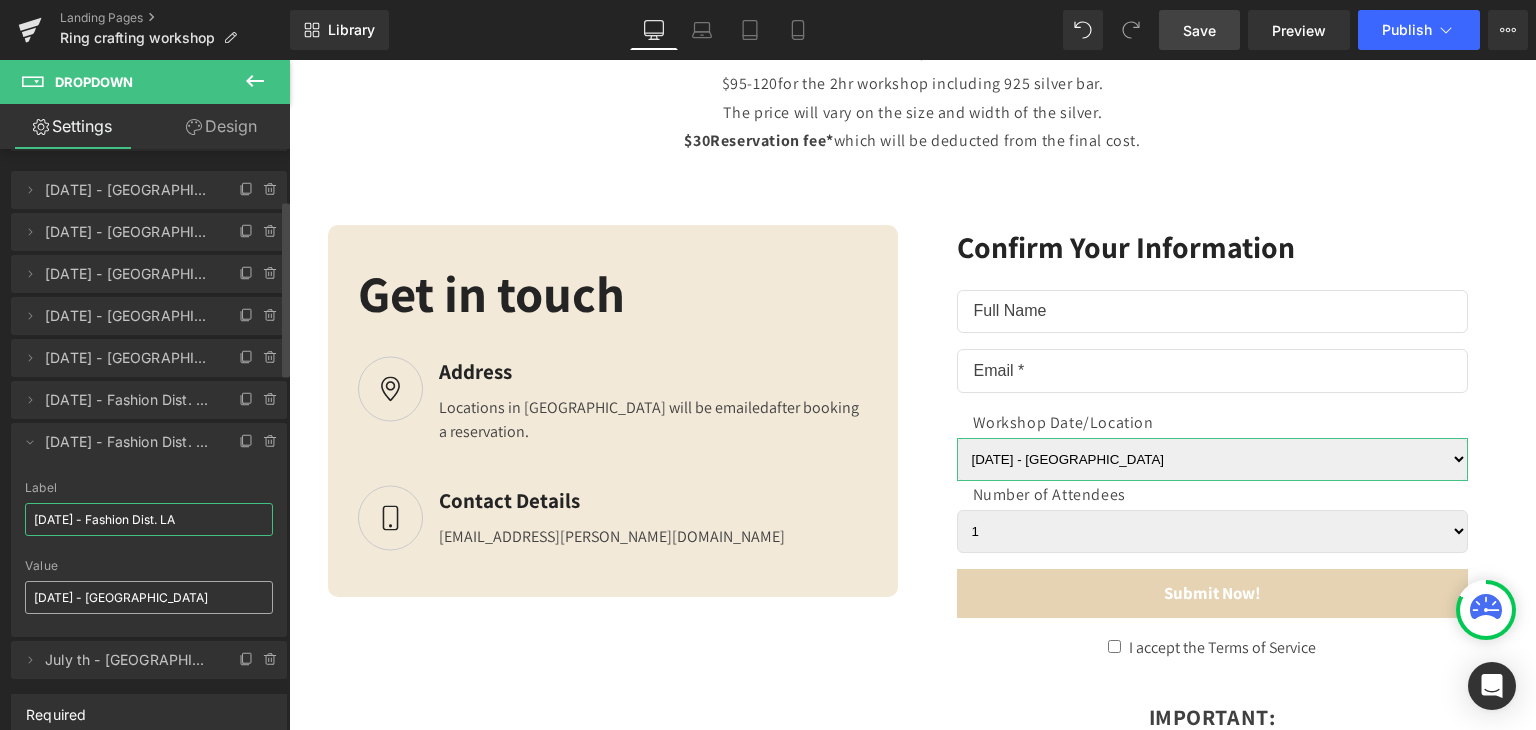 type on "[DATE] - Fashion Dist. LA" 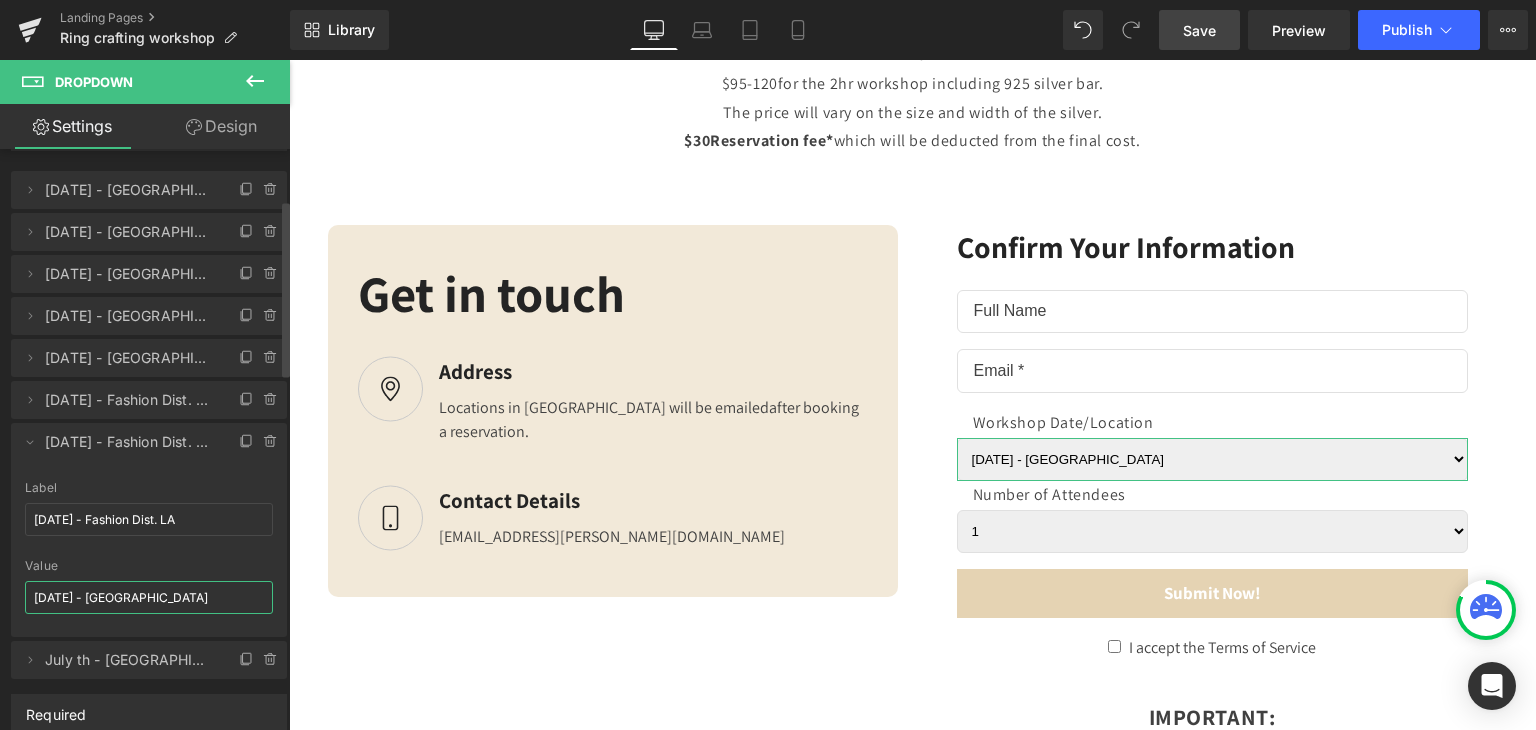 click on "[DATE] - [GEOGRAPHIC_DATA]" at bounding box center (149, 597) 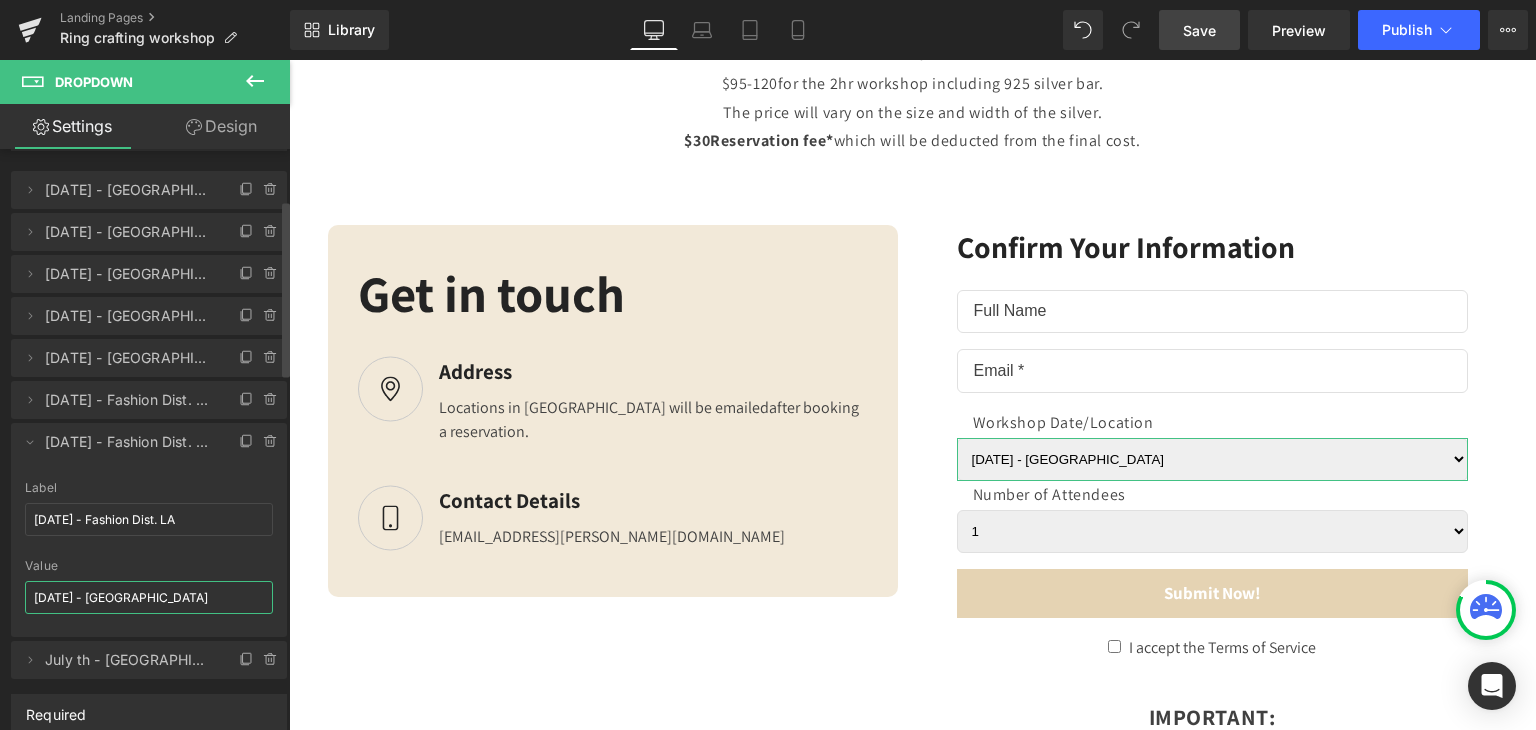 paste on "[DATE] - Fashion Dist. LA" 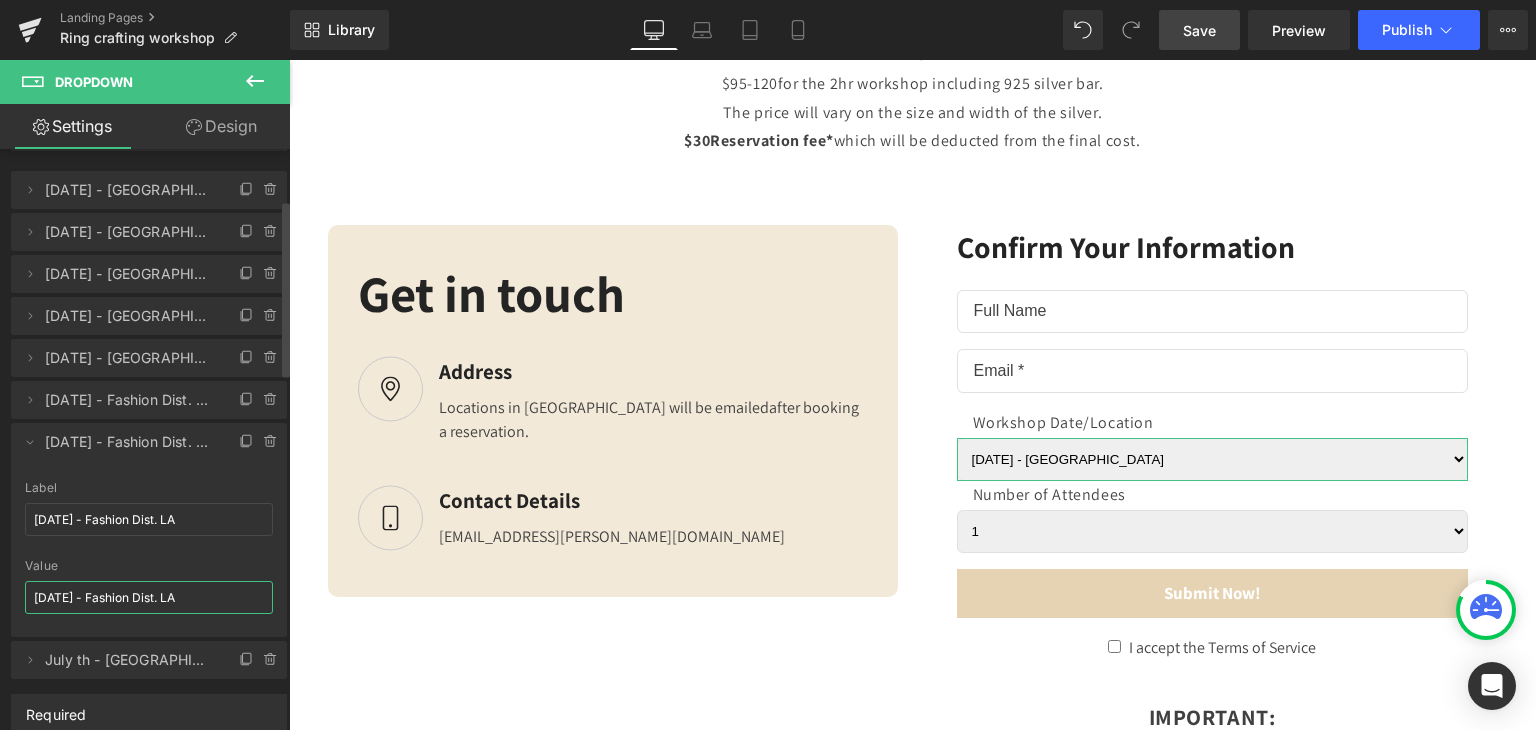 type on "[DATE] - Fashion Dist. LA" 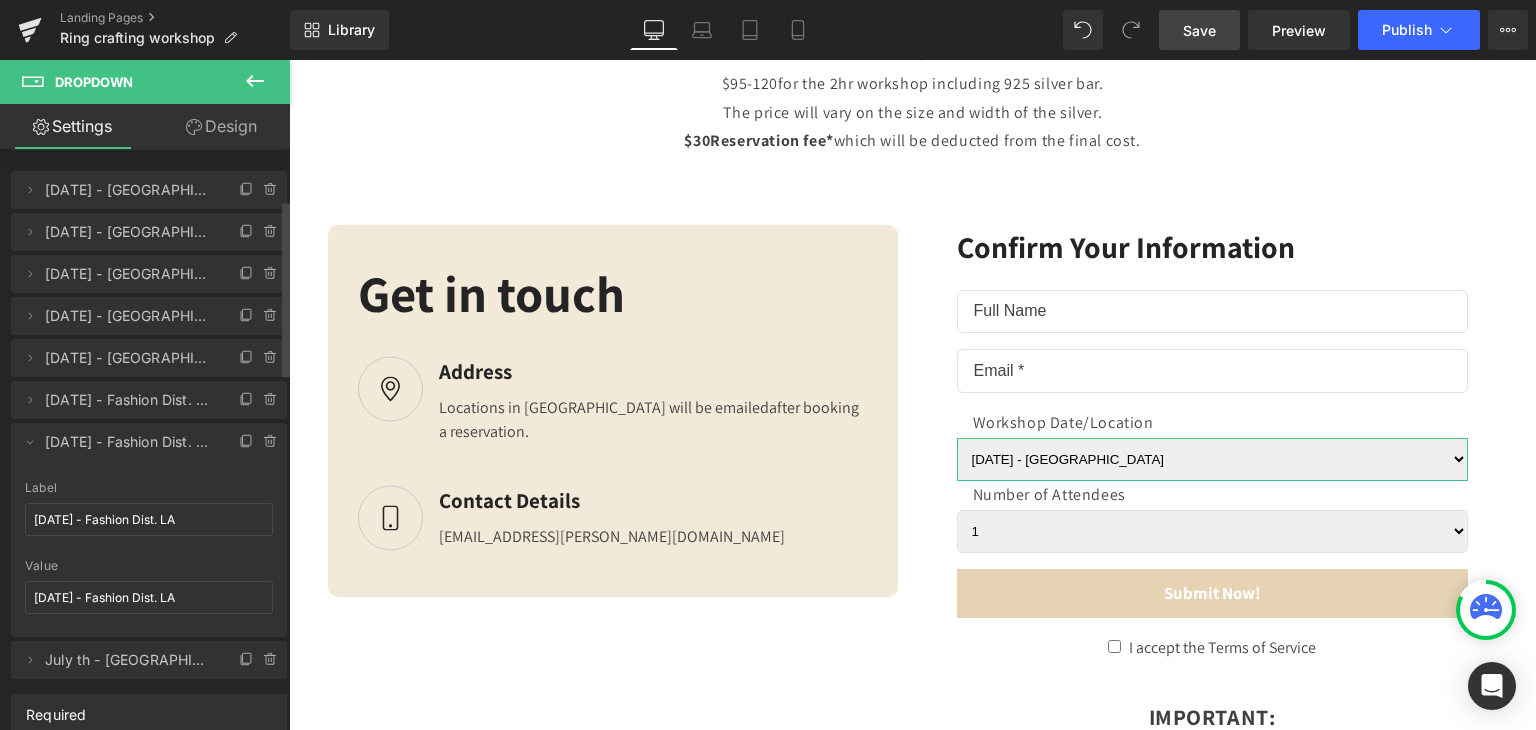 click on "Delete Cancel             [DATE] - Fashion Dist. LA       July th - Costa Mesa 7 Label [DATE] - Fashion Dist. LA [DATE] - Costa Mesa Value [DATE] - Fashion Dist. LA" at bounding box center (149, 530) 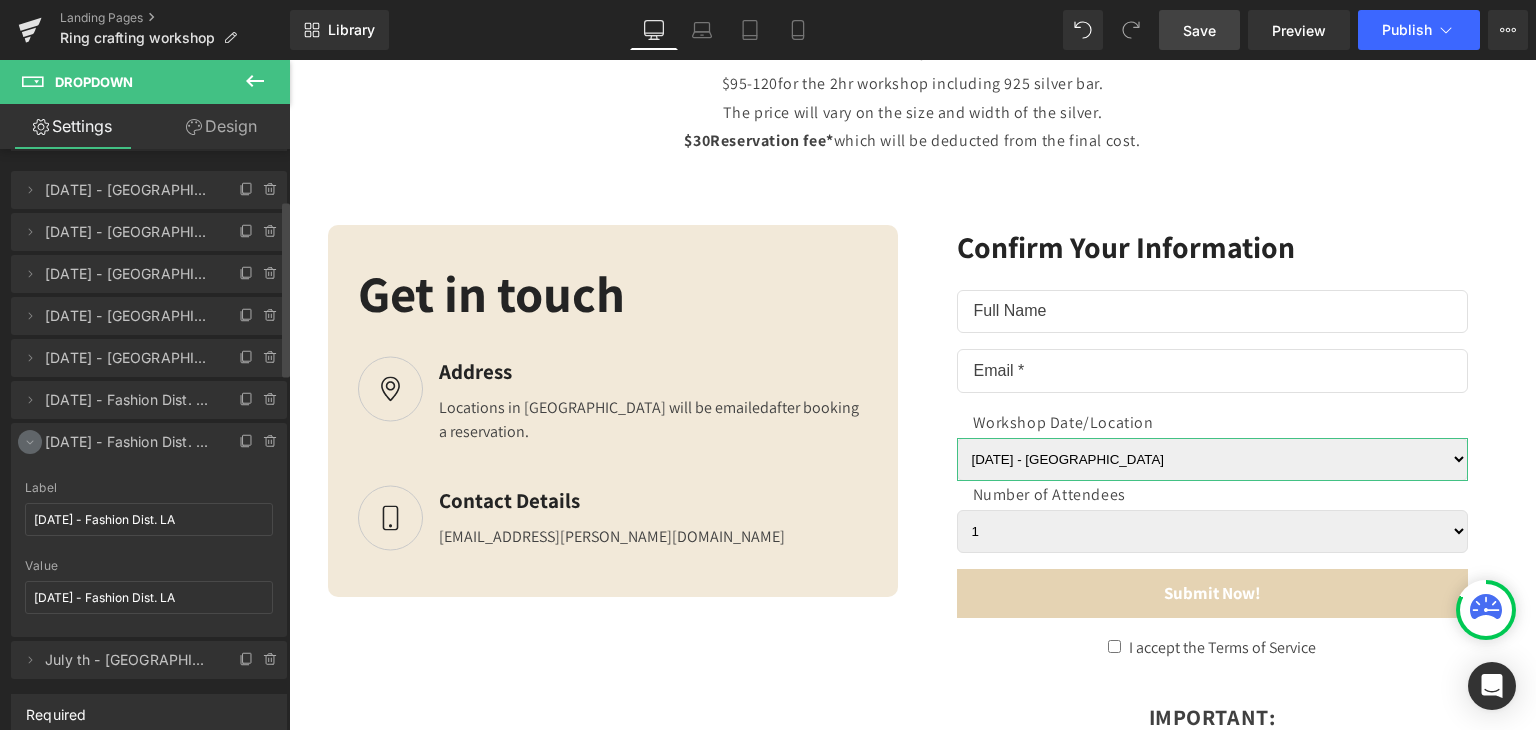 click 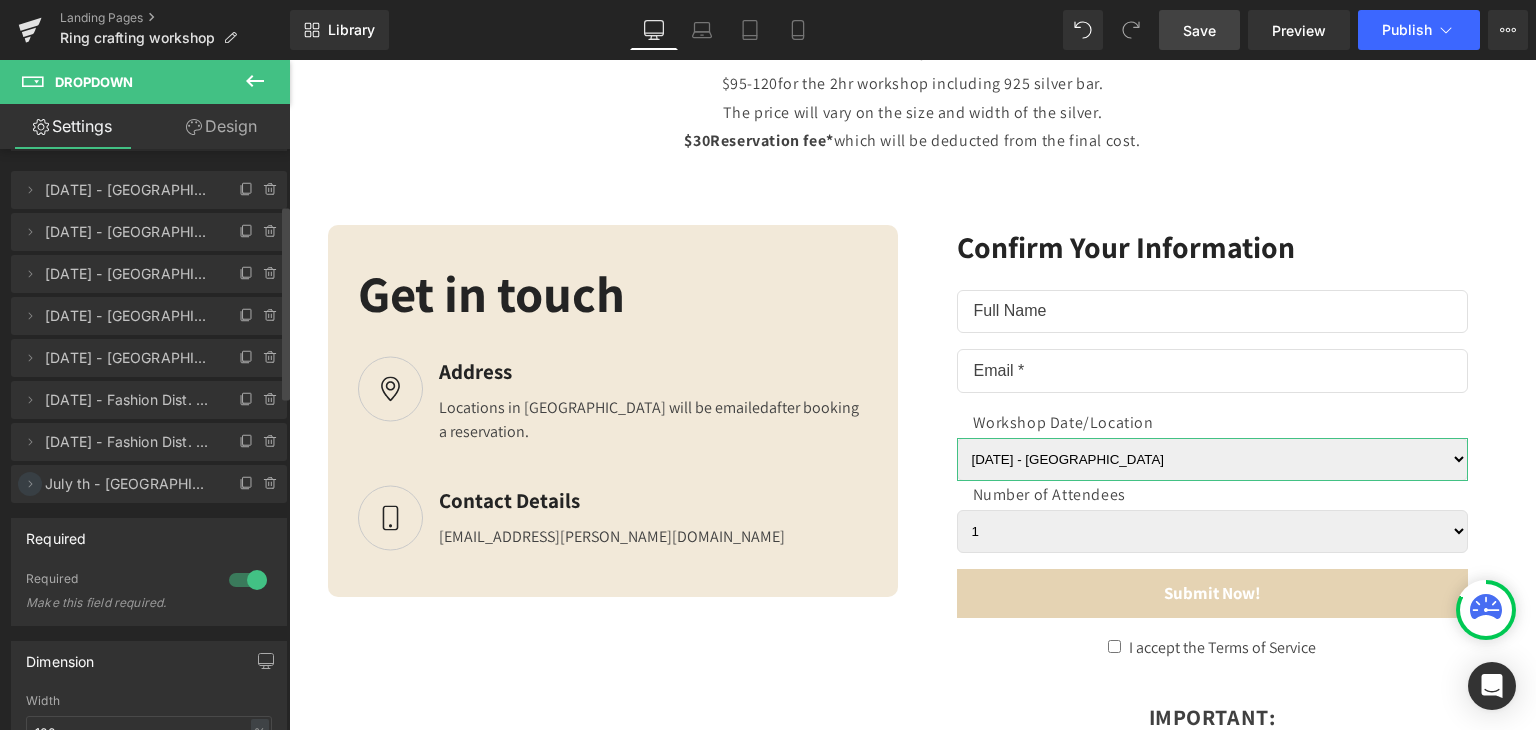 click 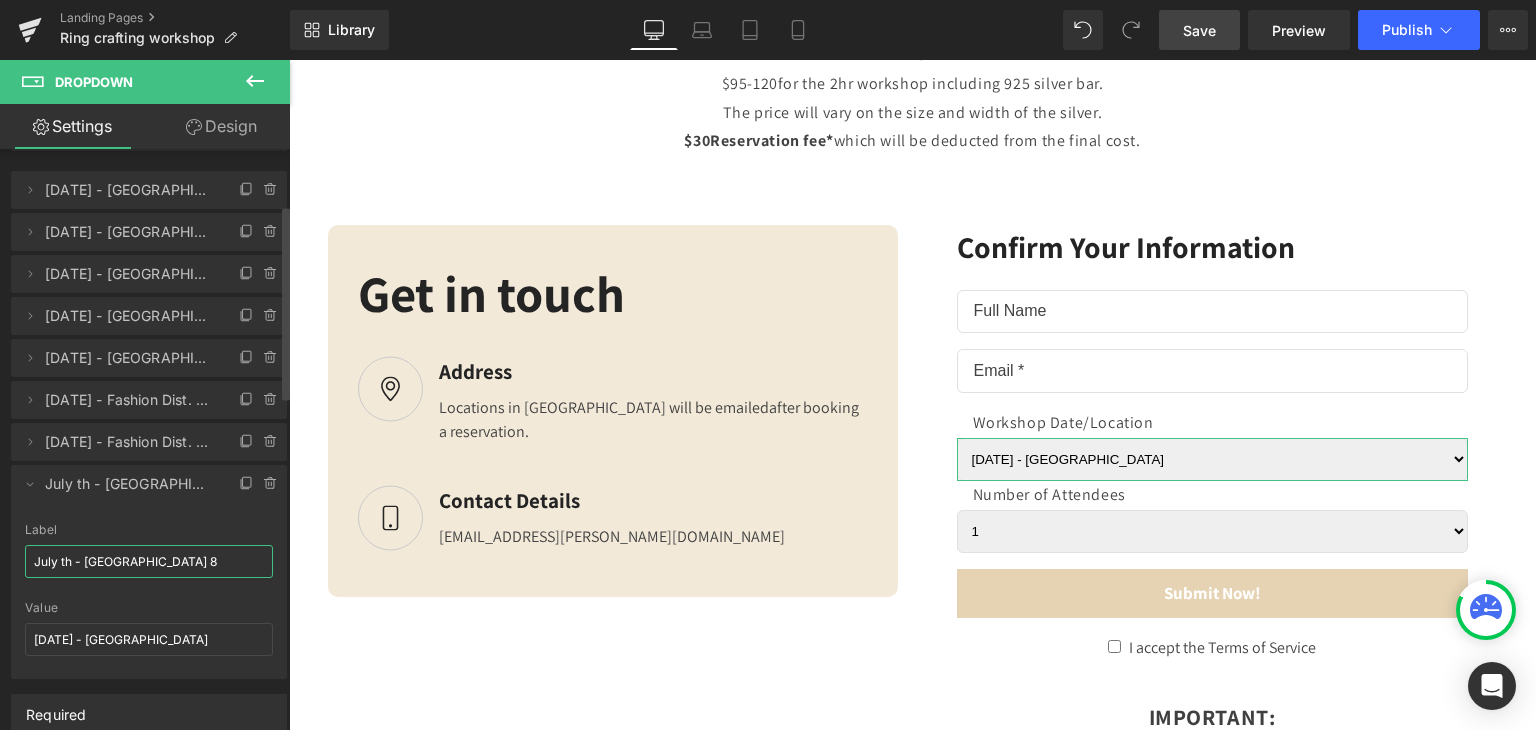 click on "July th - [GEOGRAPHIC_DATA] 8" at bounding box center [149, 561] 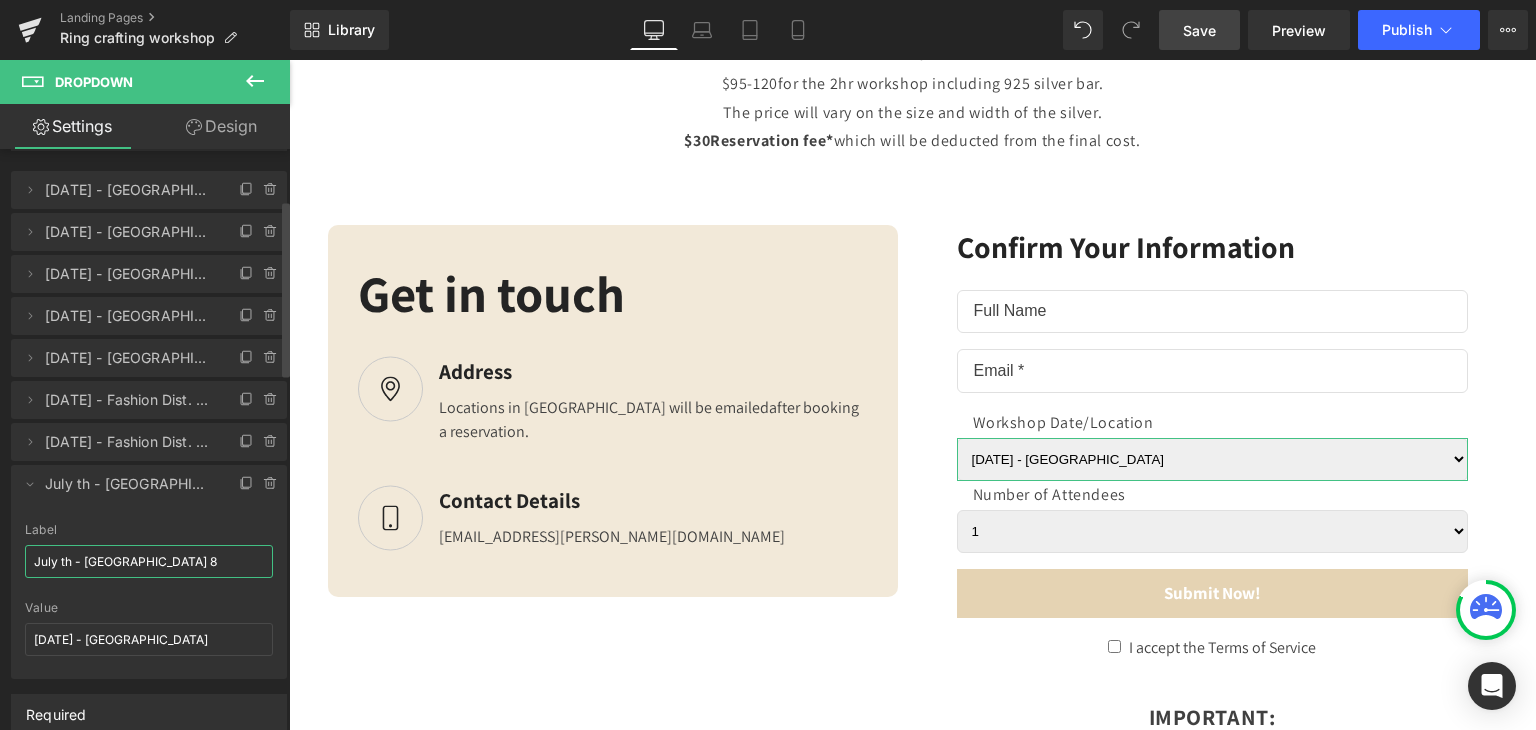 click on "July th - [GEOGRAPHIC_DATA] 8" at bounding box center [149, 561] 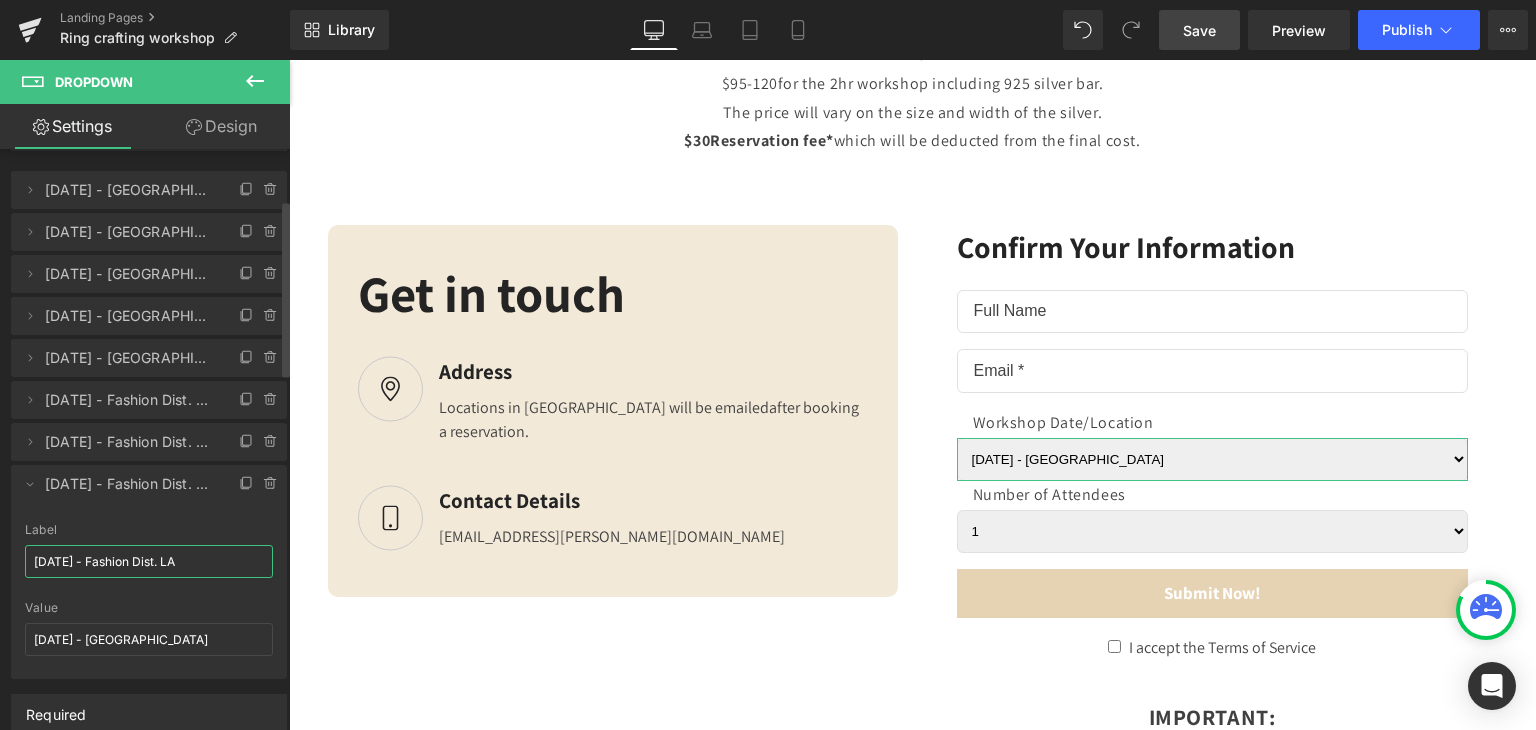 click on "[DATE] - Fashion Dist. LA" at bounding box center (149, 561) 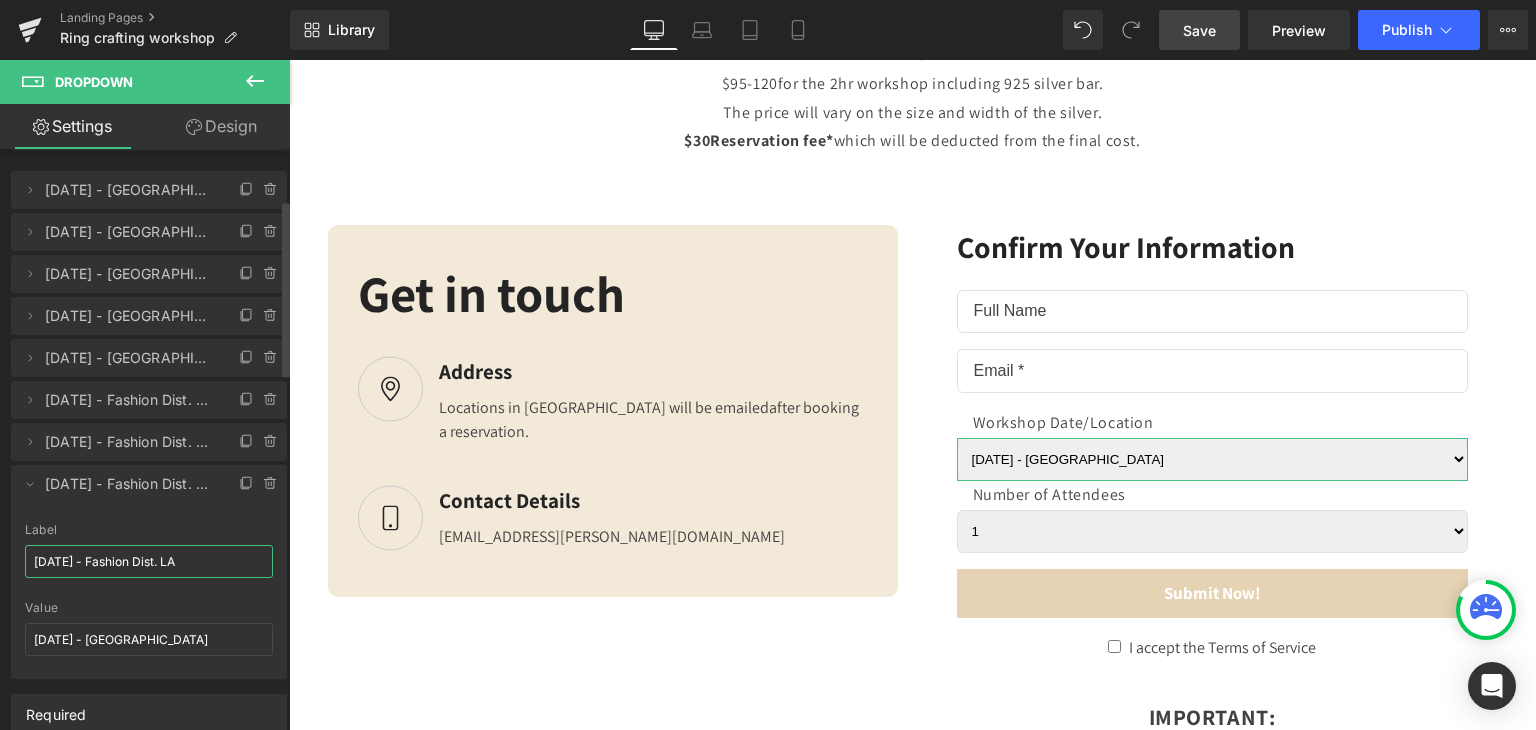 drag, startPoint x: 224, startPoint y: 568, endPoint x: 115, endPoint y: 571, distance: 109.041275 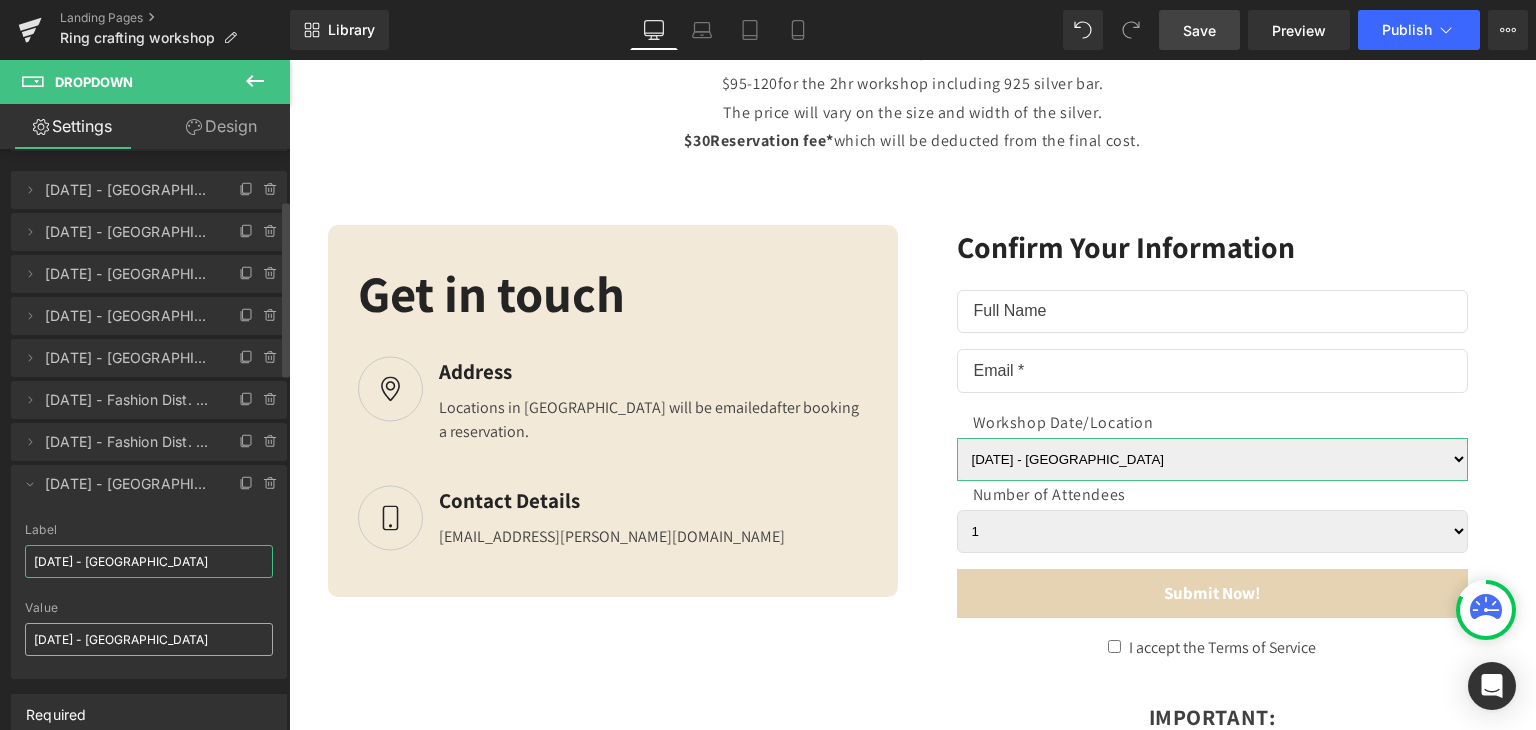 type on "[DATE] - [GEOGRAPHIC_DATA]" 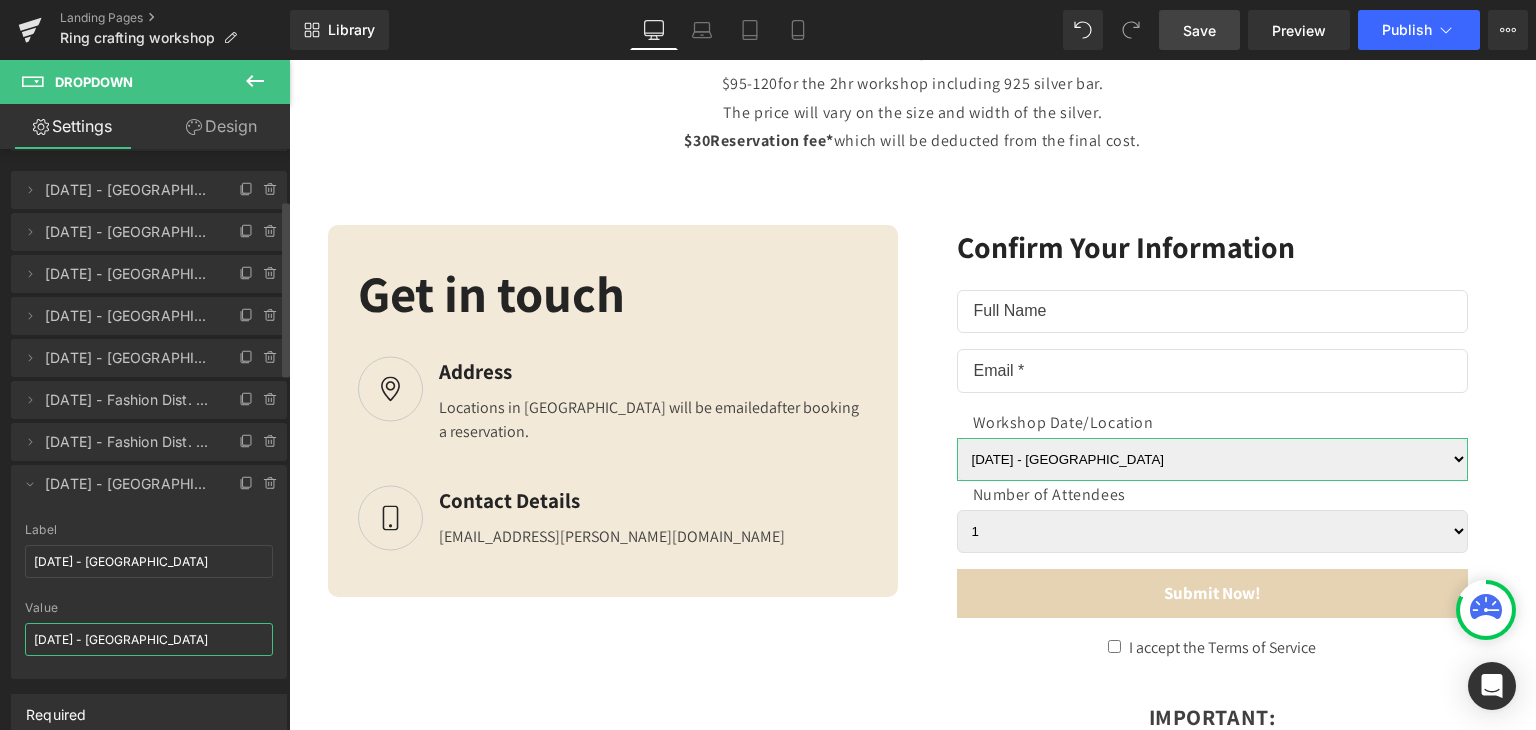 click on "[DATE] - [GEOGRAPHIC_DATA]" at bounding box center (149, 639) 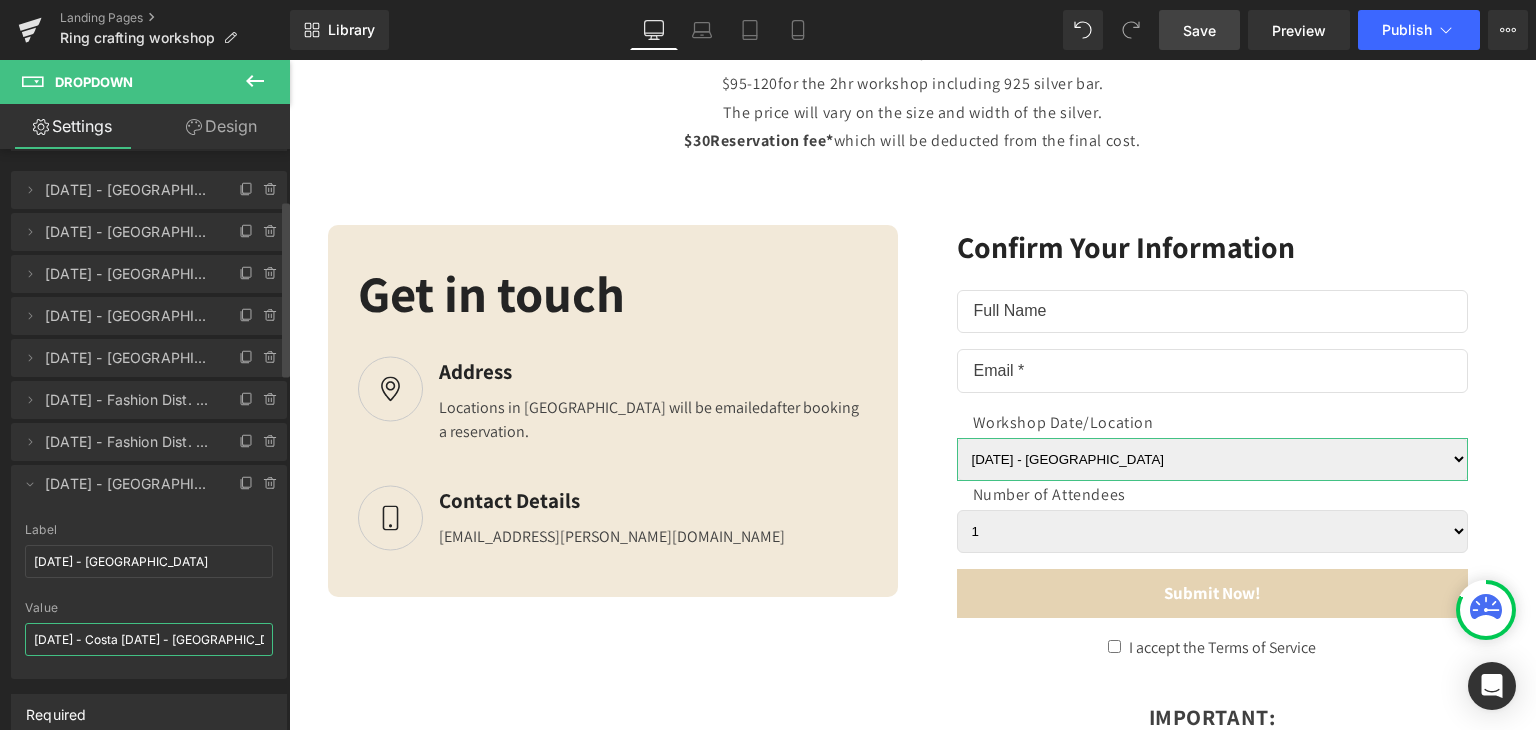 scroll, scrollTop: 0, scrollLeft: 24, axis: horizontal 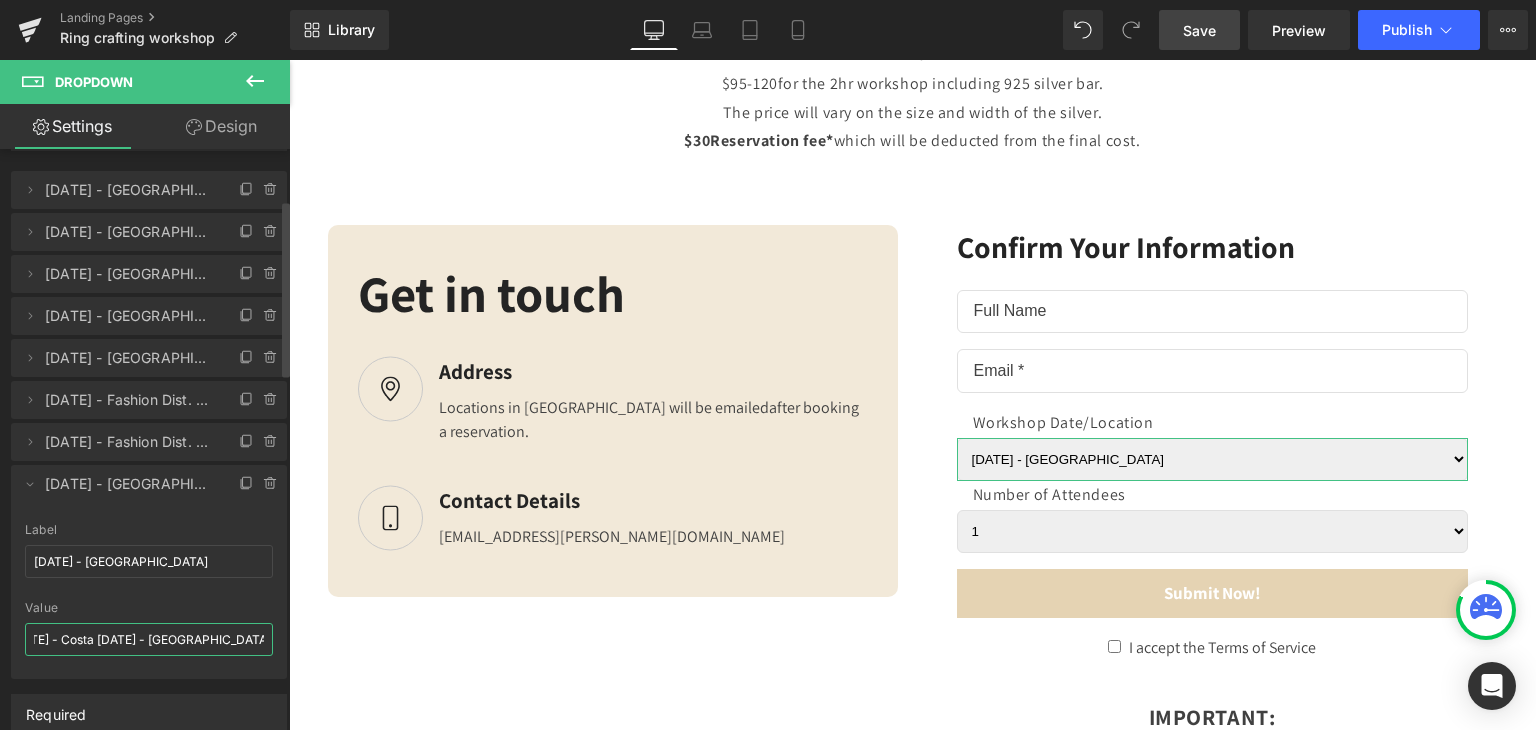 paste 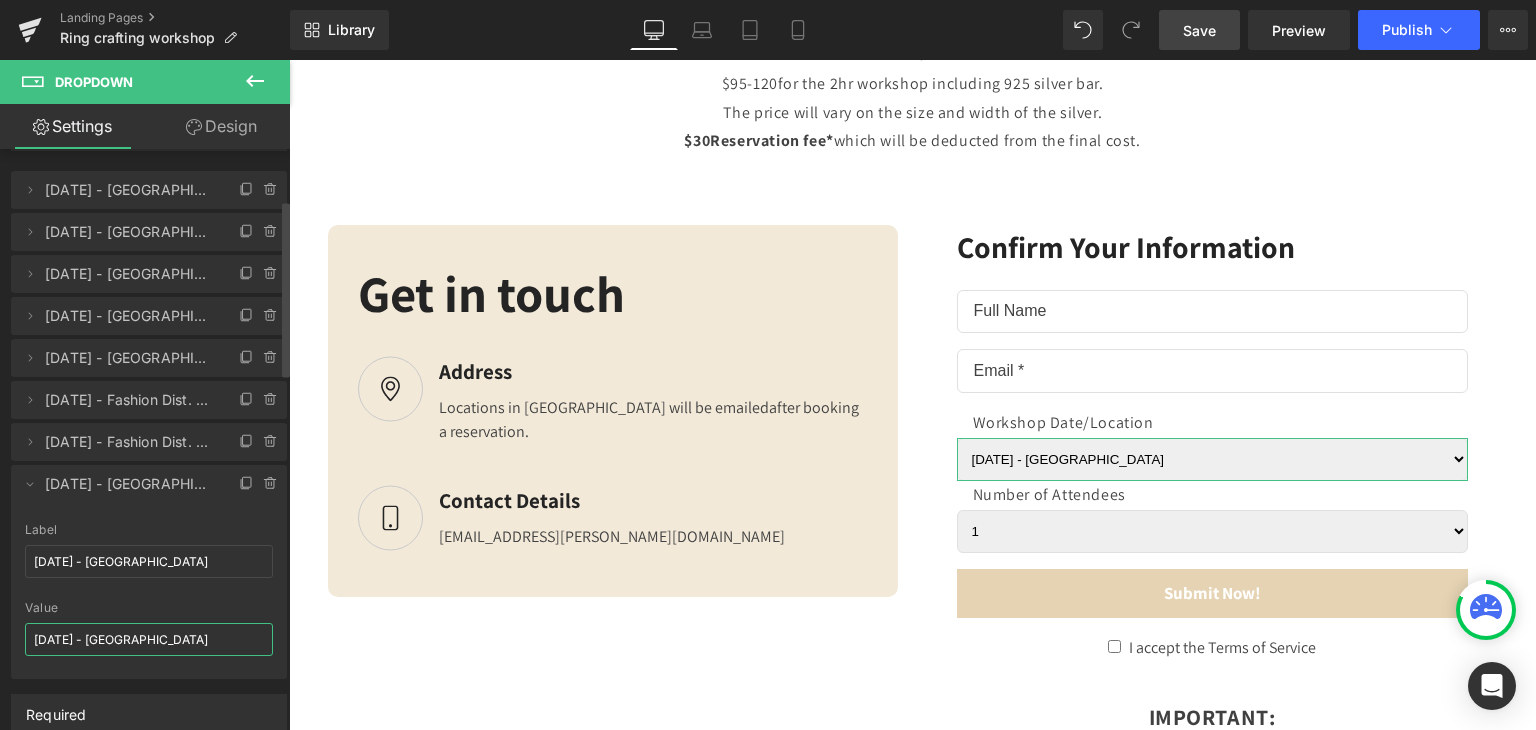 scroll, scrollTop: 0, scrollLeft: 0, axis: both 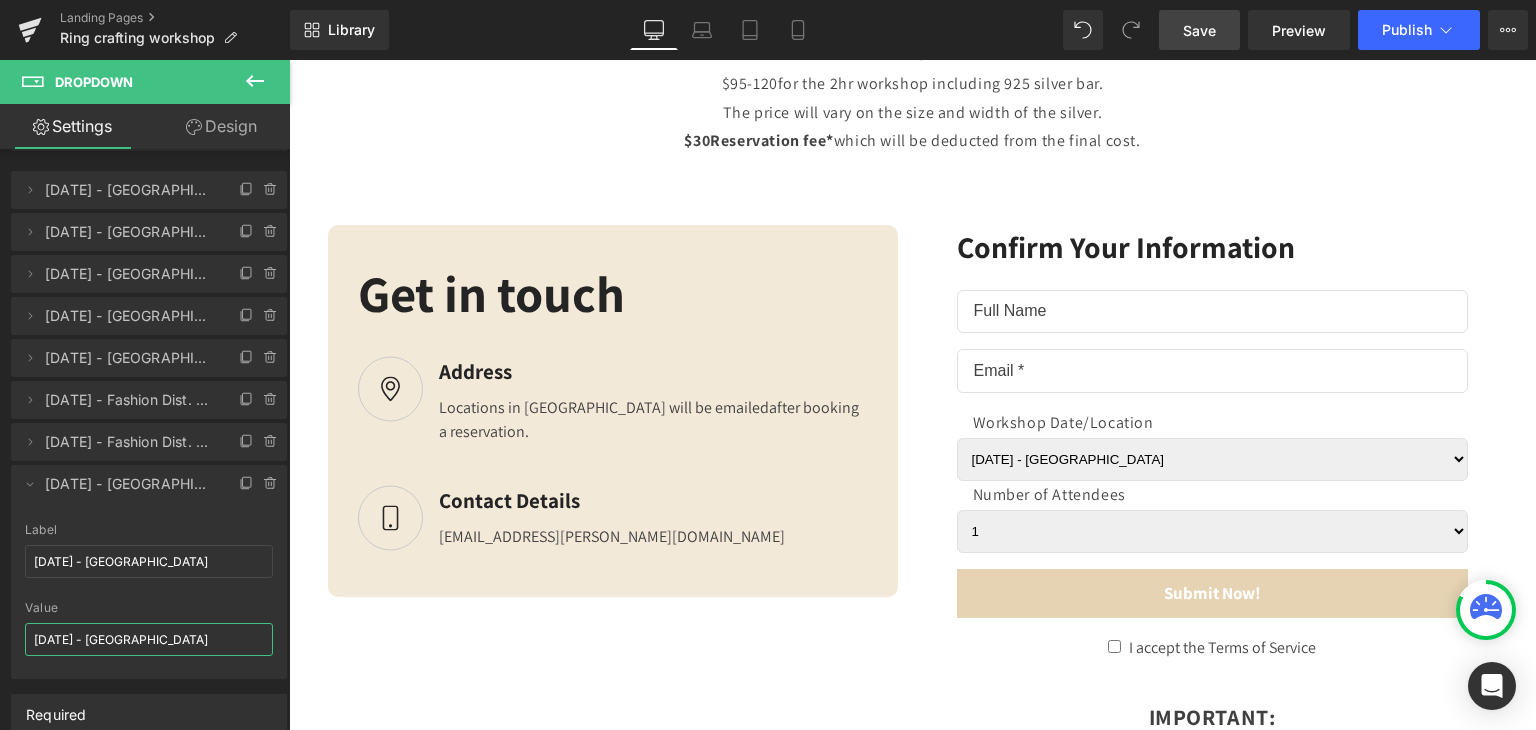 type on "[DATE] - [GEOGRAPHIC_DATA]" 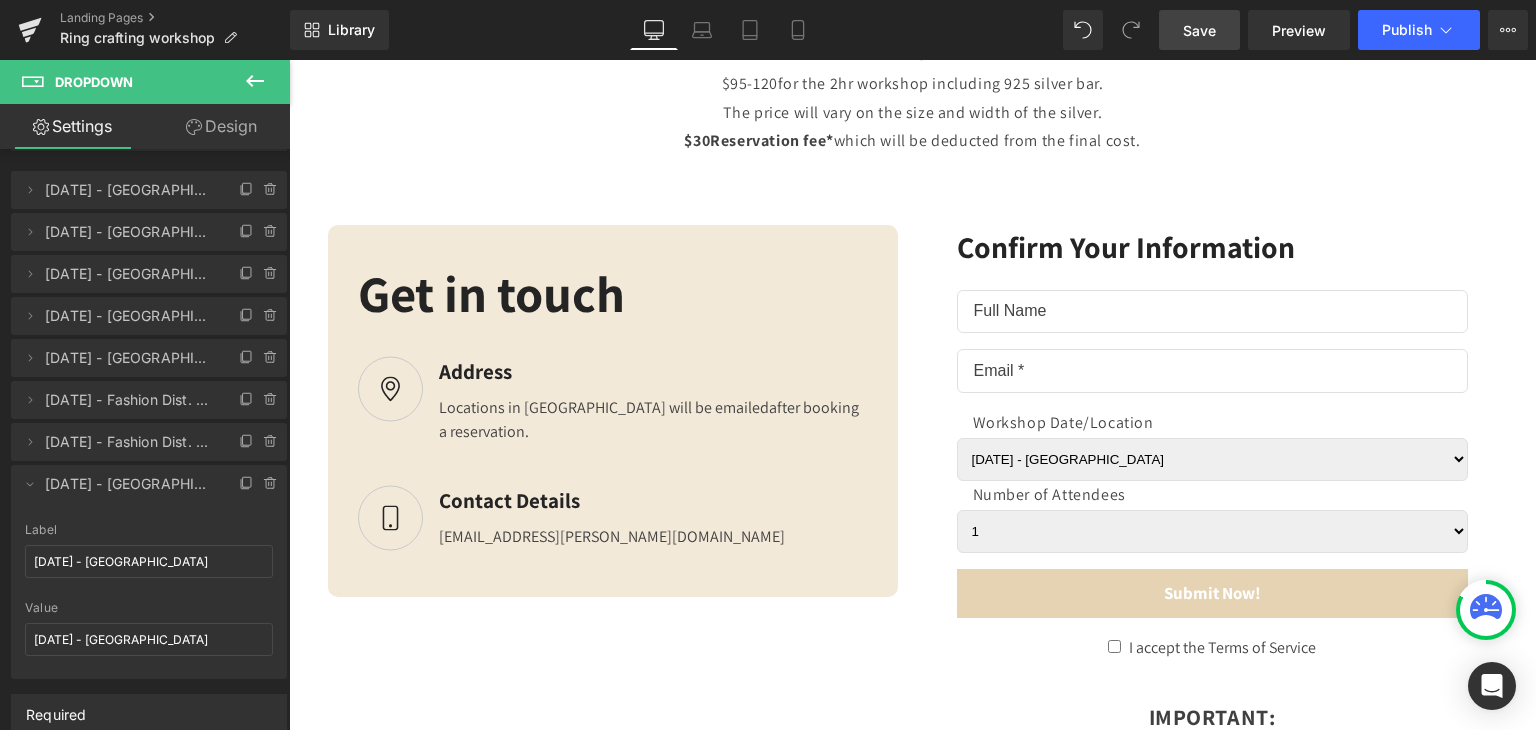 click on "Save" at bounding box center [1199, 30] 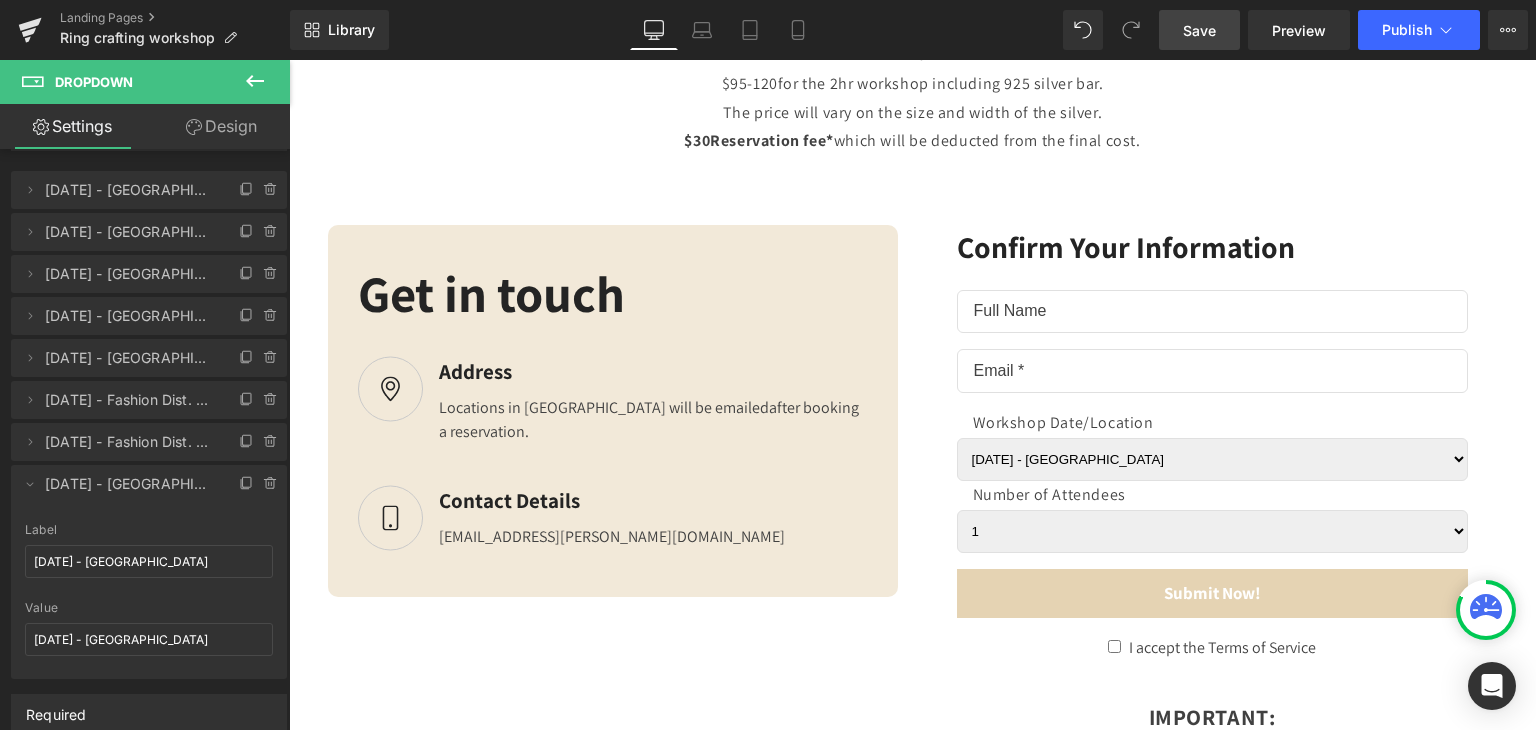 click on "Save" at bounding box center [1199, 30] 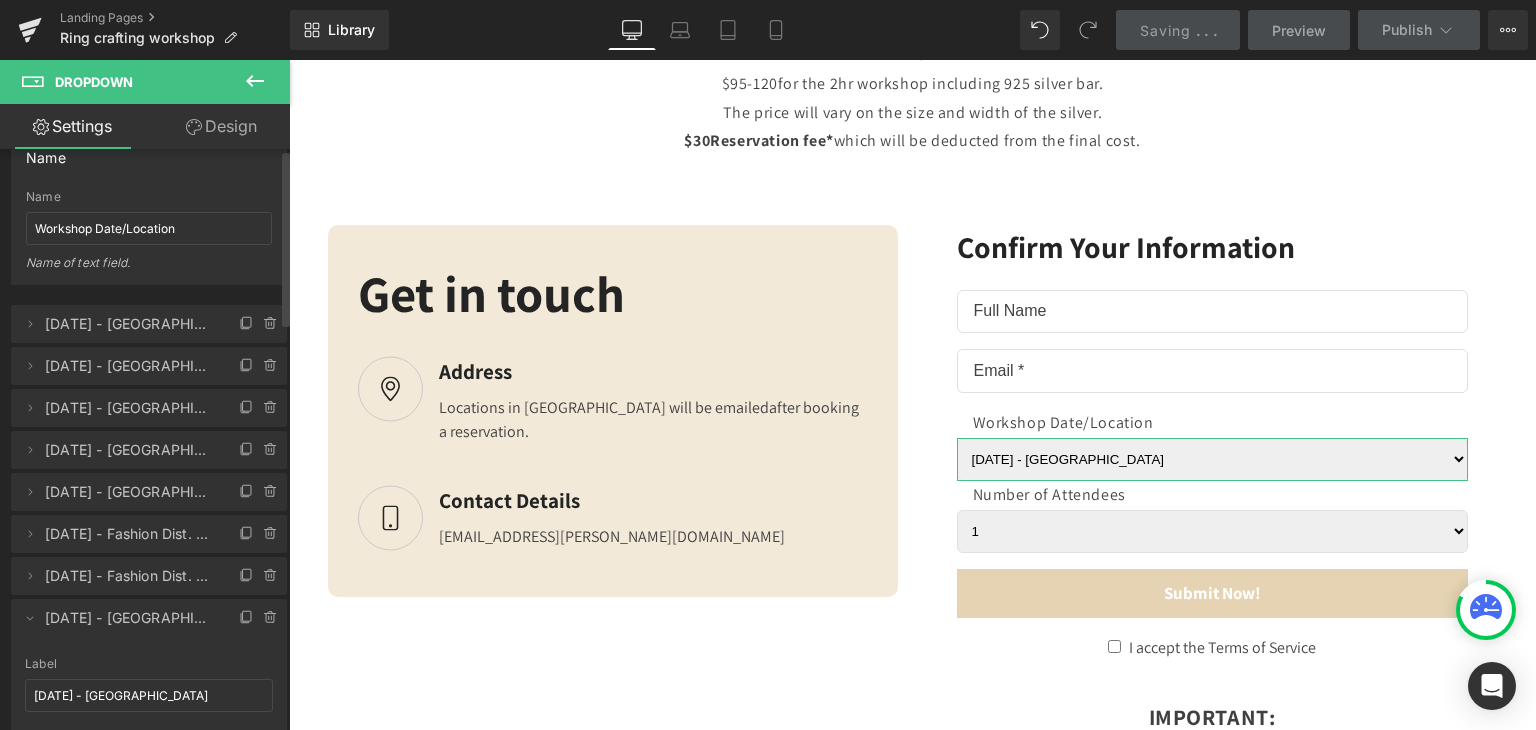 scroll, scrollTop: 0, scrollLeft: 0, axis: both 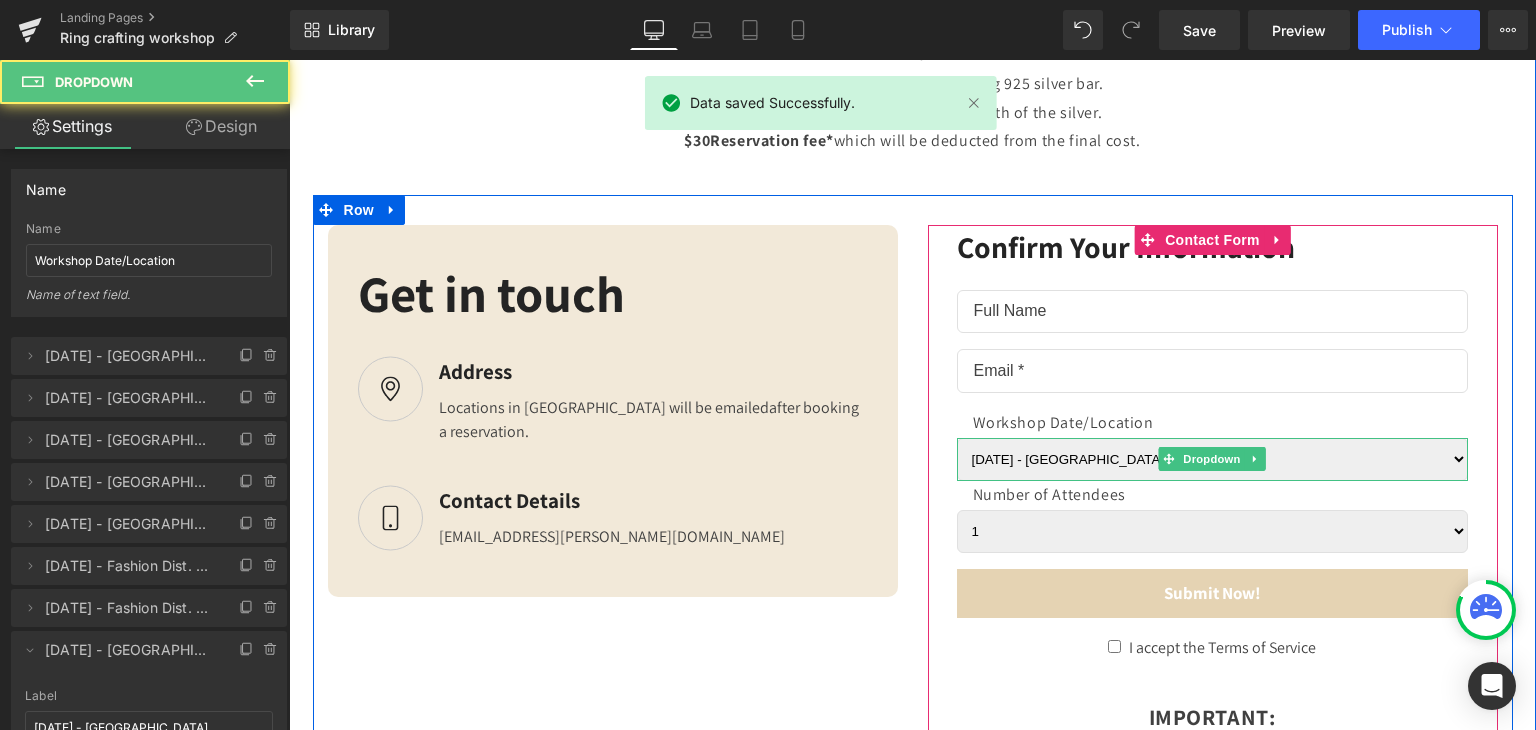 click on "[DATE] - [GEOGRAPHIC_DATA] [DATE] - [GEOGRAPHIC_DATA] [DATE] - [GEOGRAPHIC_DATA] [DATE] - [GEOGRAPHIC_DATA] [DATE] - [GEOGRAPHIC_DATA] [DATE] - Fashion Dist. LA [DATE] - Fashion Dist. LA [DATE] - [GEOGRAPHIC_DATA]" at bounding box center (1212, 459) 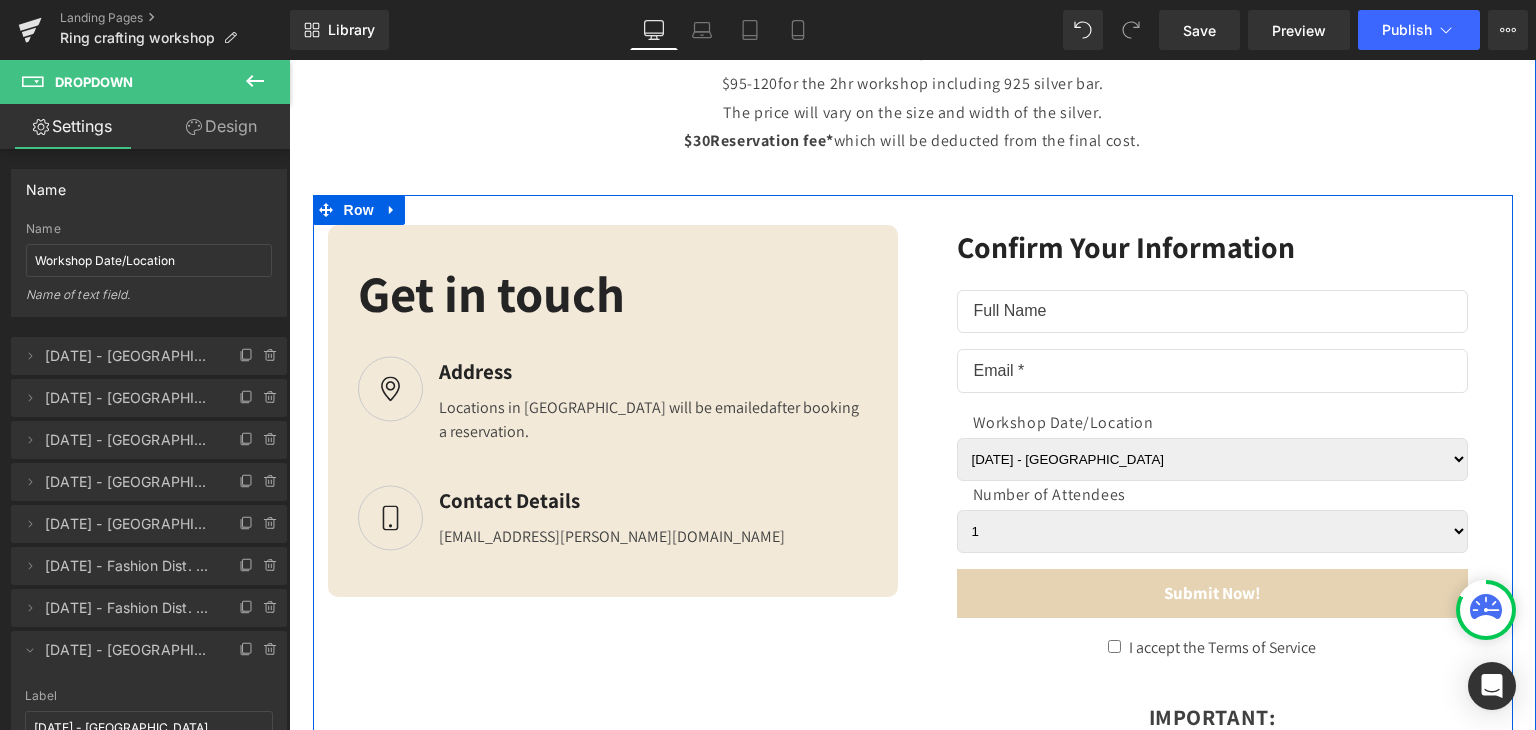 click on "Get in touch Heading
Image
Address
Text Block
Locations in [GEOGRAPHIC_DATA] will be emailed  after booking a reservation.
Text Block
Icon List
Image
Contact Details
Text Block
[EMAIL_ADDRESS][PERSON_NAME][DOMAIN_NAME]
Text Block         Text Block
Icon List         Row" at bounding box center (913, 548) 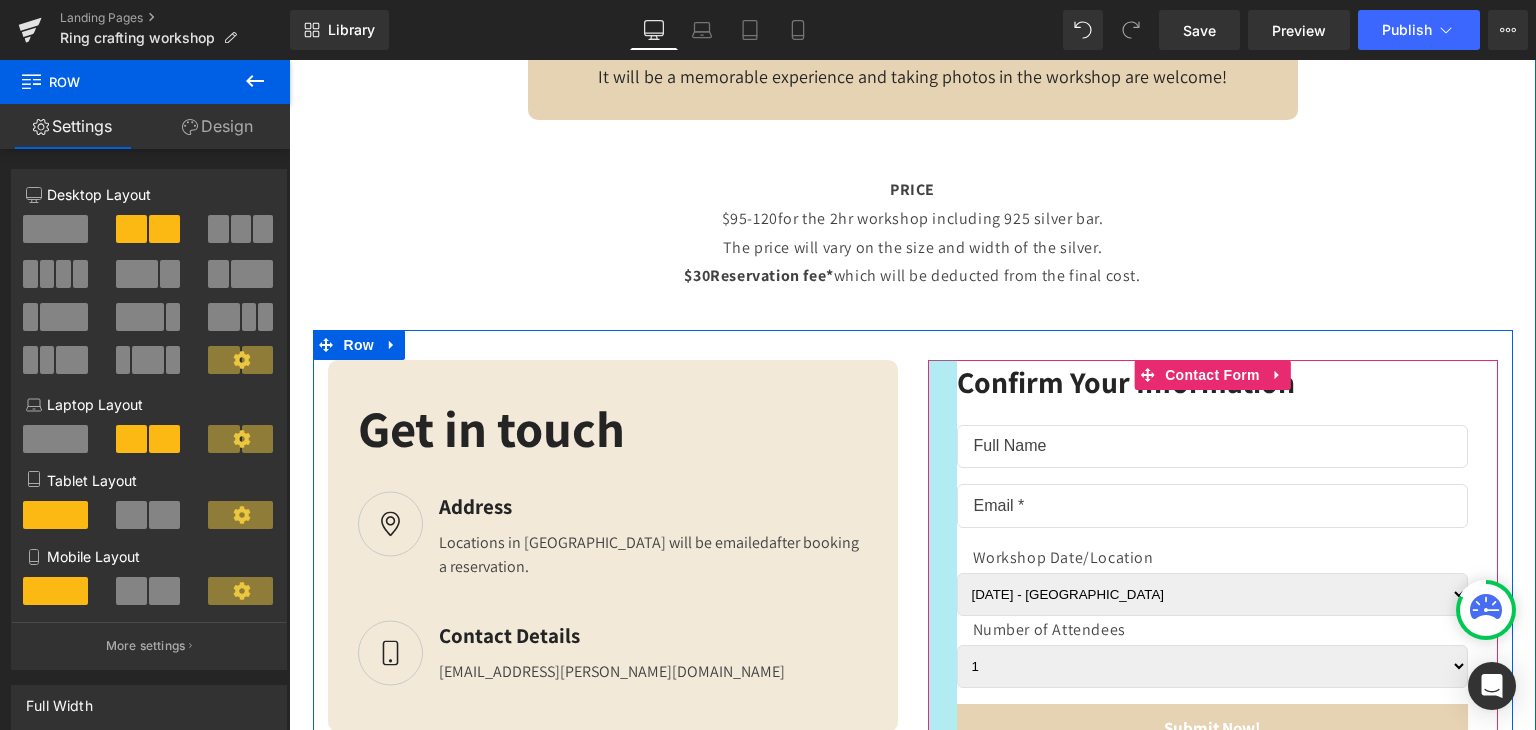 scroll, scrollTop: 4844, scrollLeft: 0, axis: vertical 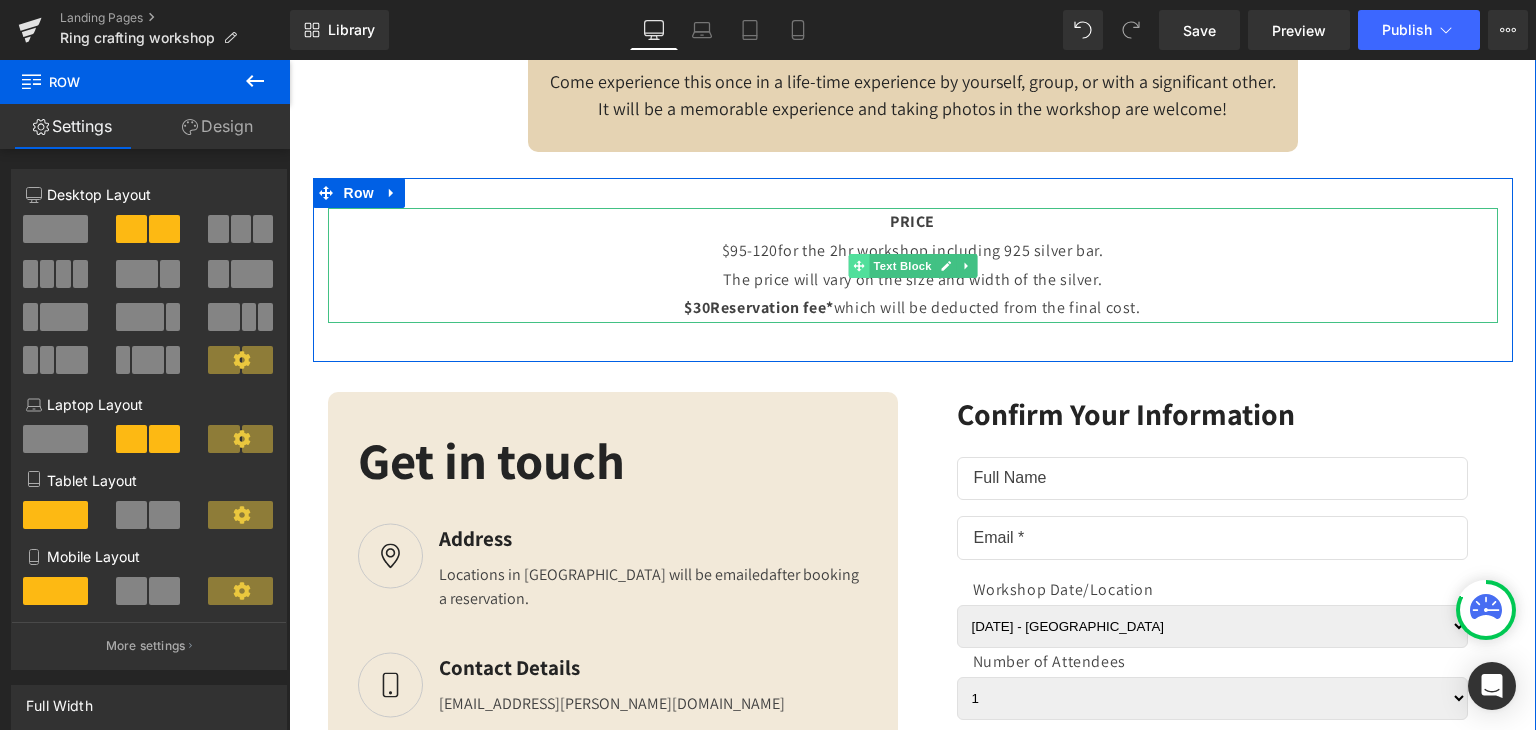 click 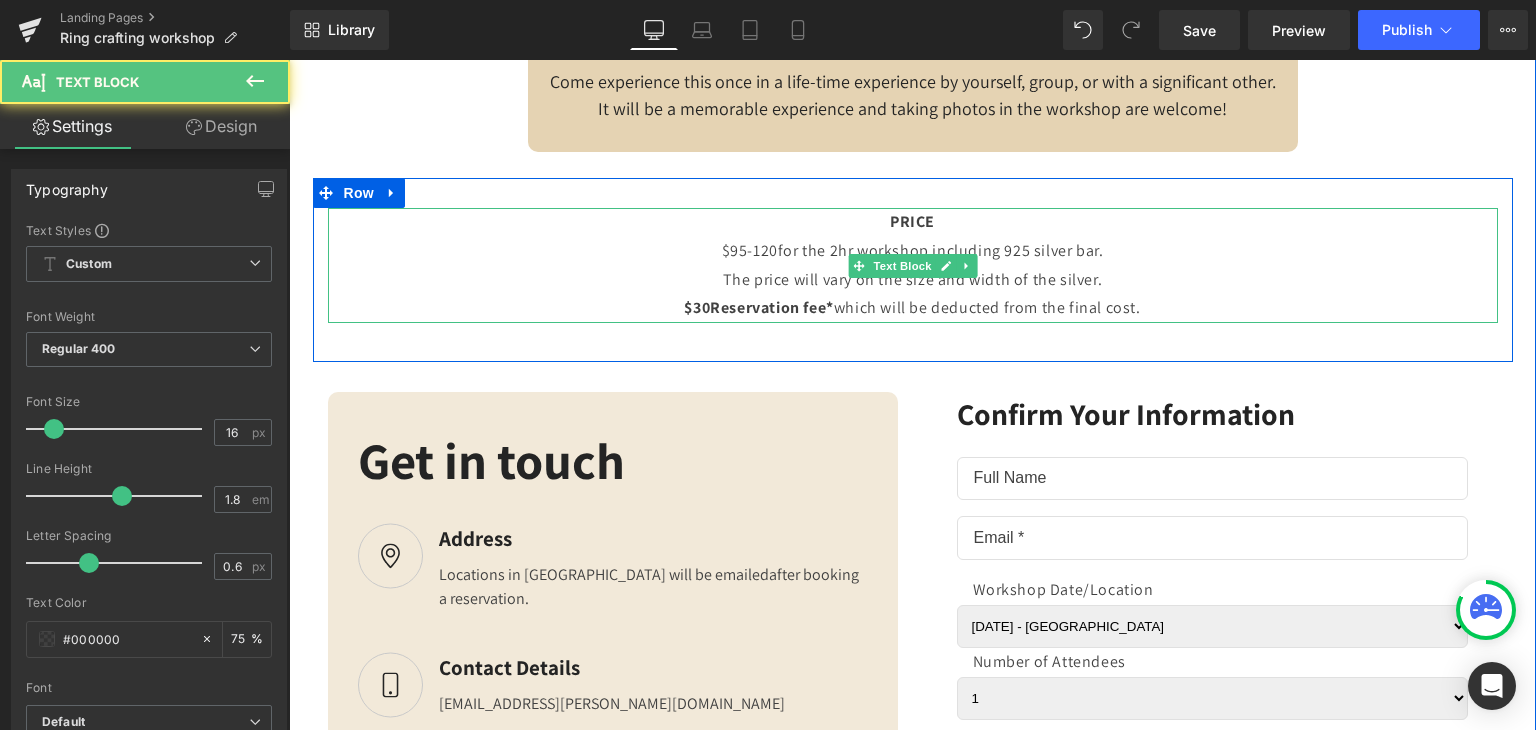 click on "$95-120" at bounding box center (750, 250) 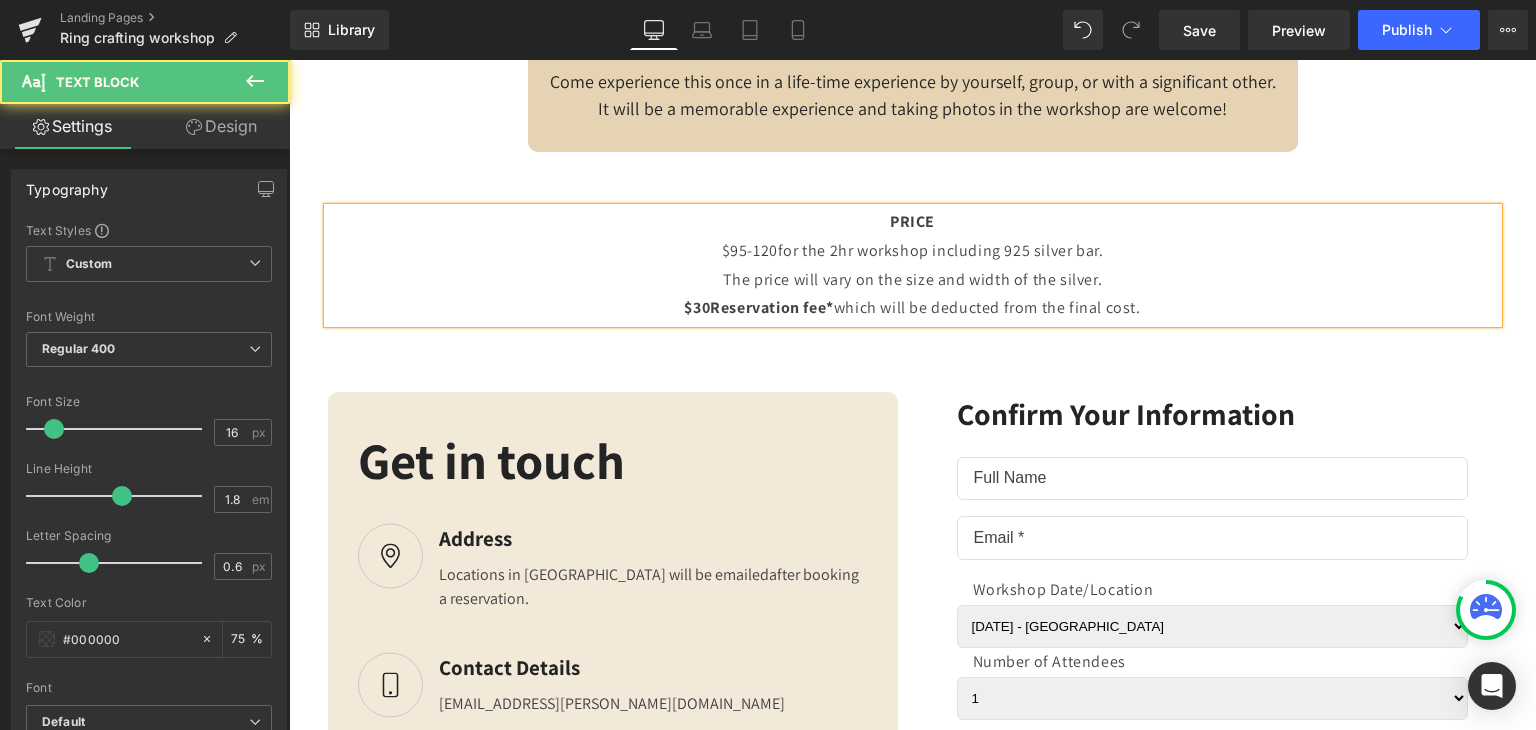click on "The price will vary on the size and width of the silver." at bounding box center [913, 280] 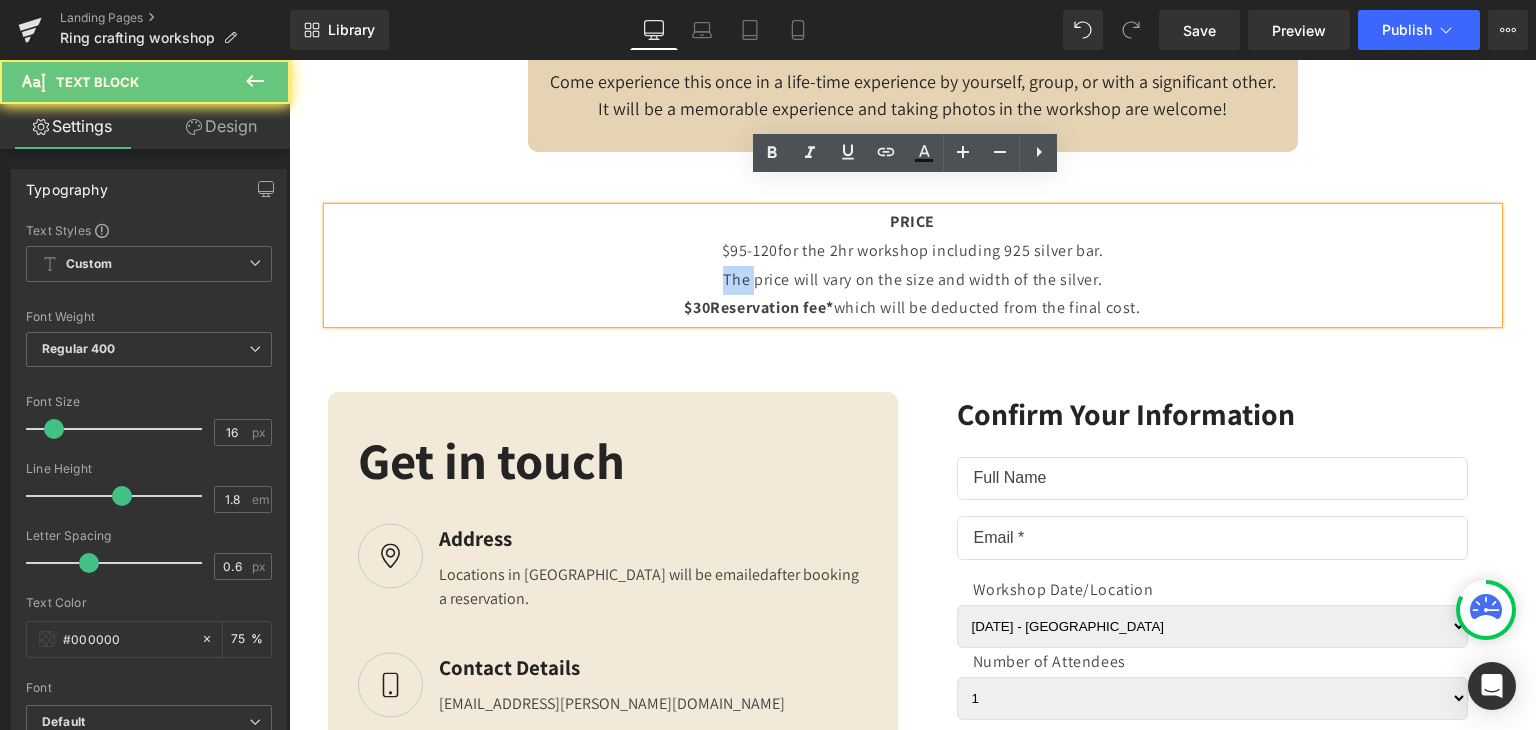 click on "The price will vary on the size and width of the silver." at bounding box center (913, 280) 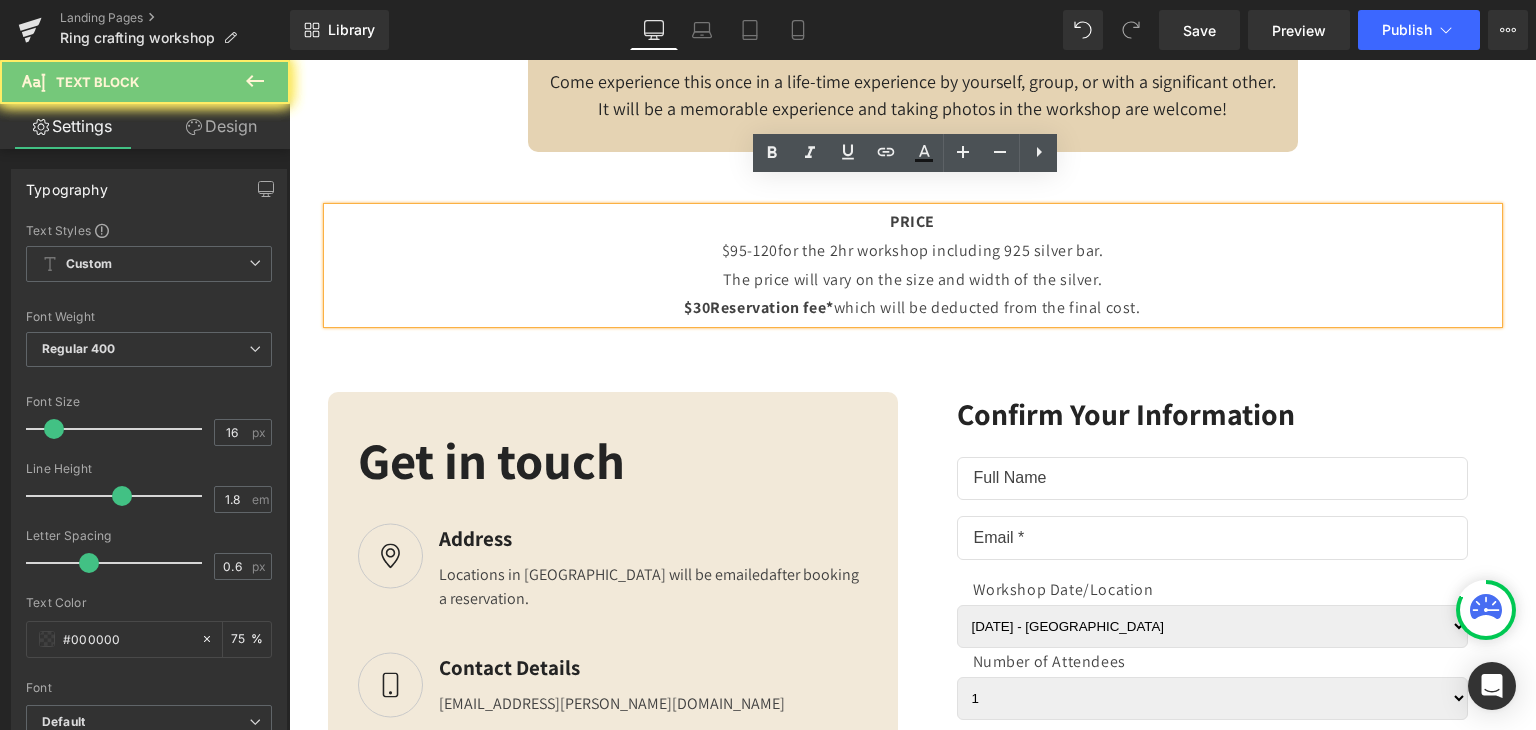 click on "$95-120" at bounding box center (750, 250) 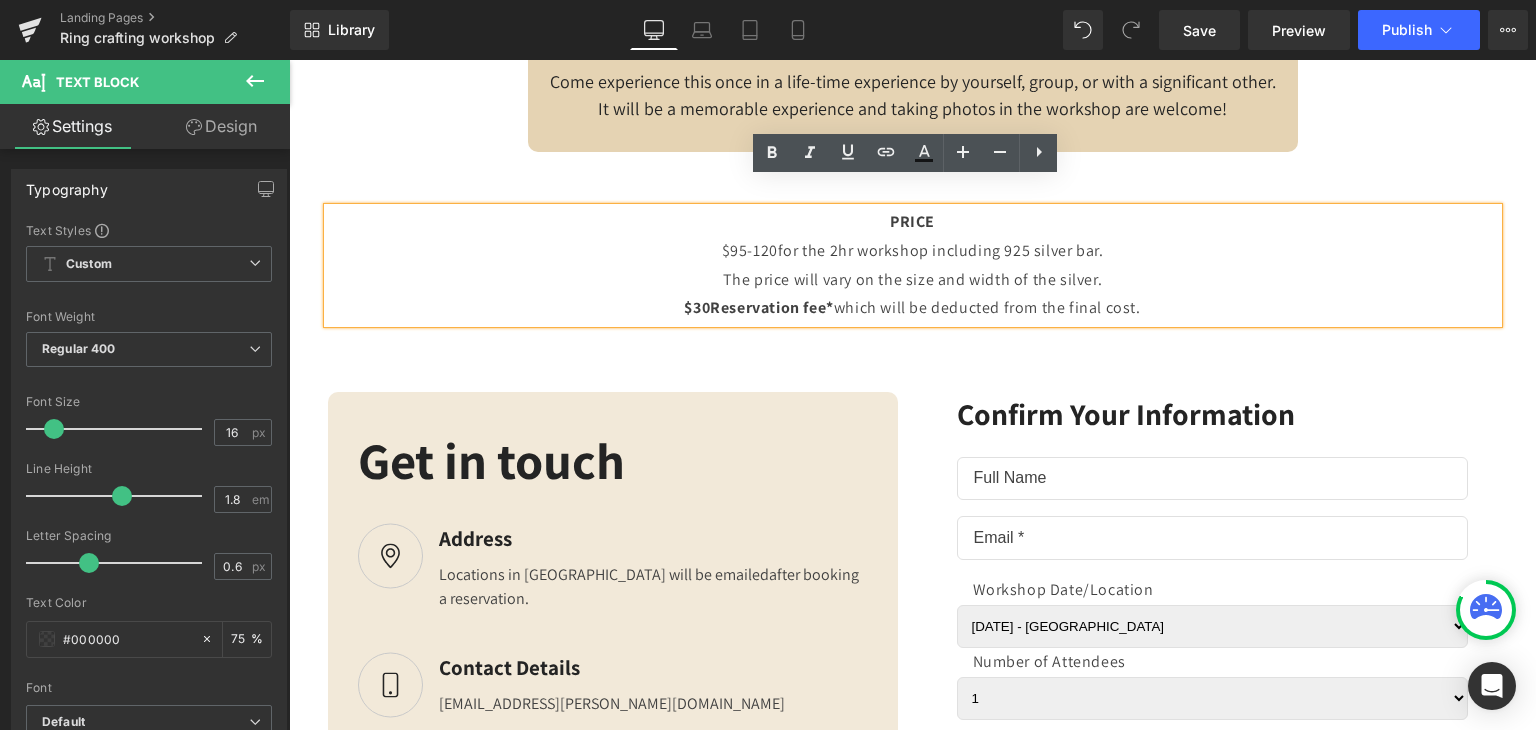 type 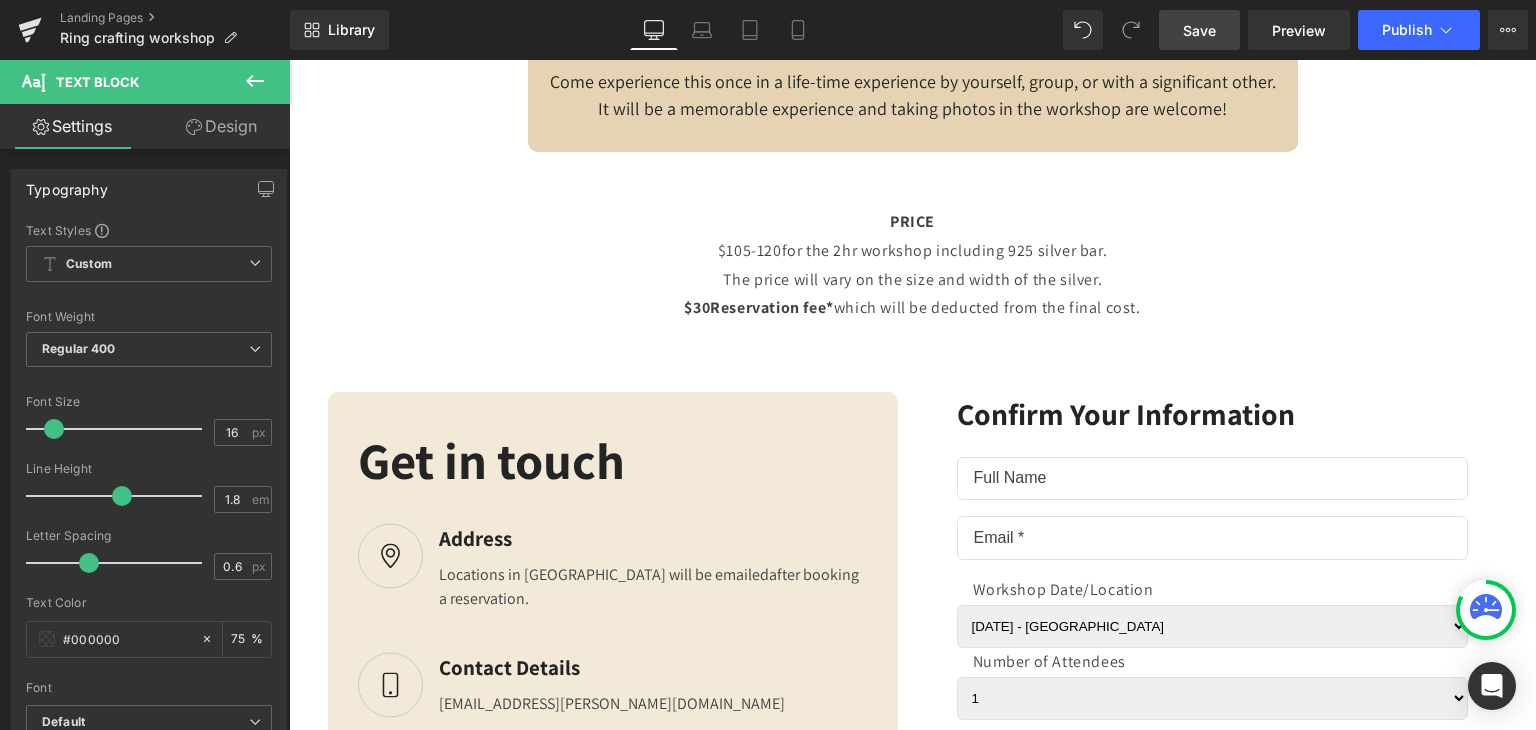 click on "Save" at bounding box center (1199, 30) 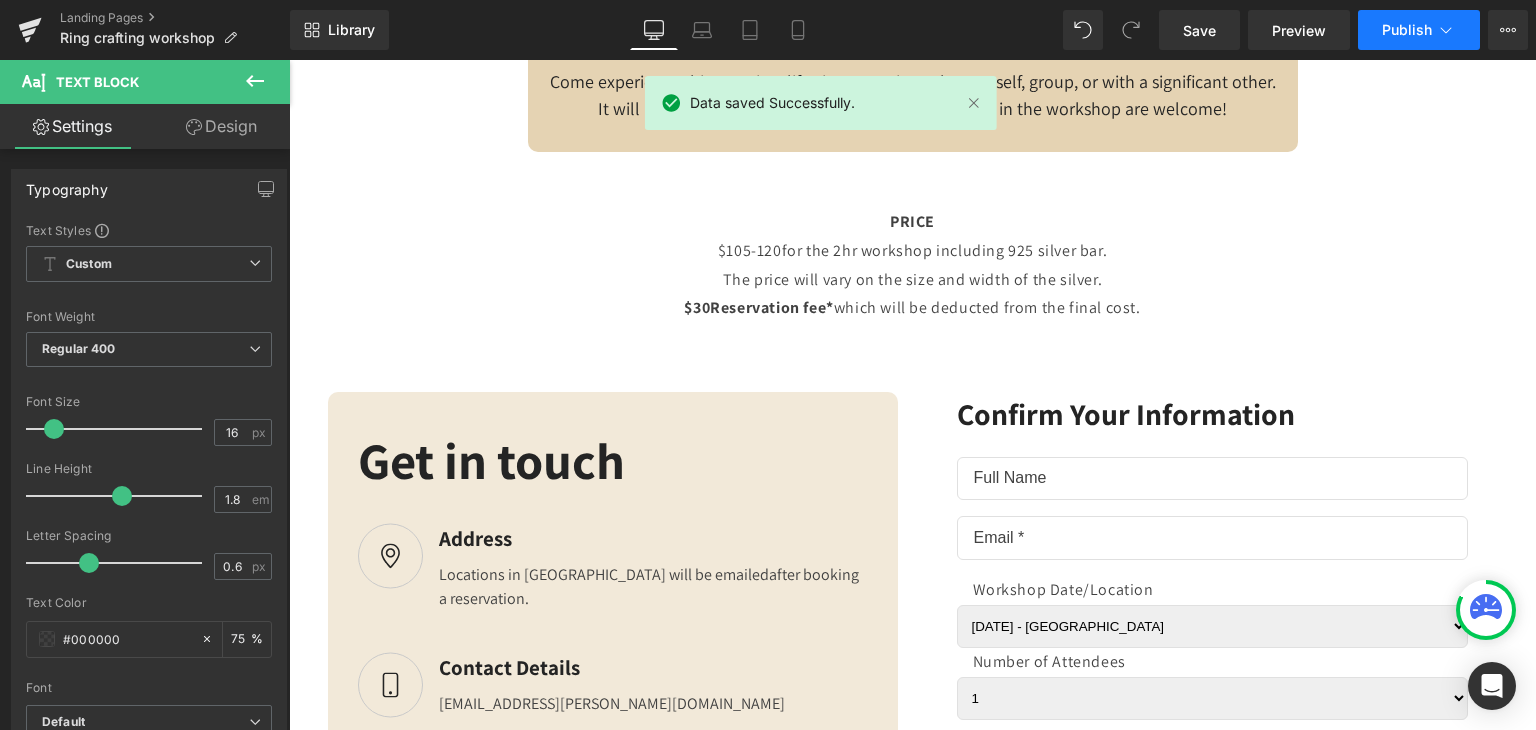 click on "Publish" at bounding box center [1407, 30] 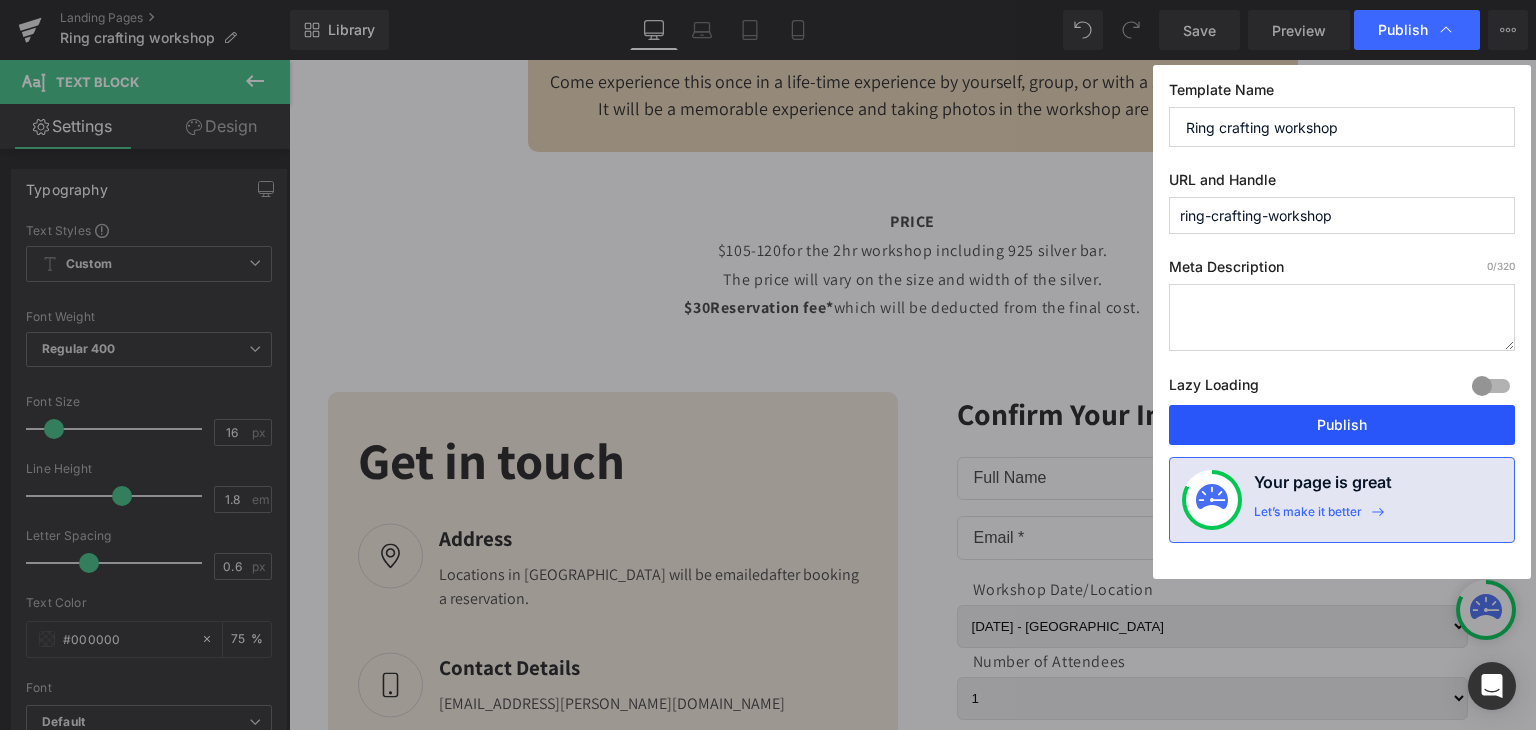 click on "Publish" at bounding box center (1342, 425) 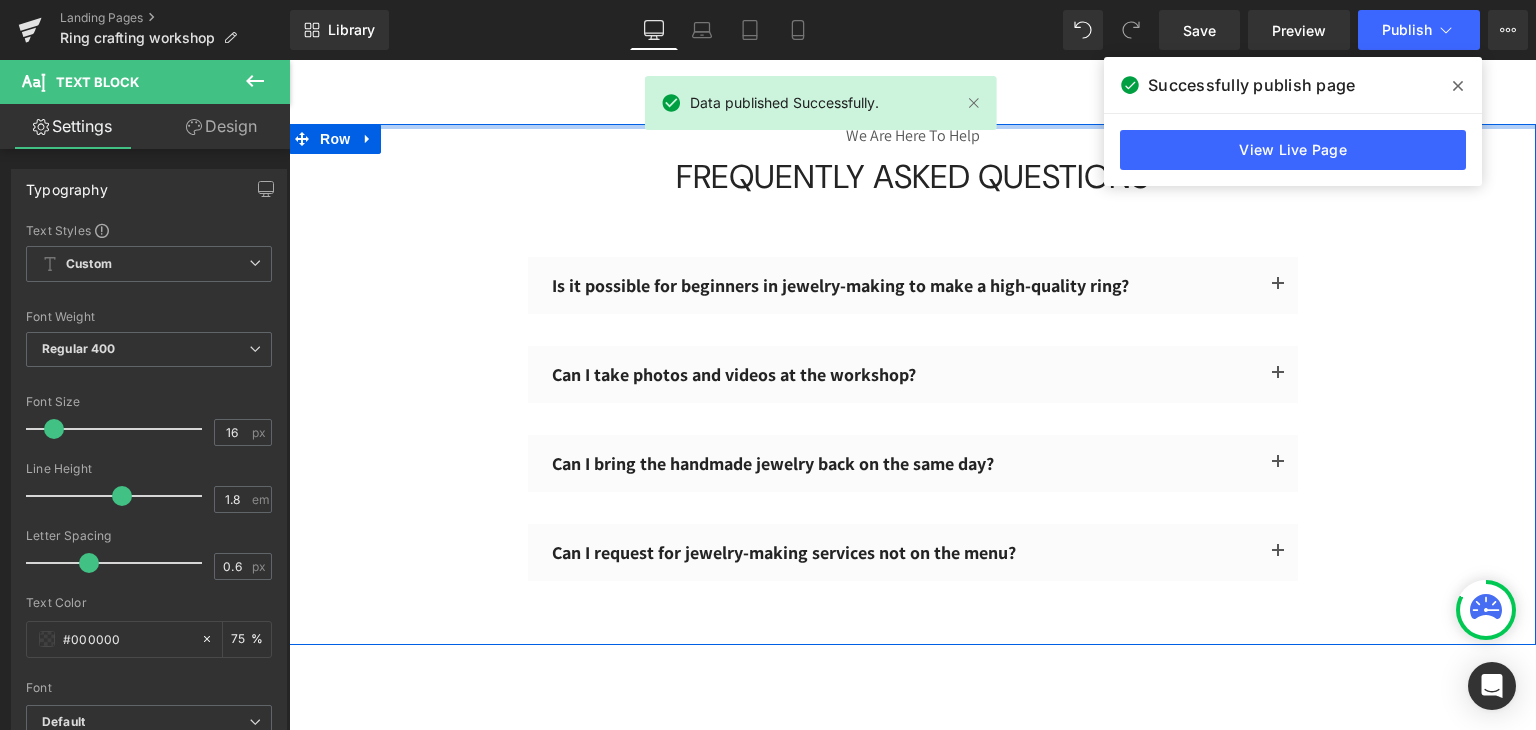 scroll, scrollTop: 6177, scrollLeft: 0, axis: vertical 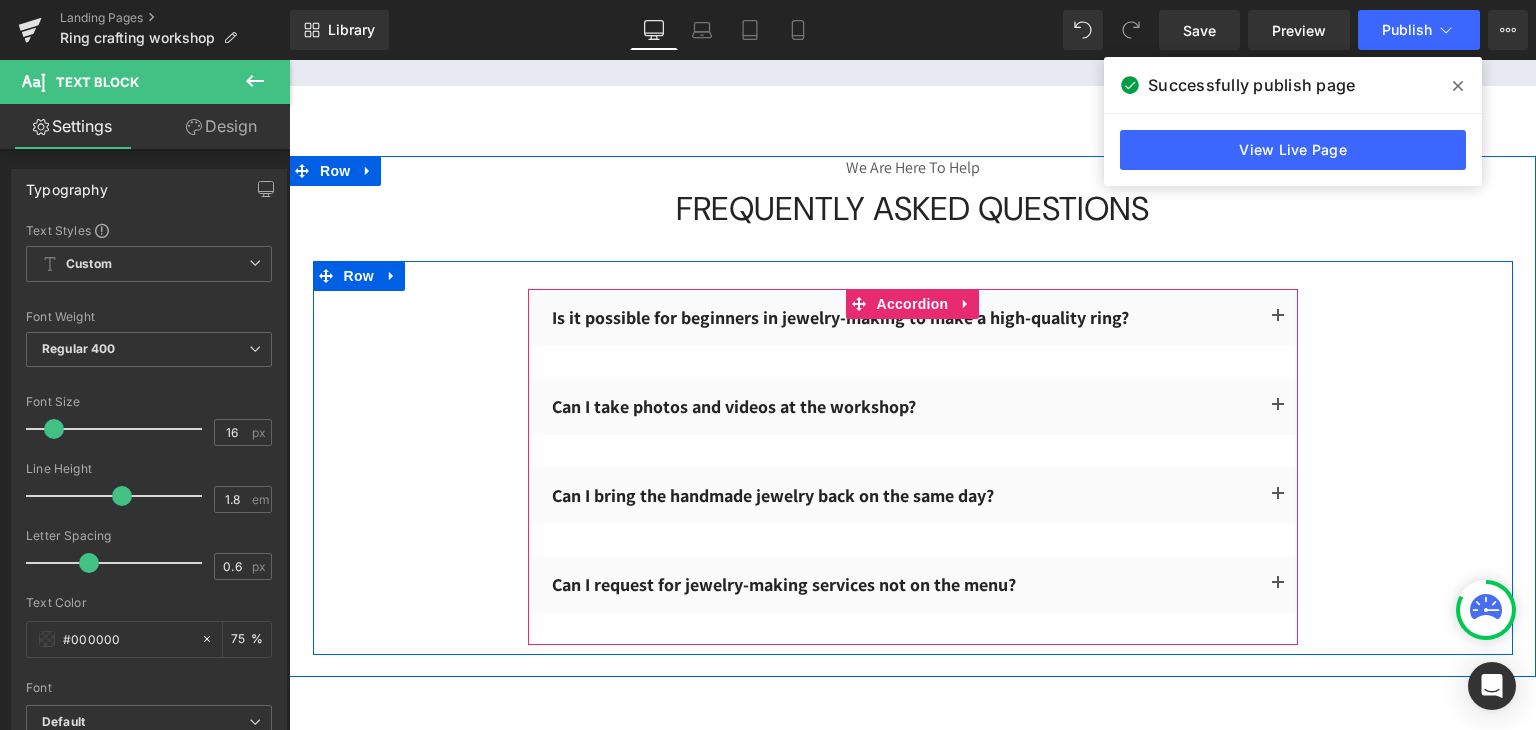 click at bounding box center (1278, 317) 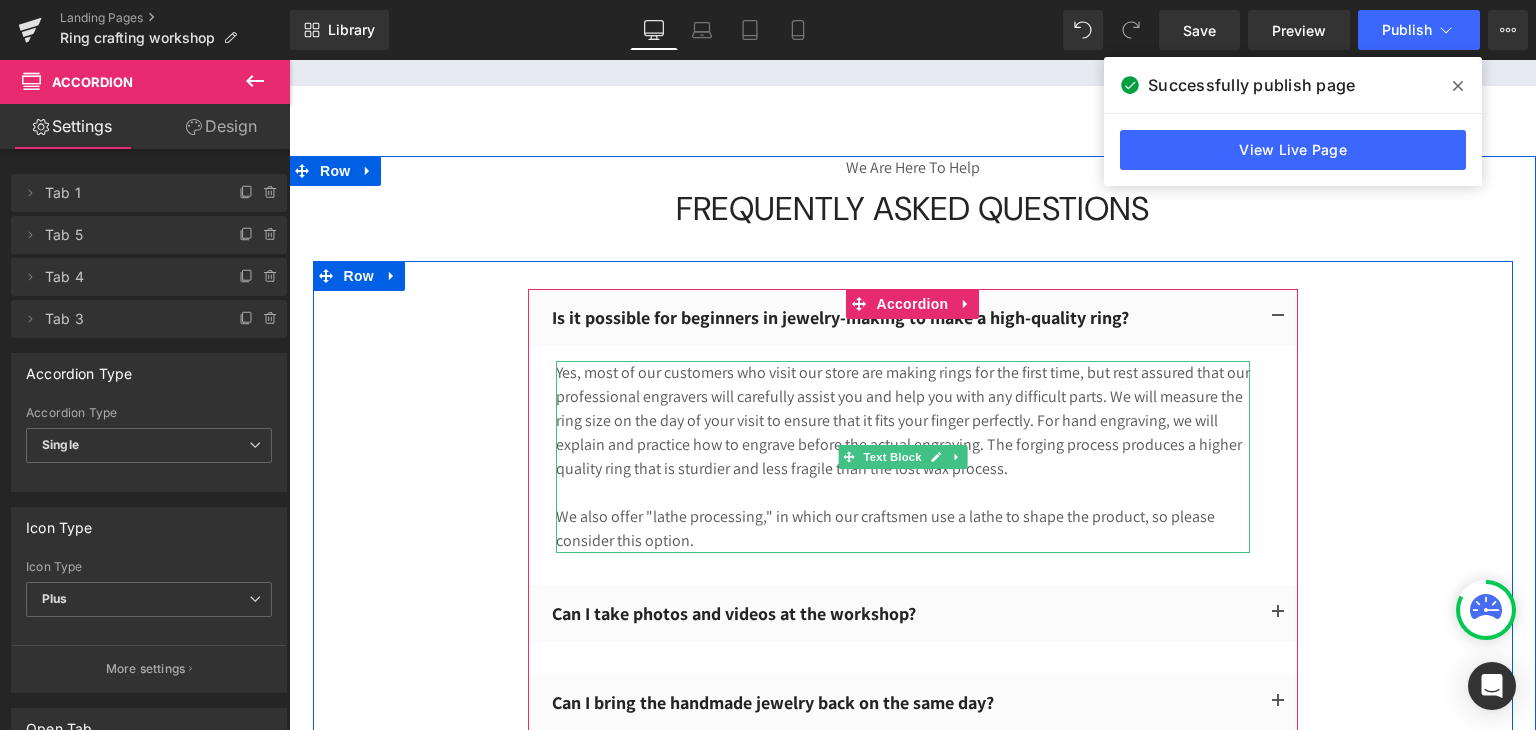 click on "Yes, most of our customers who visit our store are making rings for the first time, but rest assured that our professional engravers will carefully assist you and help you with any difficult parts. We will measure the ring size on the day of your visit to ensure that it fits your finger perfectly. For hand engraving, we will explain and practice how to engrave before the actual engraving. The forging process produces a higher quality ring that is sturdier and less fragile than the lost wax process." at bounding box center [903, 421] 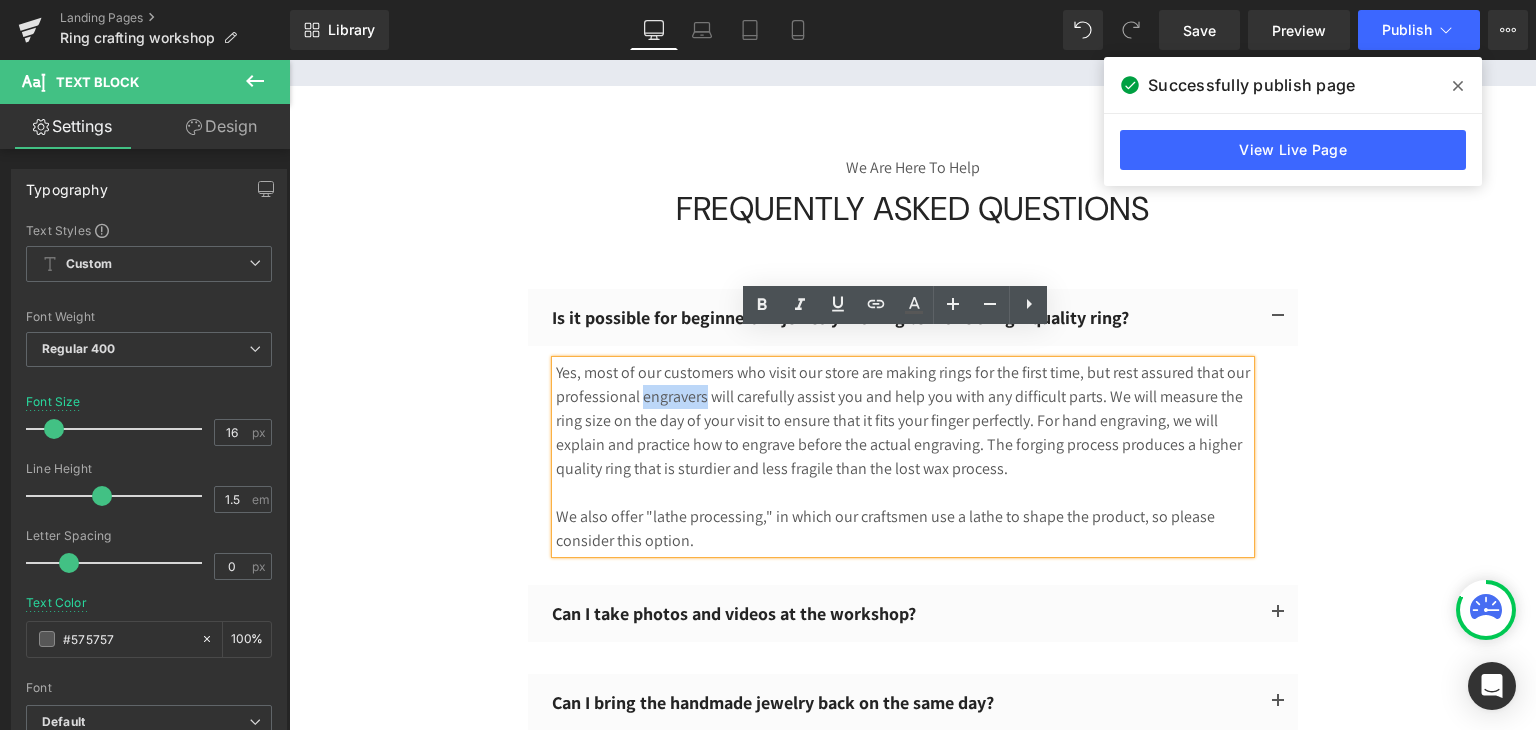 drag, startPoint x: 692, startPoint y: 369, endPoint x: 632, endPoint y: 371, distance: 60.033325 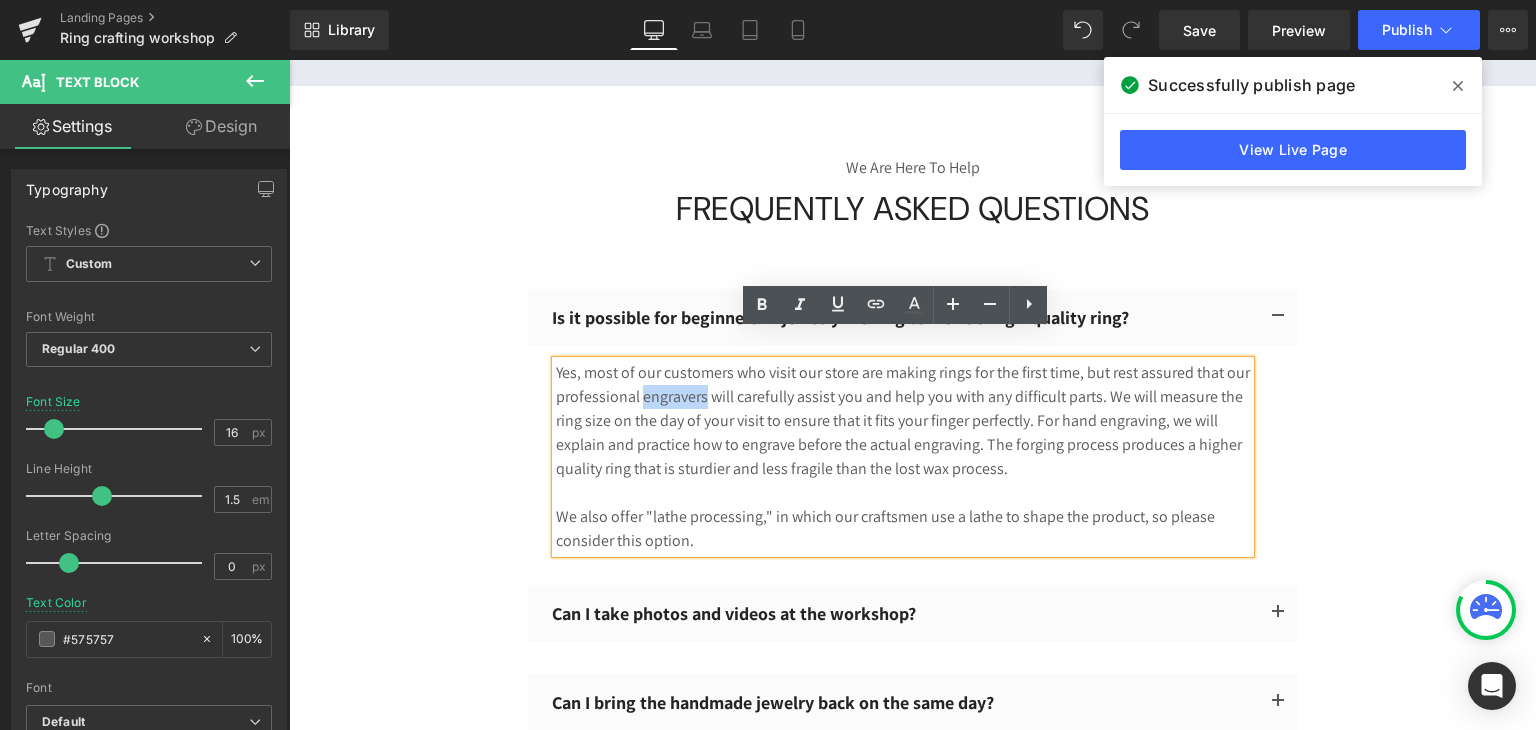 click on "Yes, most of our customers who visit our store are making rings for the first time, but rest assured that our professional engravers will carefully assist you and help you with any difficult parts. We will measure the ring size on the day of your visit to ensure that it fits your finger perfectly. For hand engraving, we will explain and practice how to engrave before the actual engraving. The forging process produces a higher quality ring that is sturdier and less fragile than the lost wax process." at bounding box center [903, 421] 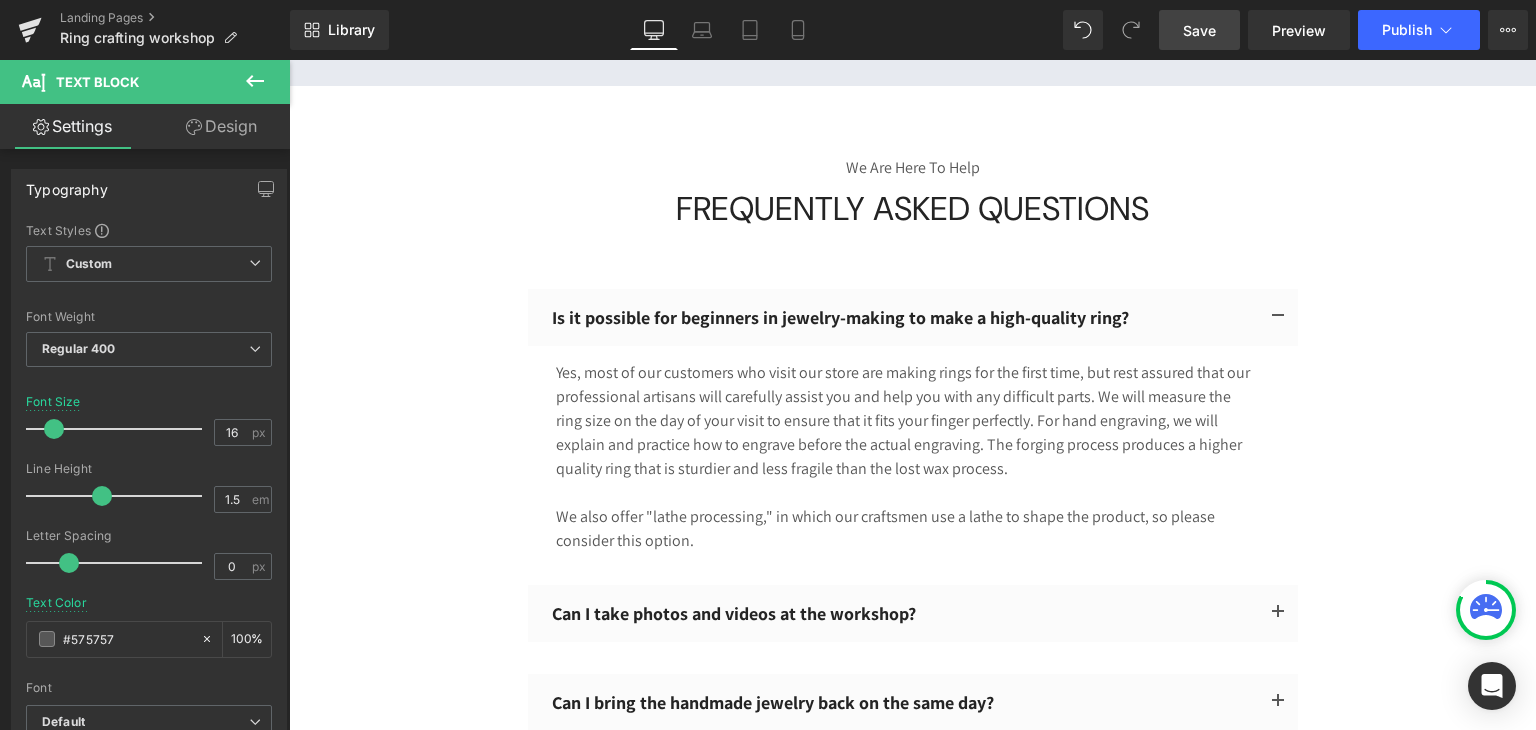 click on "Save" at bounding box center [1199, 30] 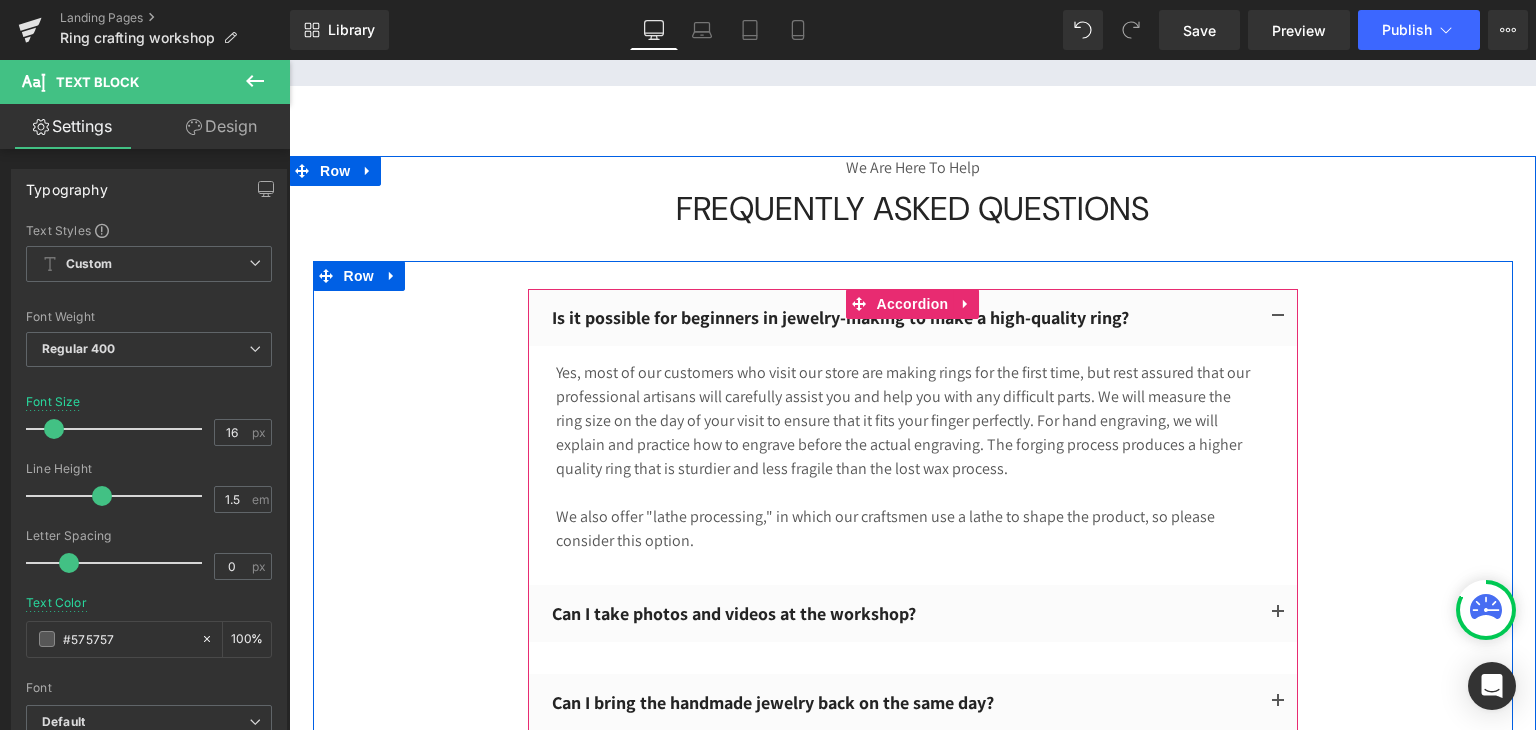 click on "We also offer "lathe processing," in which our craftsmen use a lathe to shape the product, so please consider this option." at bounding box center [903, 529] 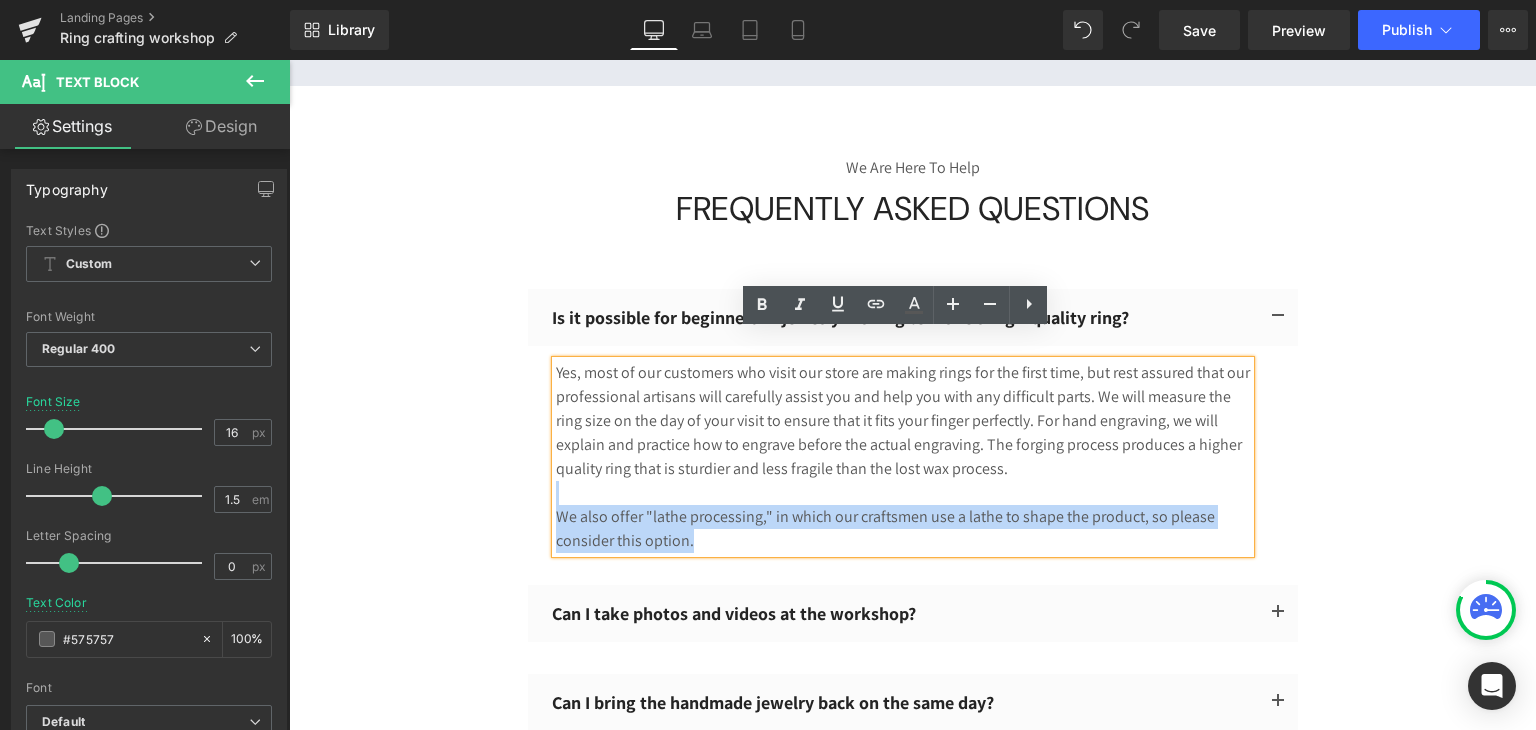 drag, startPoint x: 671, startPoint y: 515, endPoint x: 532, endPoint y: 475, distance: 144.64093 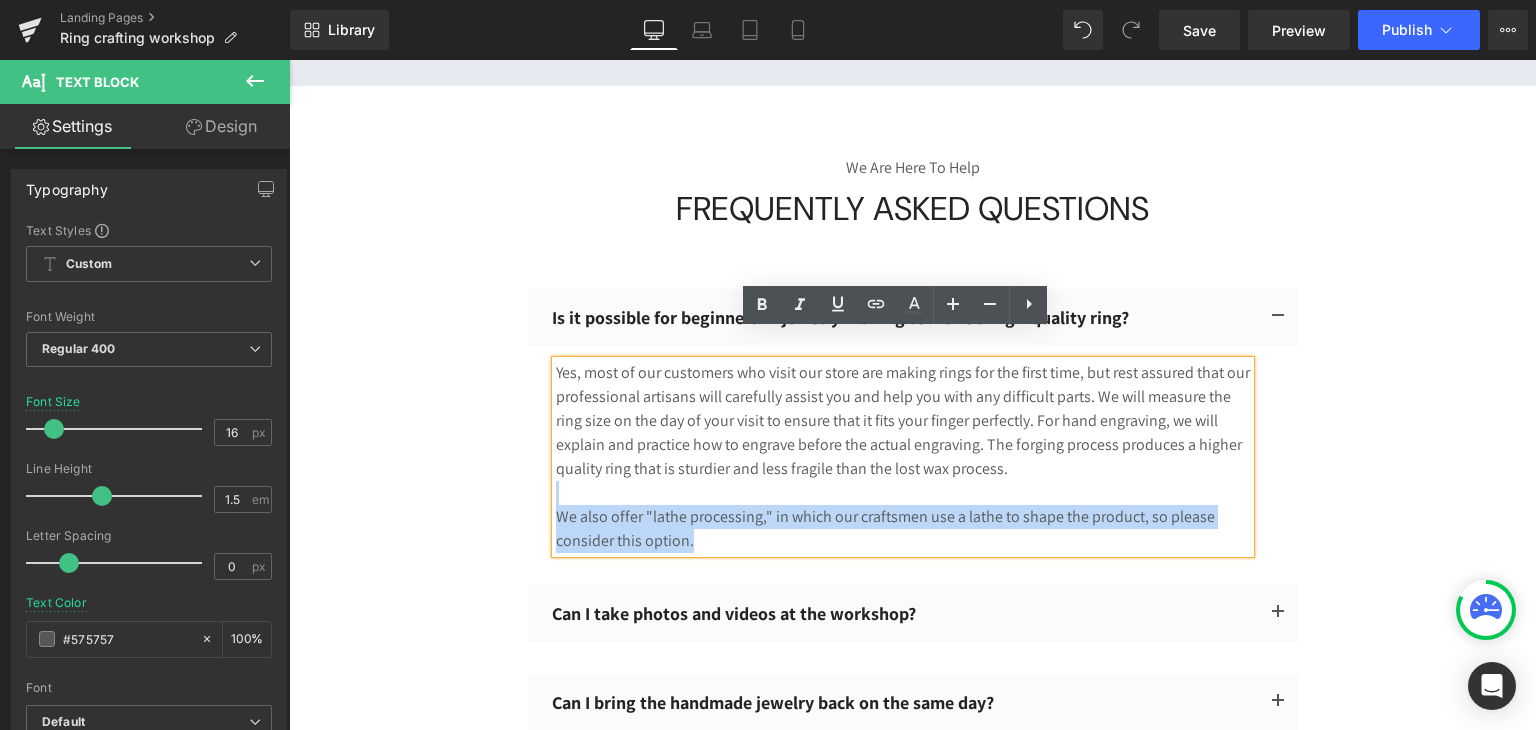 click on "Yes, most of our customers who visit our store are making rings for the first time, but rest assured that our professional artisans will carefully assist you and help you with any difficult parts. We will measure the ring size on the day of your visit to ensure that it fits your finger perfectly. For hand engraving, we will explain and practice how to engrave before the actual engraving. The forging process produces a higher quality ring that is sturdier and less fragile than the lost wax process.
We also offer "lathe processing," in which our craftsmen use a lathe to shape the product, so please consider this option.
Text Block" at bounding box center (913, 449) 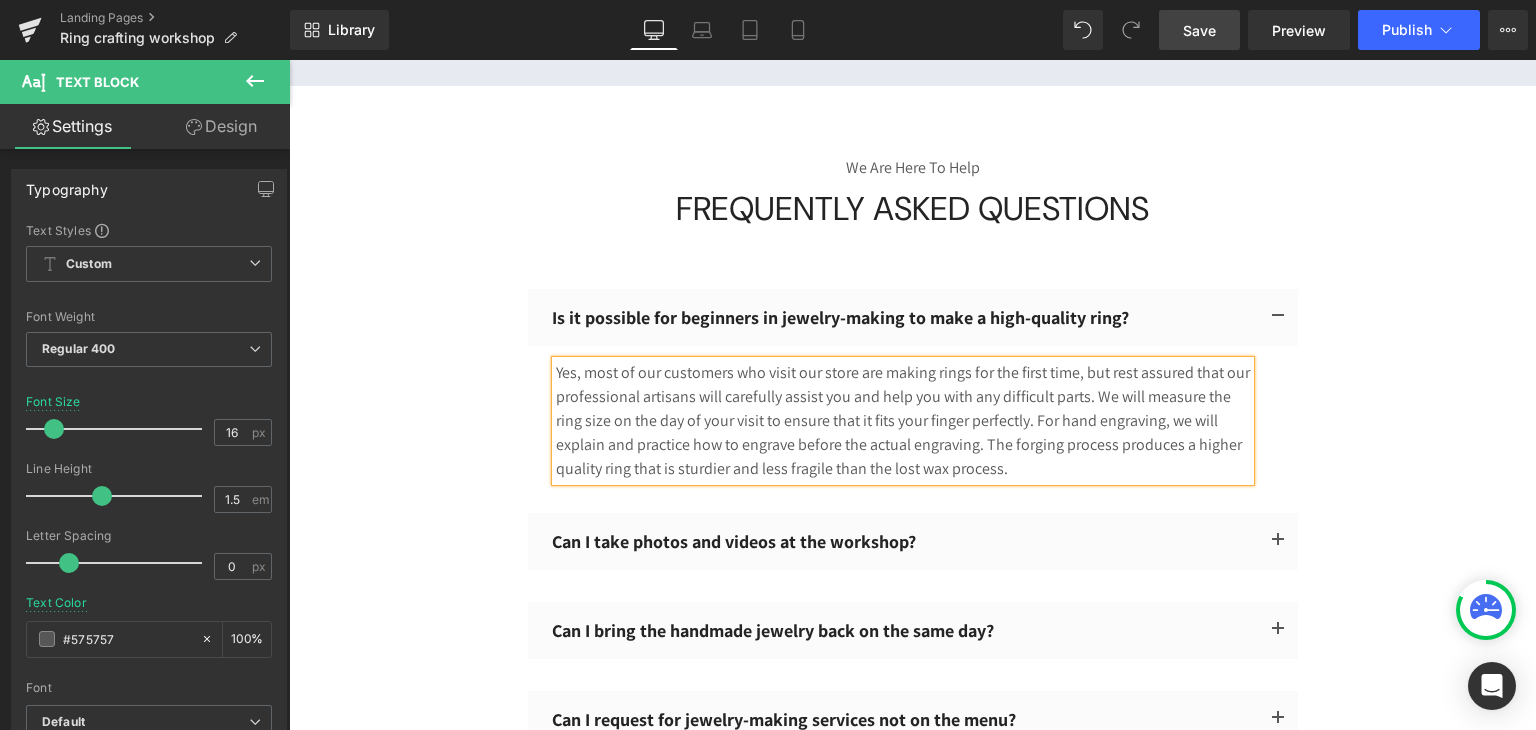 click on "Save" at bounding box center (1199, 30) 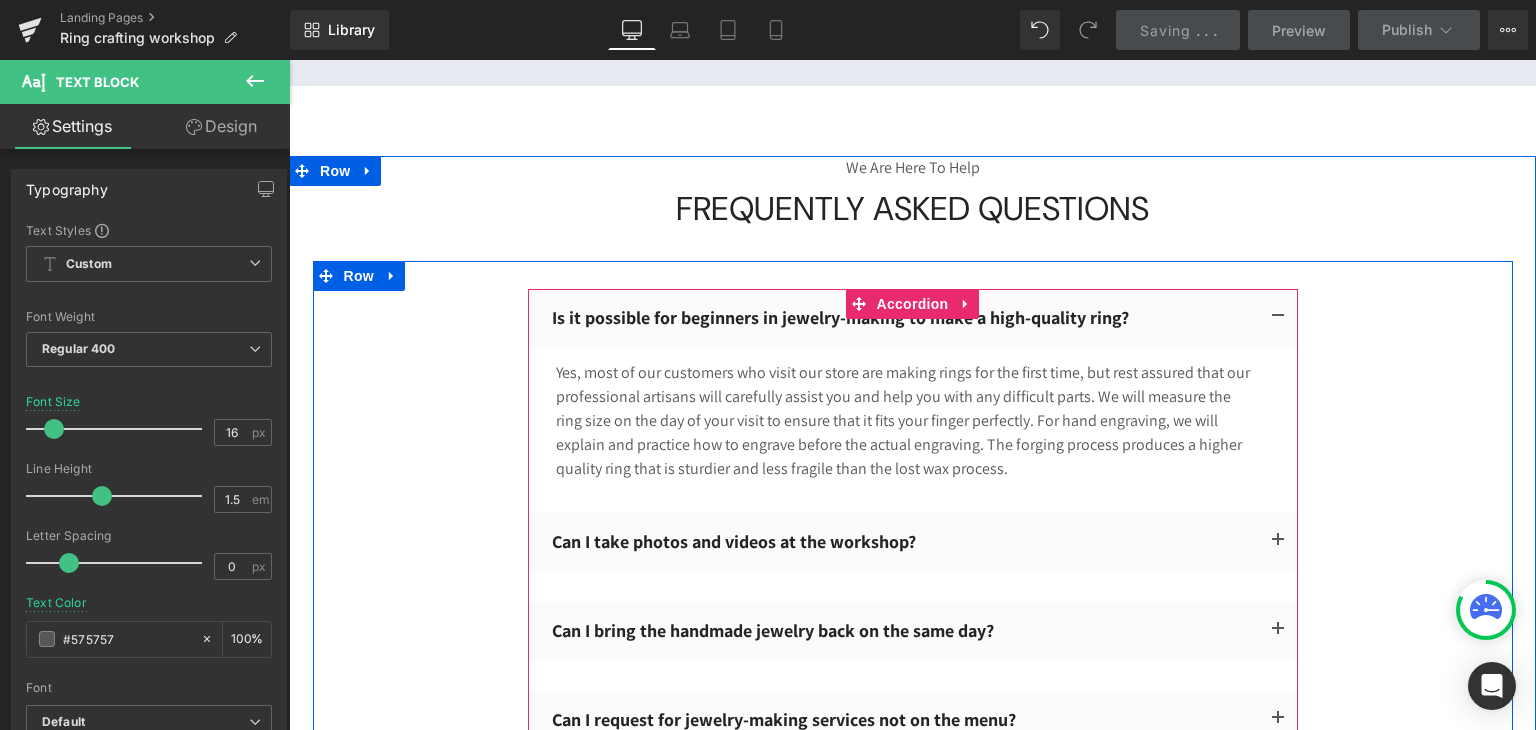 click at bounding box center [1278, 541] 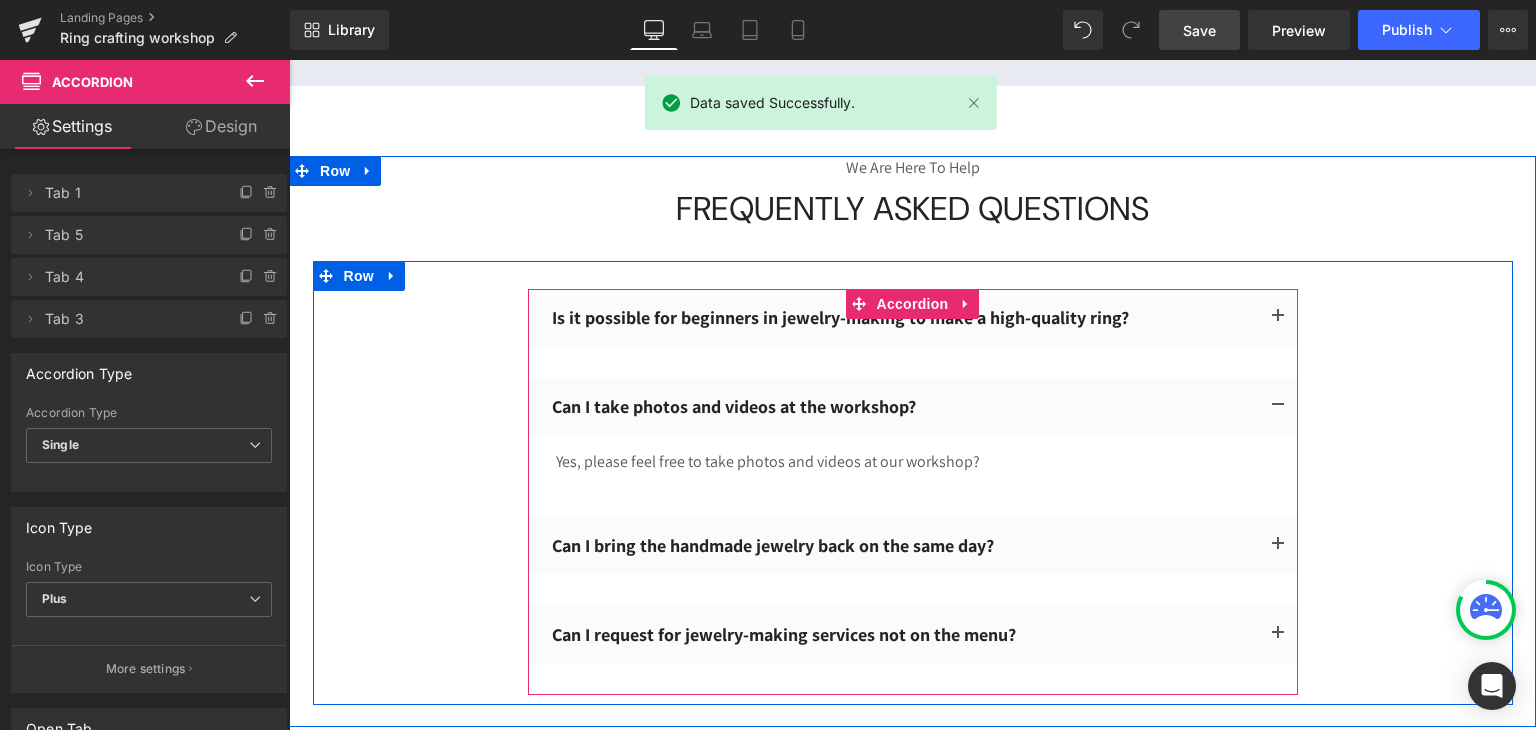 click at bounding box center (1278, 545) 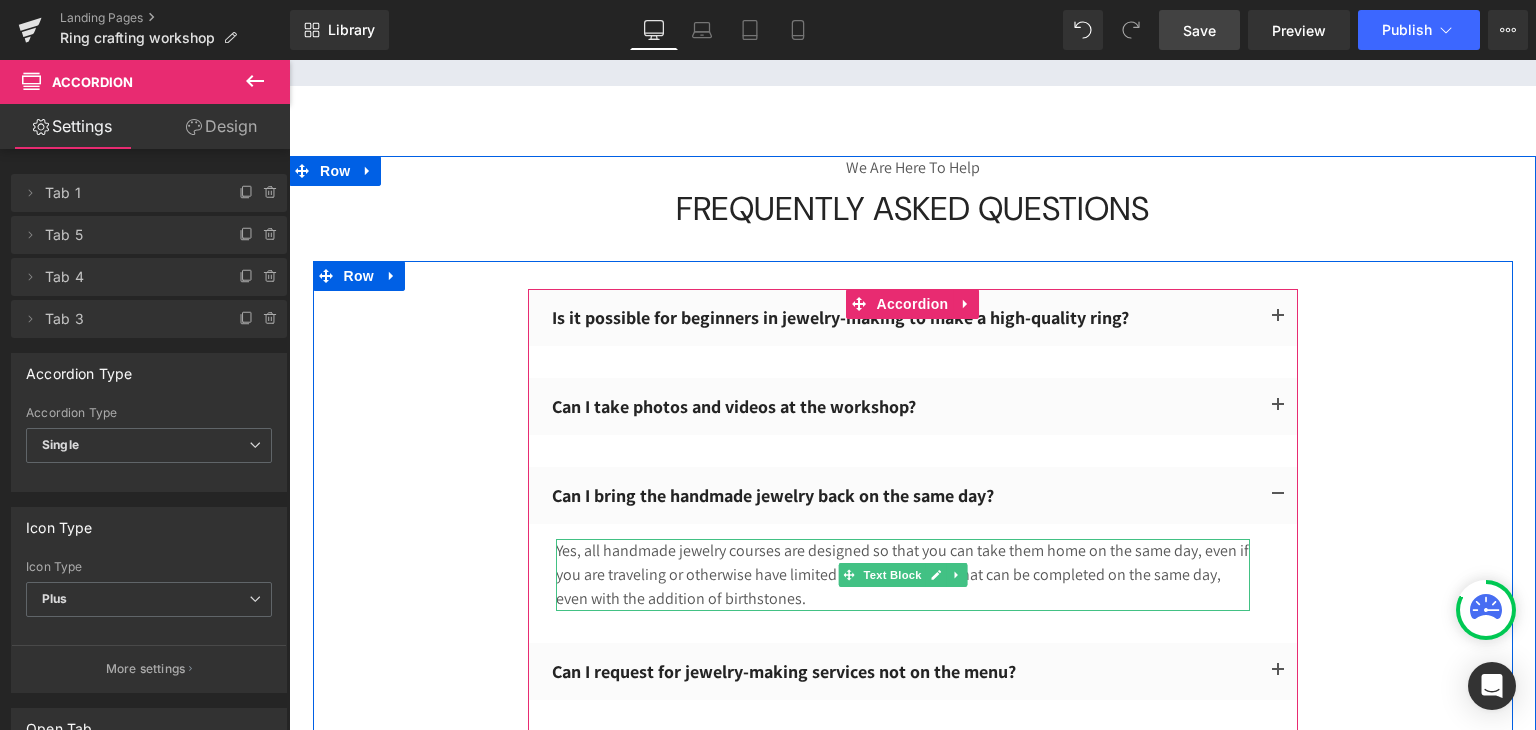 click on "Yes, all handmade jewelry courses are designed so that you can take them home on the same day, even if you are traveling or otherwise have limited time. Workshops that can be completed on the same day, even with the addition of birthstones." at bounding box center [903, 575] 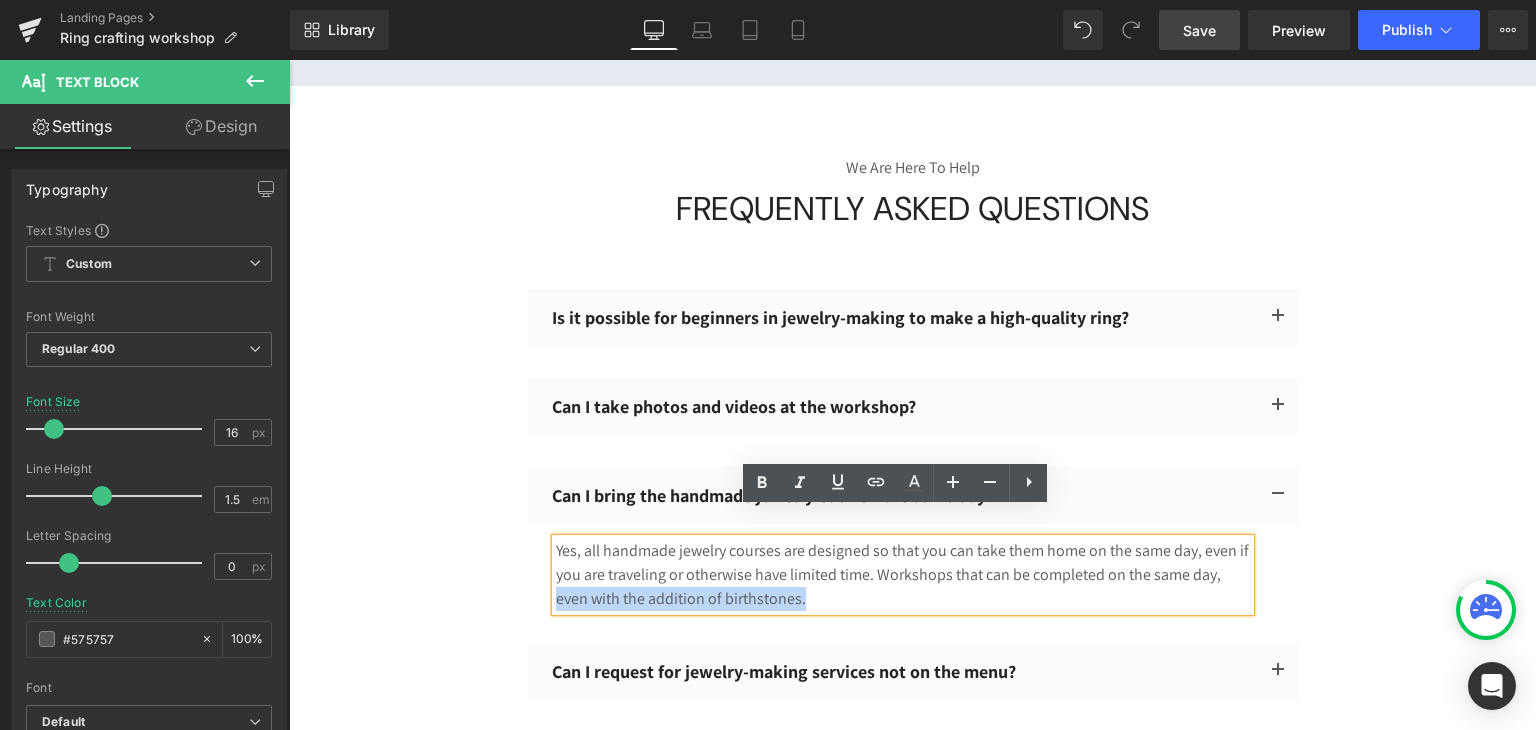 drag, startPoint x: 800, startPoint y: 567, endPoint x: 1193, endPoint y: 549, distance: 393.412 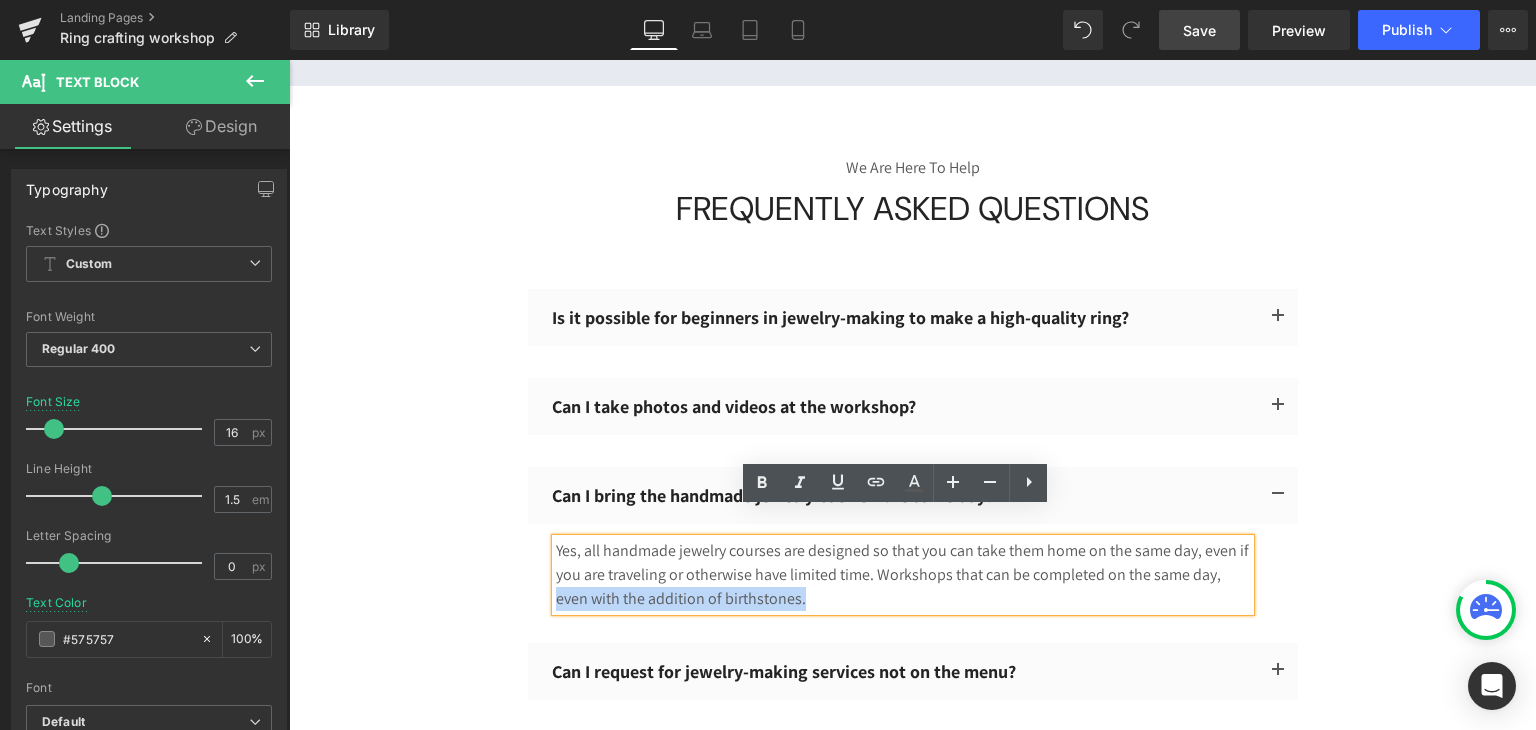 click on "Yes, all handmade jewelry courses are designed so that you can take them home on the same day, even if you are traveling or otherwise have limited time. Workshops that can be completed on the same day, even with the addition of birthstones." at bounding box center (903, 575) 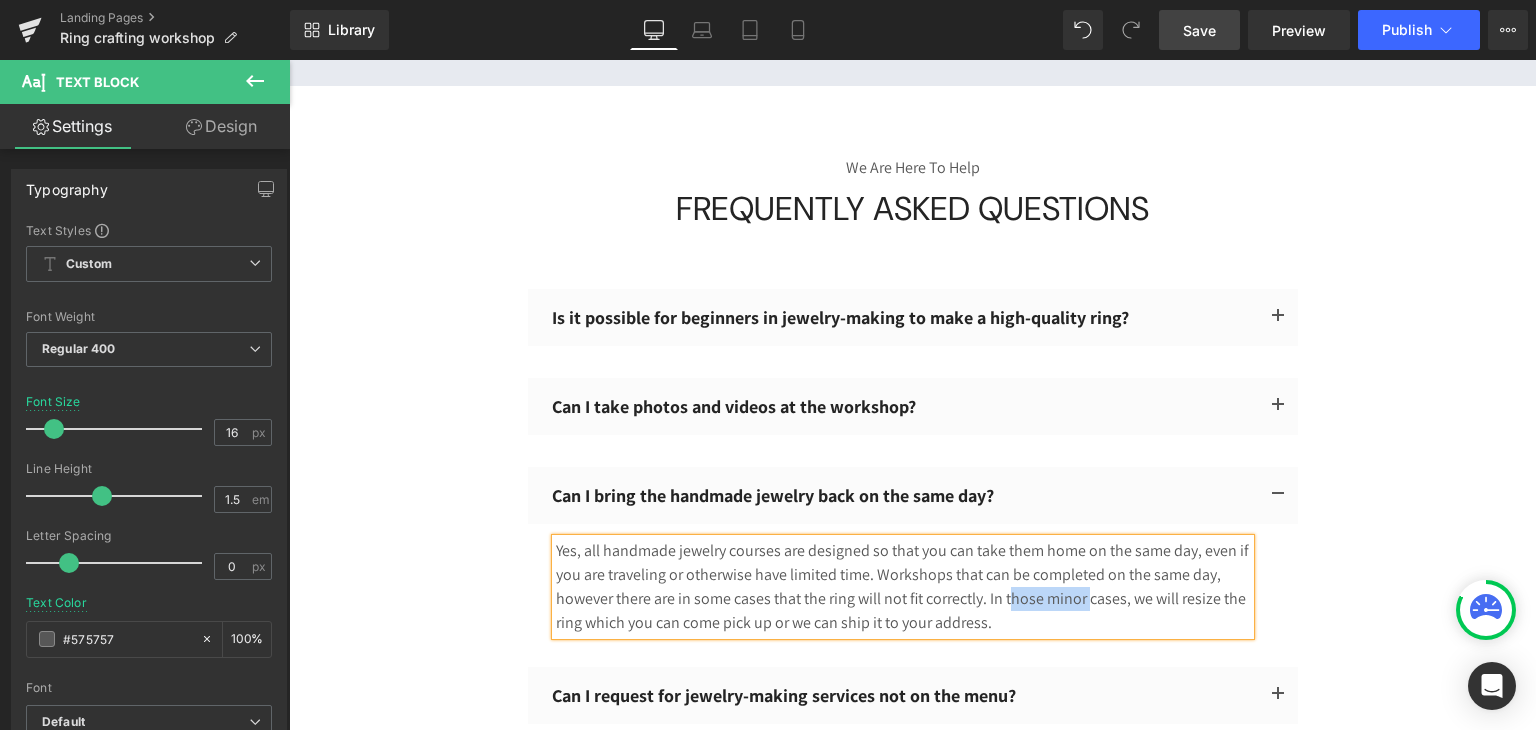 drag, startPoint x: 1073, startPoint y: 569, endPoint x: 997, endPoint y: 577, distance: 76.41989 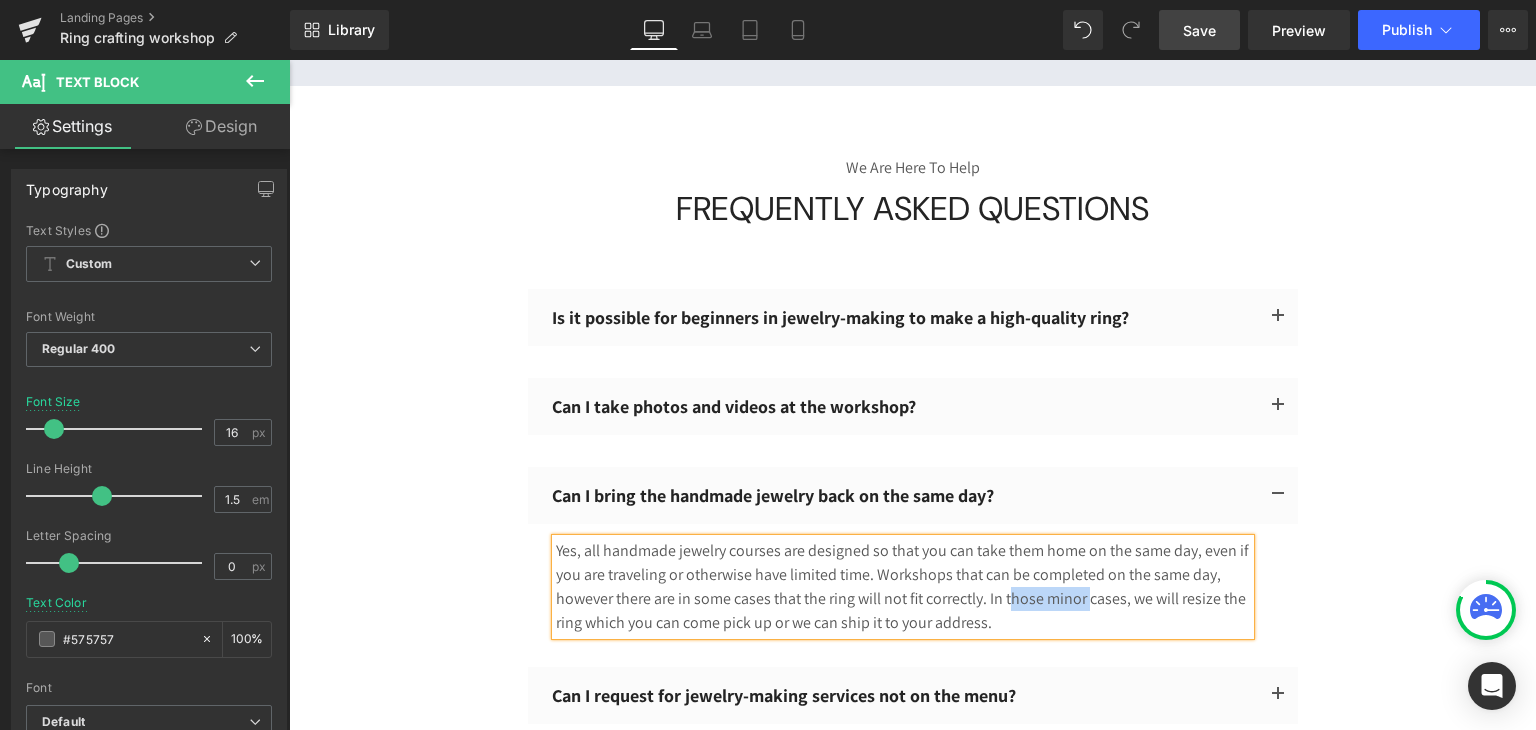 click on "Yes, all handmade jewelry courses are designed so that you can take them home on the same day, even if you are traveling or otherwise have limited time. Workshops that can be completed on the same day, however there are in some cases that the ring will not fit correctly. In those minor cases, we will resize the ring which you can come pick up or we can ship it to your address." at bounding box center (903, 587) 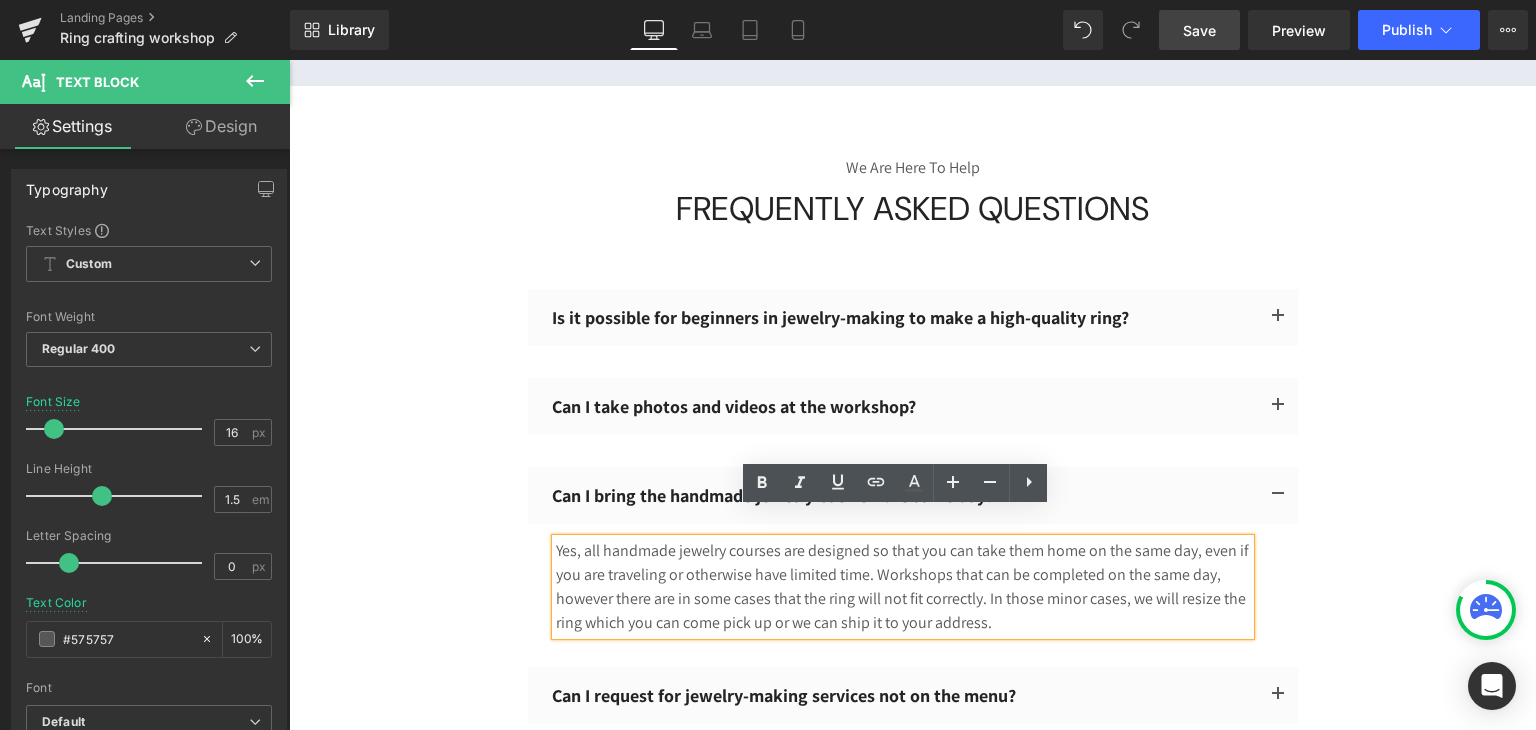 click on "Yes, all handmade jewelry courses are designed so that you can take them home on the same day, even if you are traveling or otherwise have limited time. Workshops that can be completed on the same day, however there are in some cases that the ring will not fit correctly. In those minor cases, we will resize the ring which you can come pick up or we can ship it to your address." at bounding box center (903, 587) 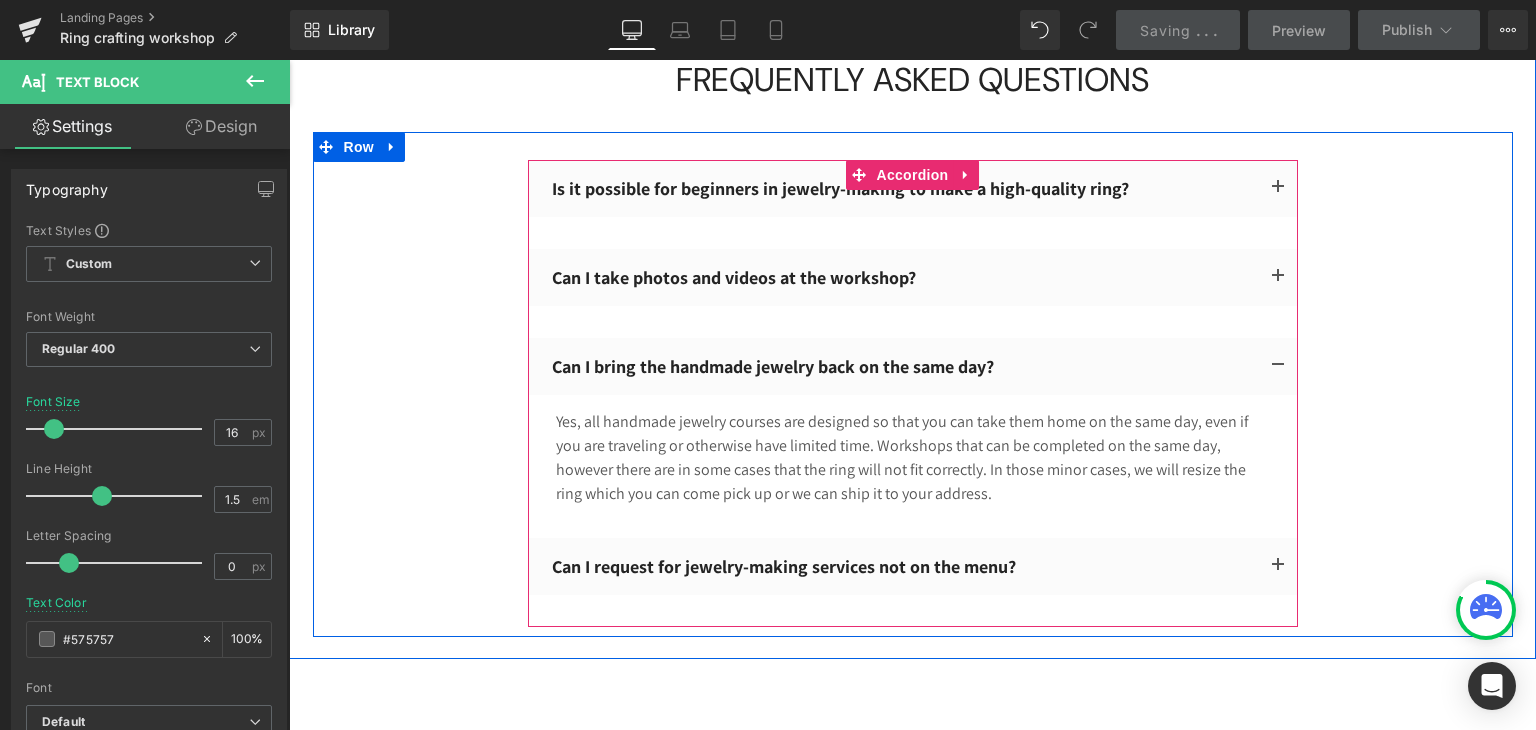 scroll, scrollTop: 6344, scrollLeft: 0, axis: vertical 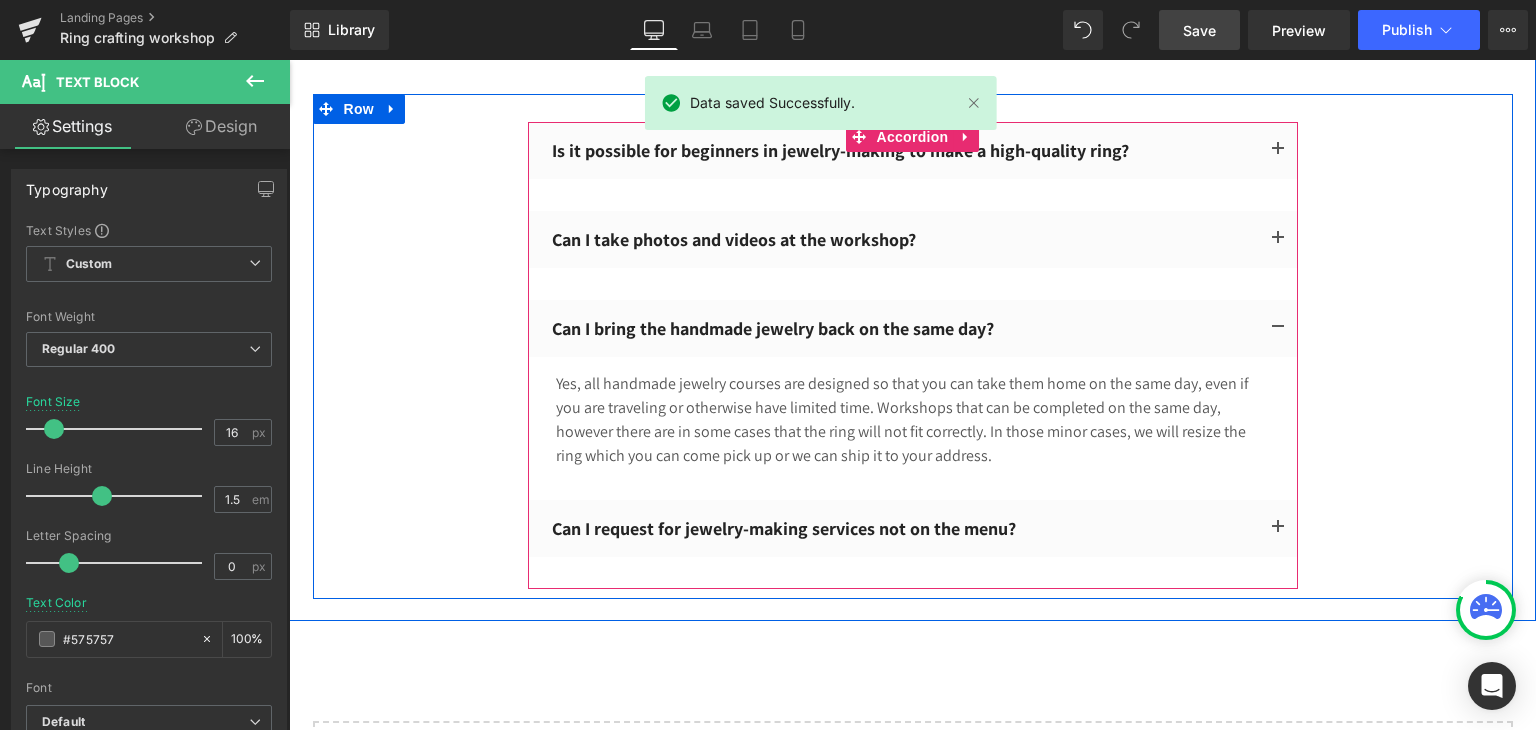 click at bounding box center [1278, 528] 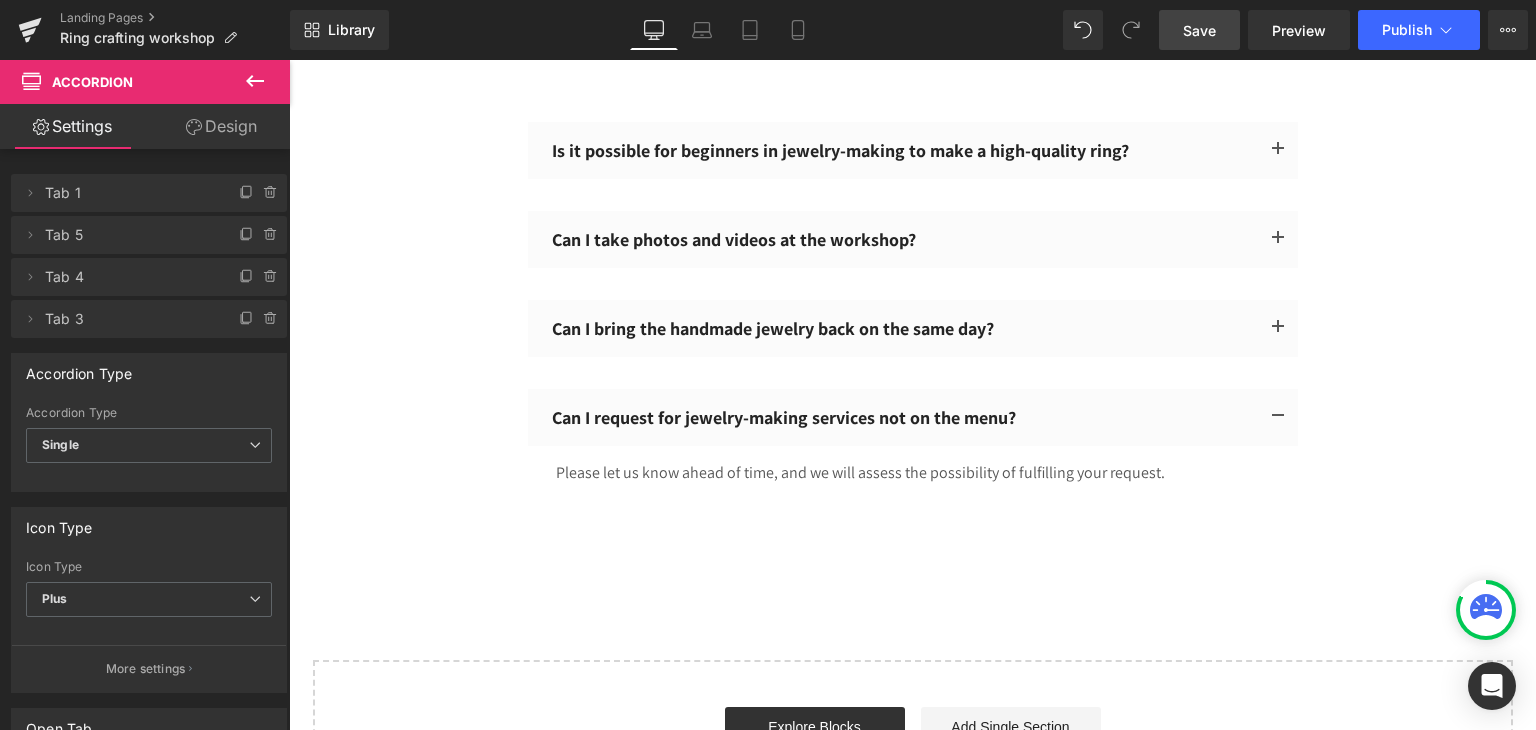 click on "Save" at bounding box center (1199, 30) 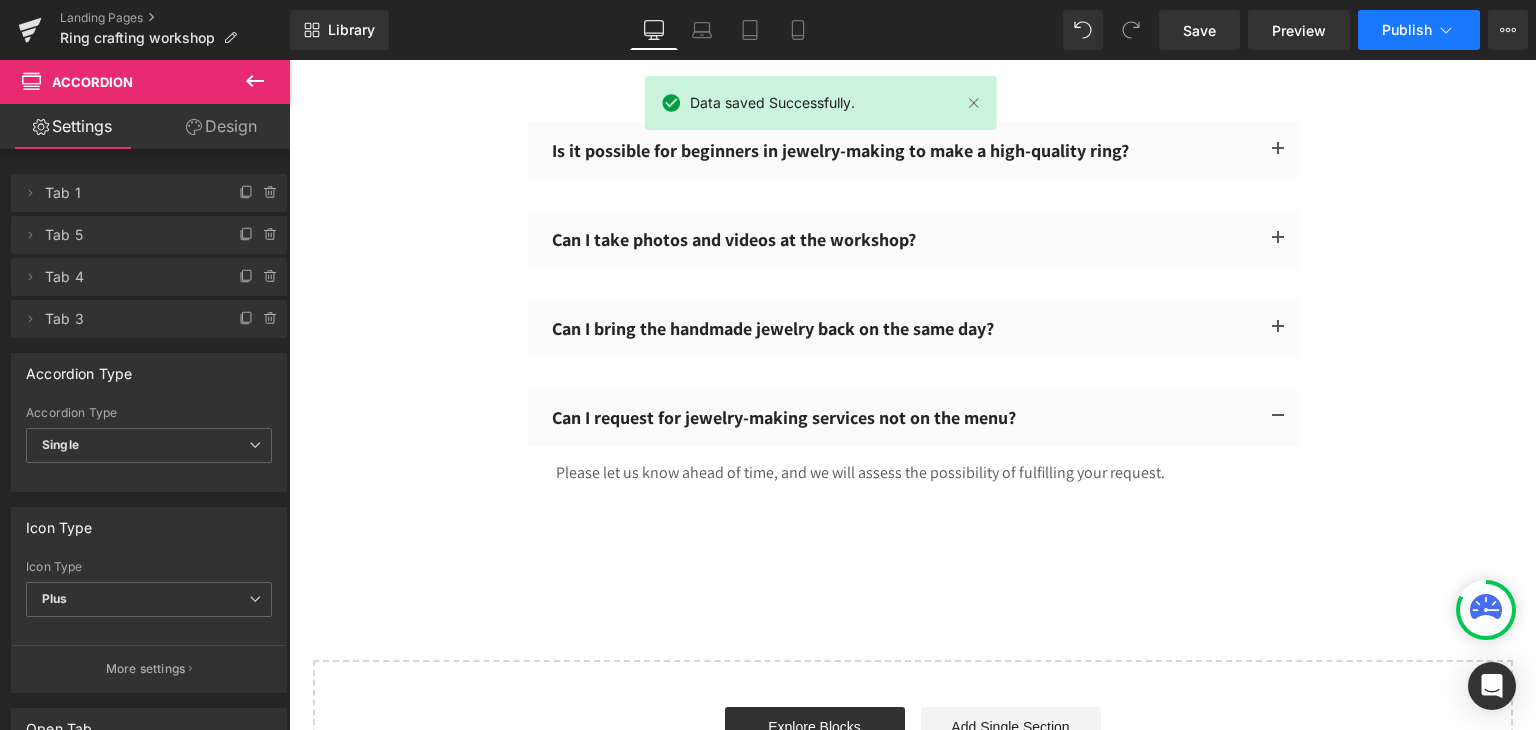 click on "Publish" at bounding box center [1407, 30] 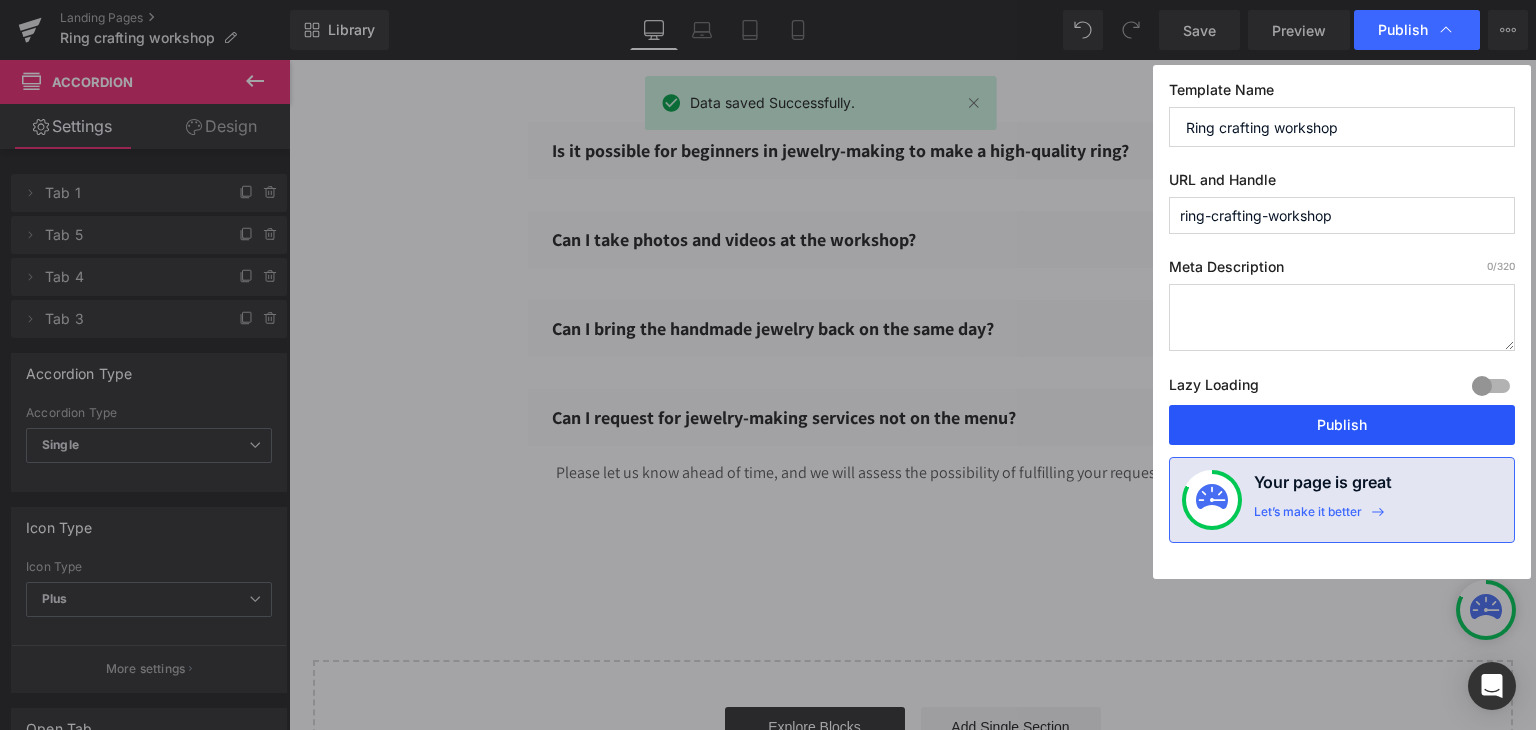 click on "Publish" at bounding box center (1342, 425) 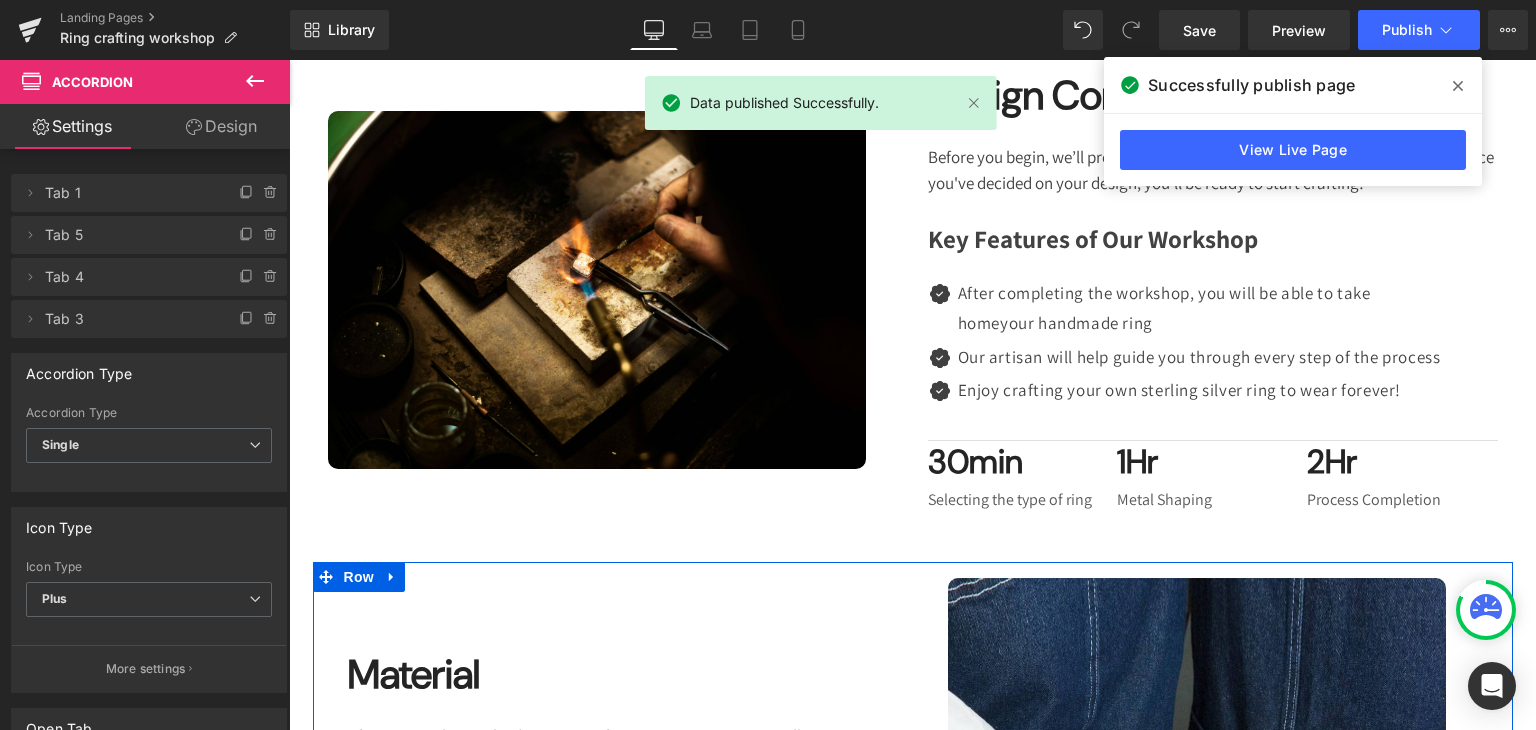 scroll, scrollTop: 177, scrollLeft: 0, axis: vertical 